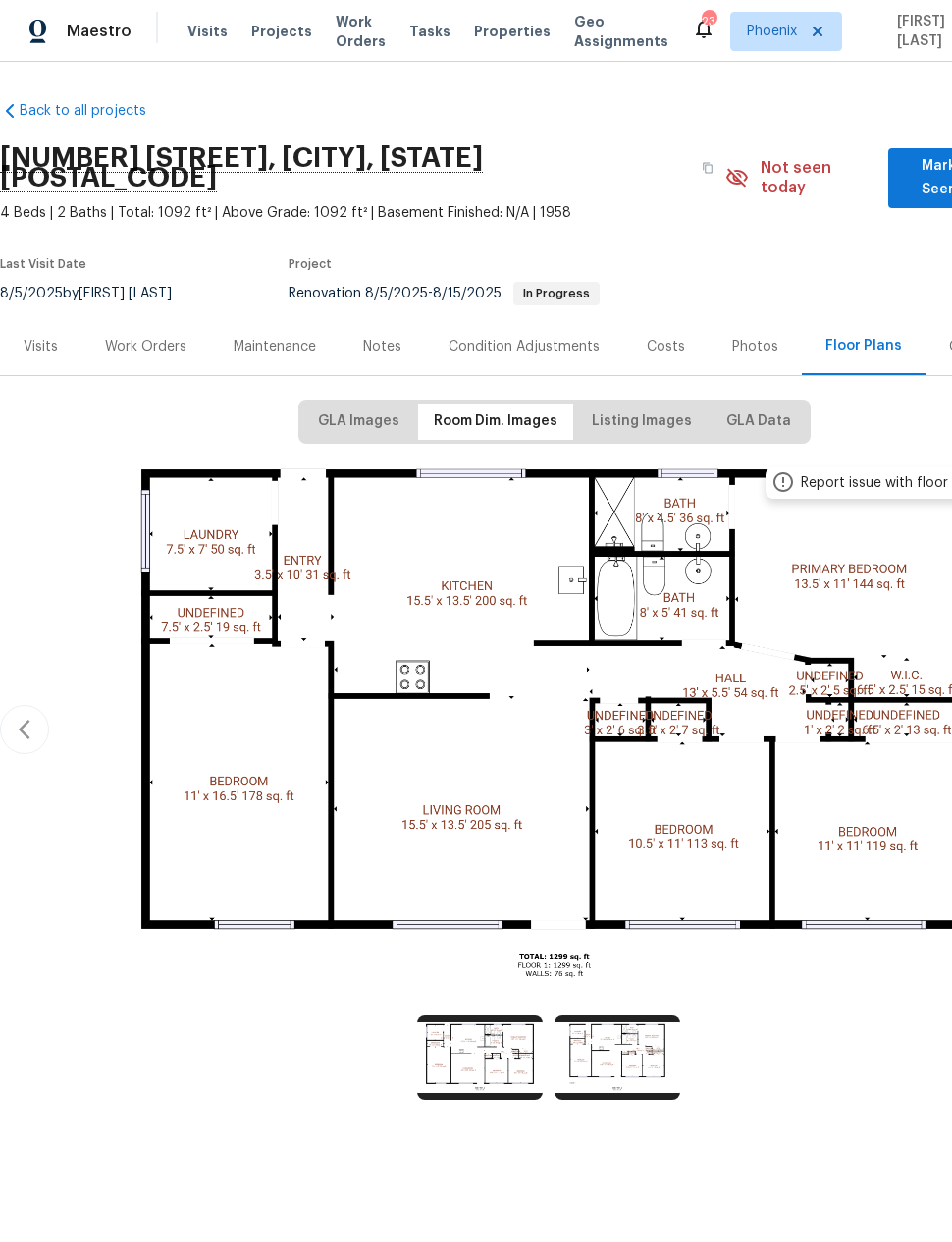 scroll, scrollTop: 0, scrollLeft: 0, axis: both 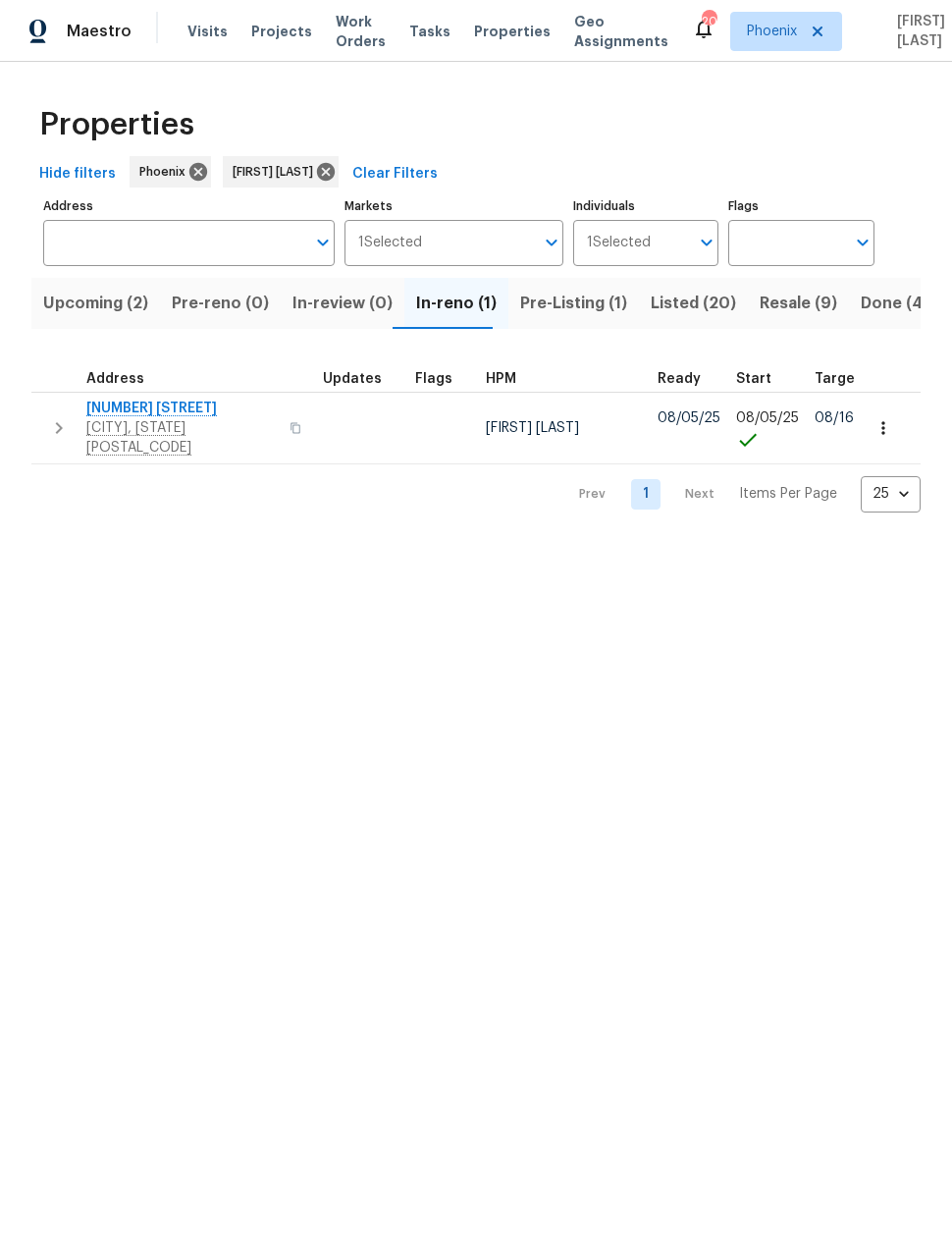 click on "Listed (20)" at bounding box center (693, 303) 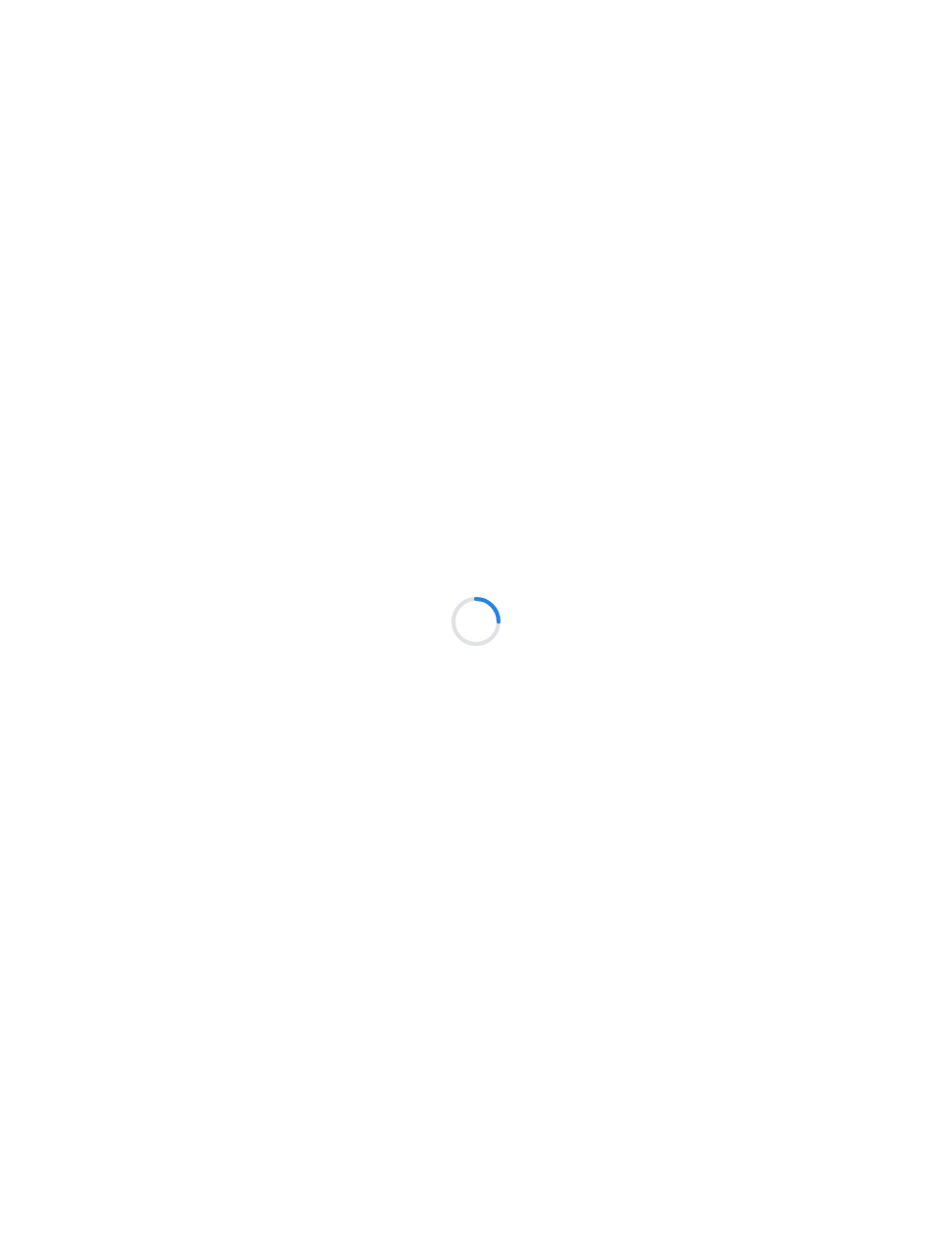 scroll, scrollTop: 0, scrollLeft: 0, axis: both 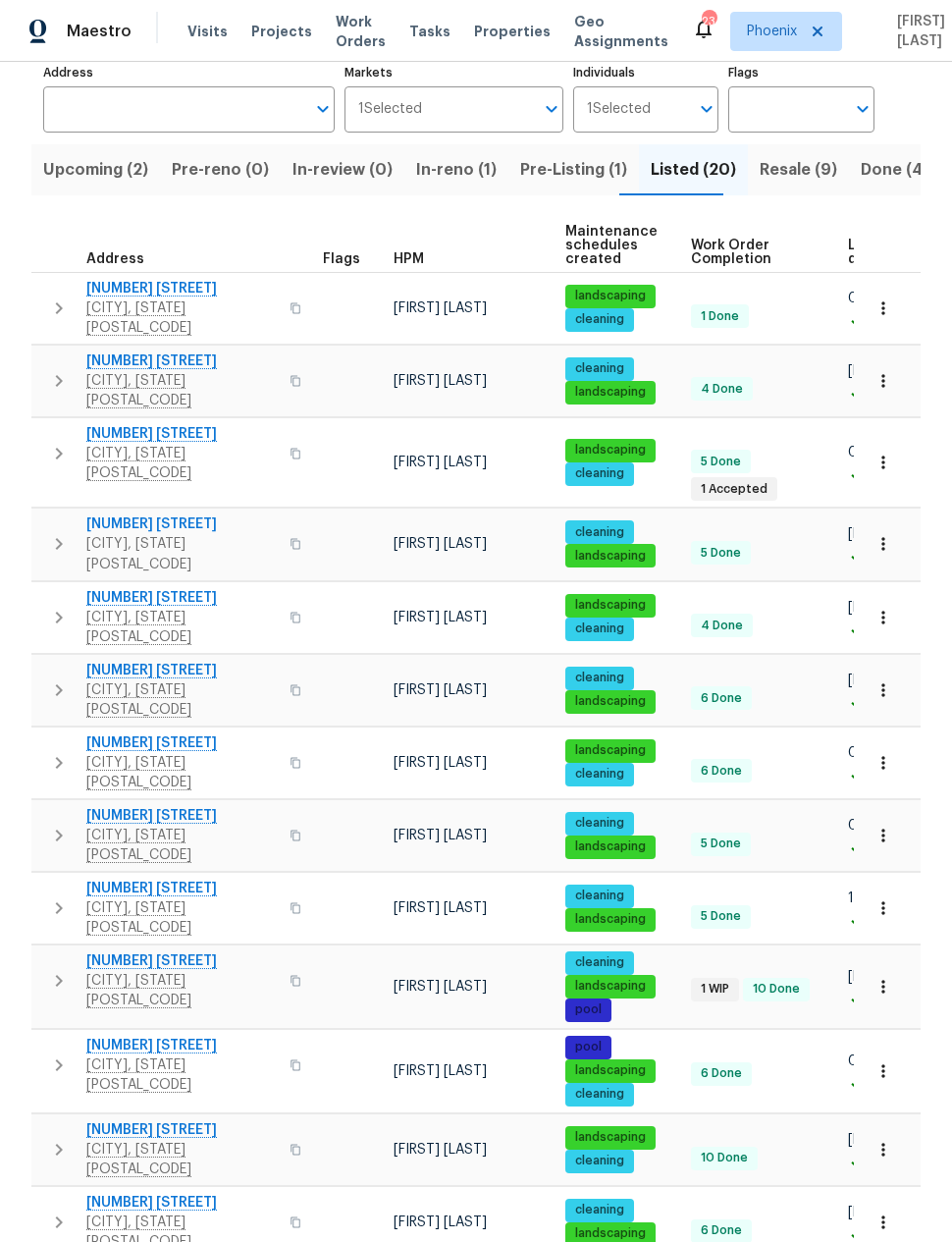 click at bounding box center (295, 981) 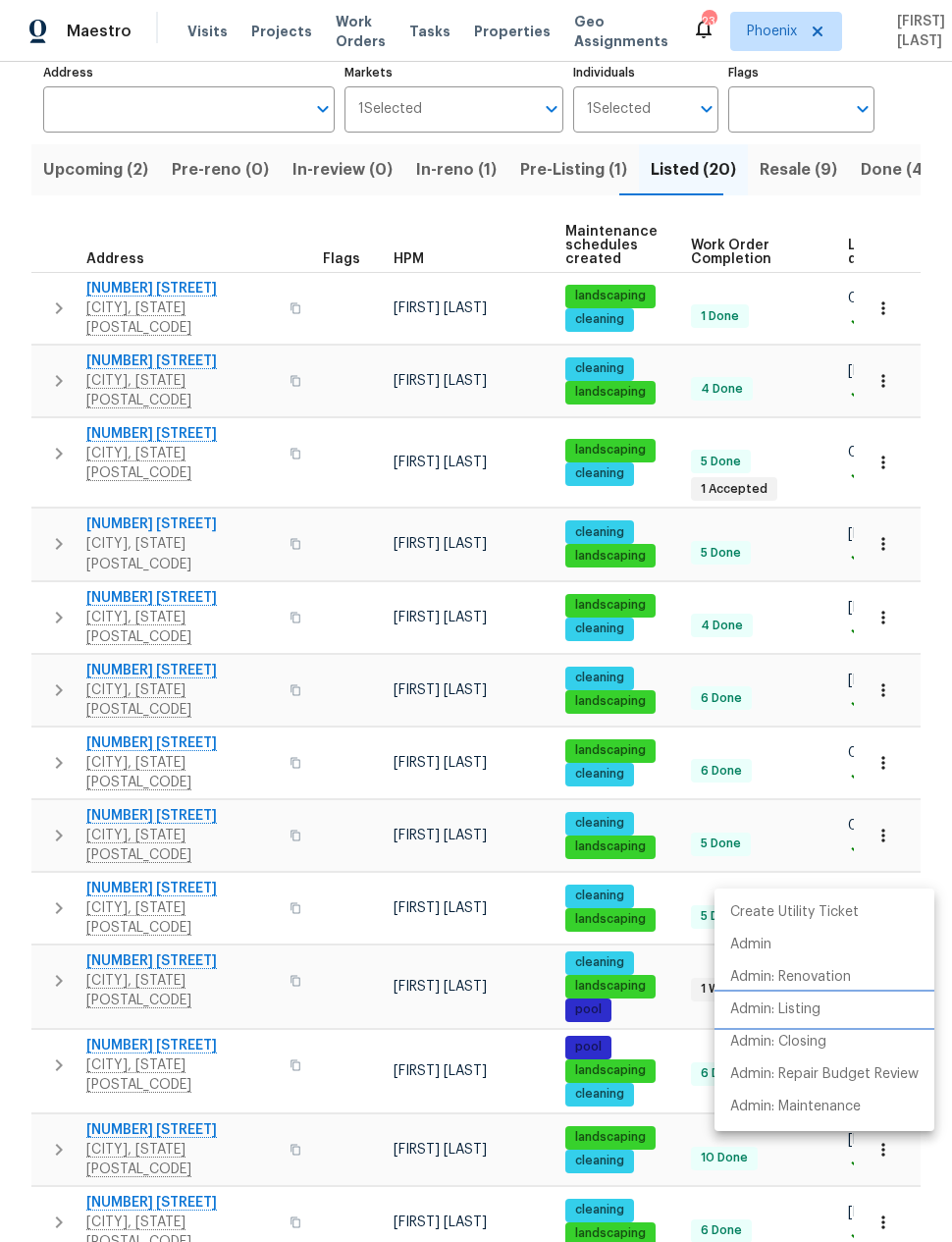 click on "Admin: Listing" at bounding box center (775, 1009) 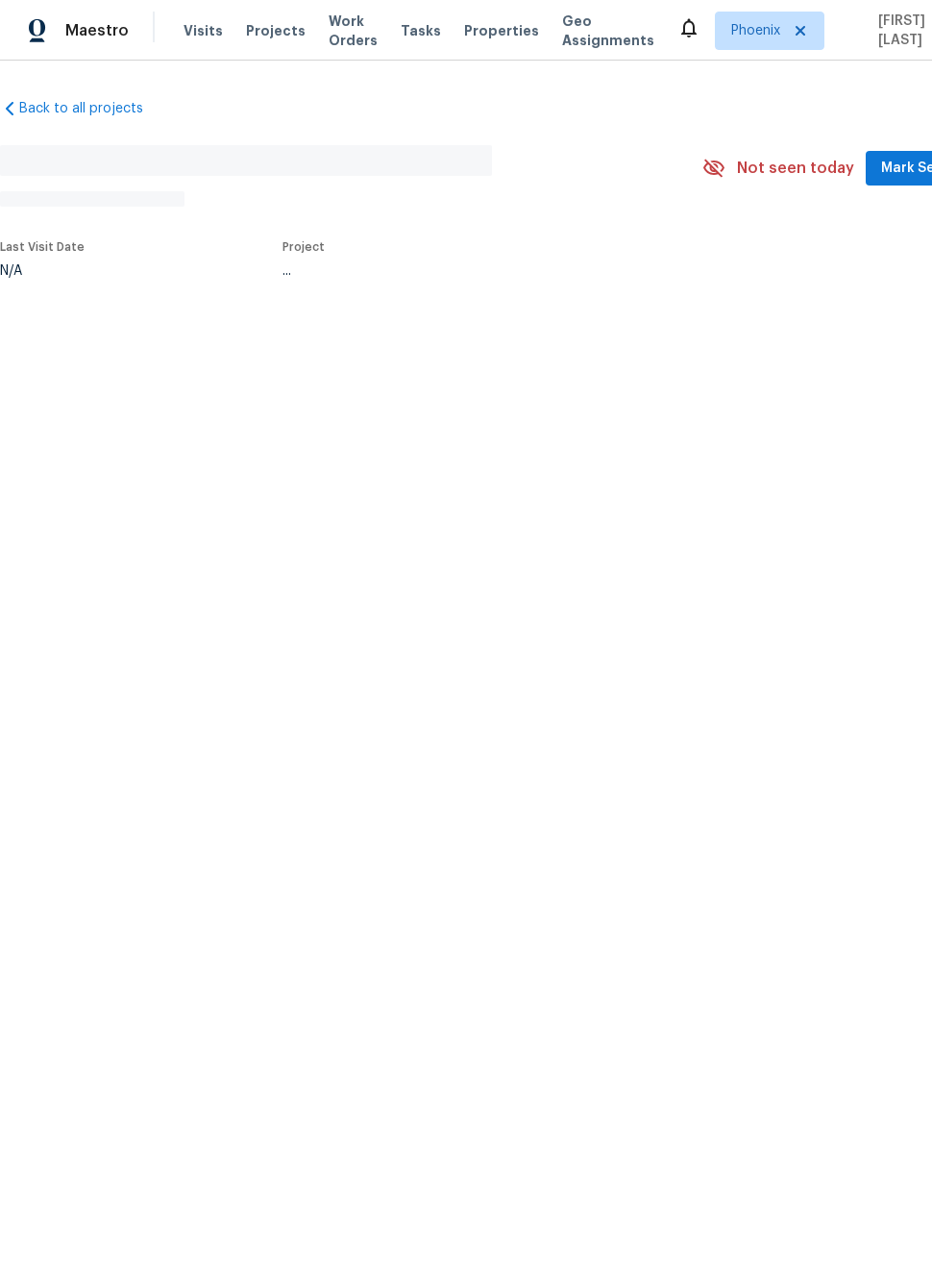 scroll, scrollTop: 0, scrollLeft: 0, axis: both 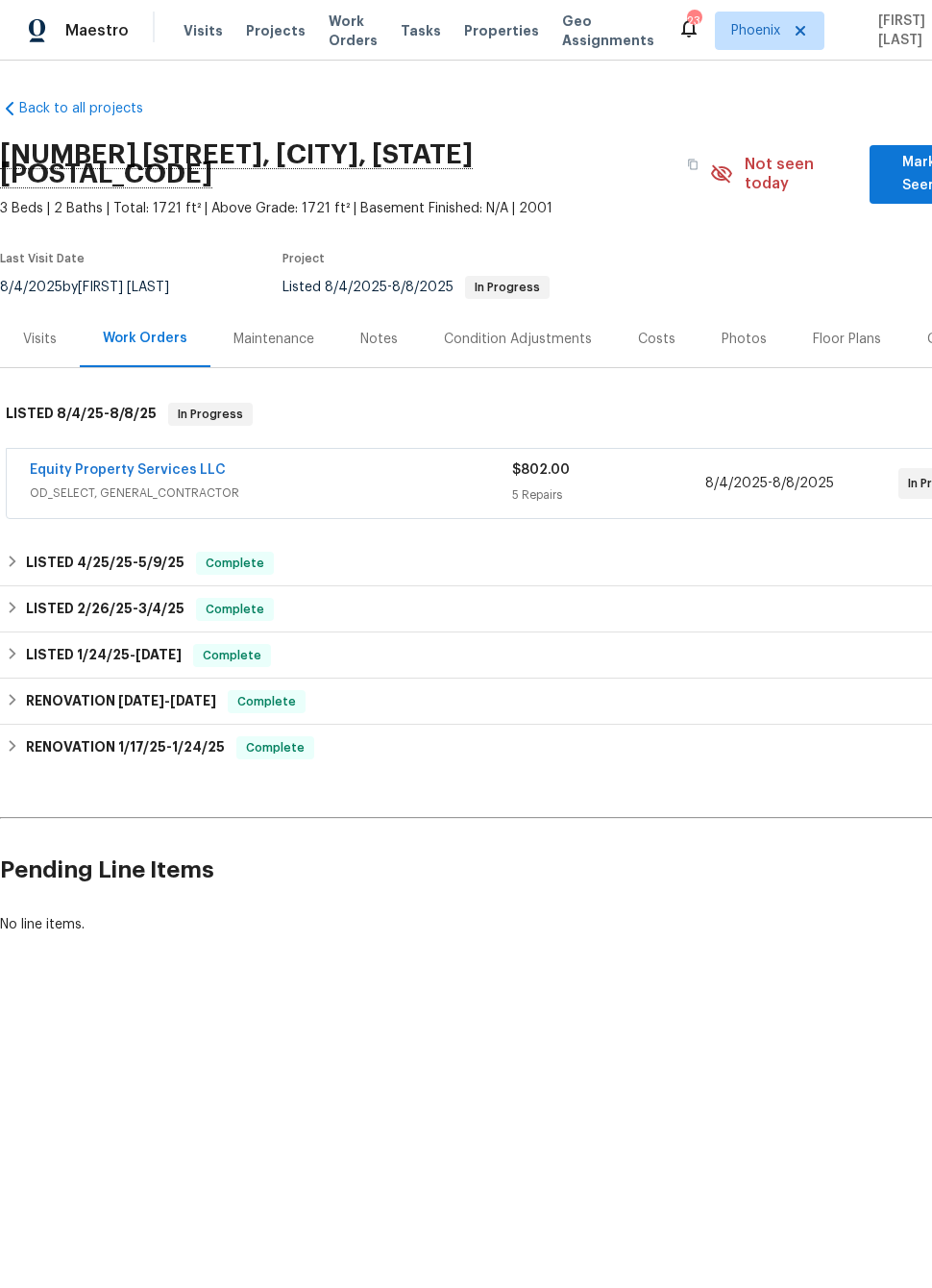 click on "Equity Property Services LLC" at bounding box center [128, 470] 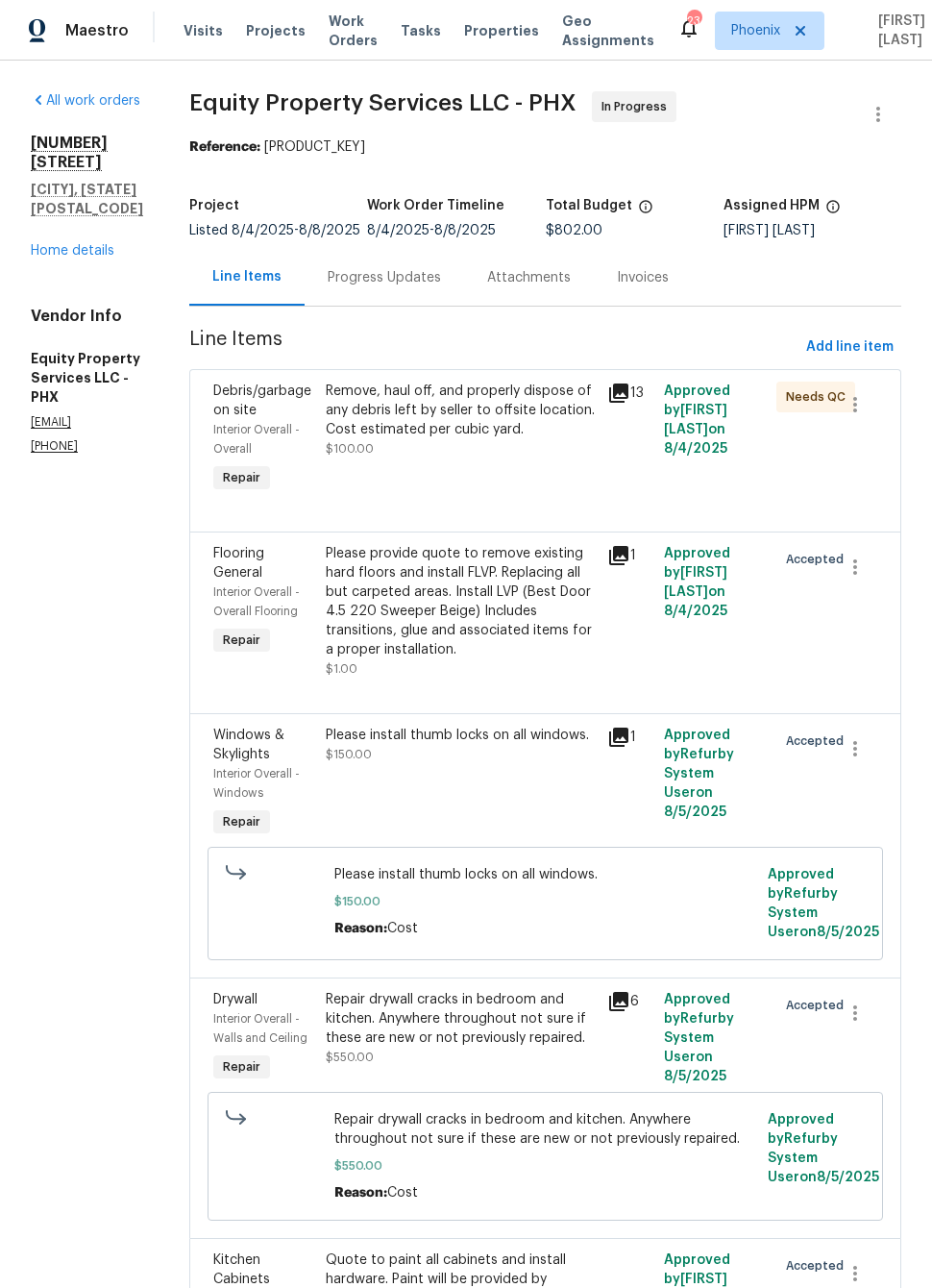 click on "Progress Updates" at bounding box center [384, 278] 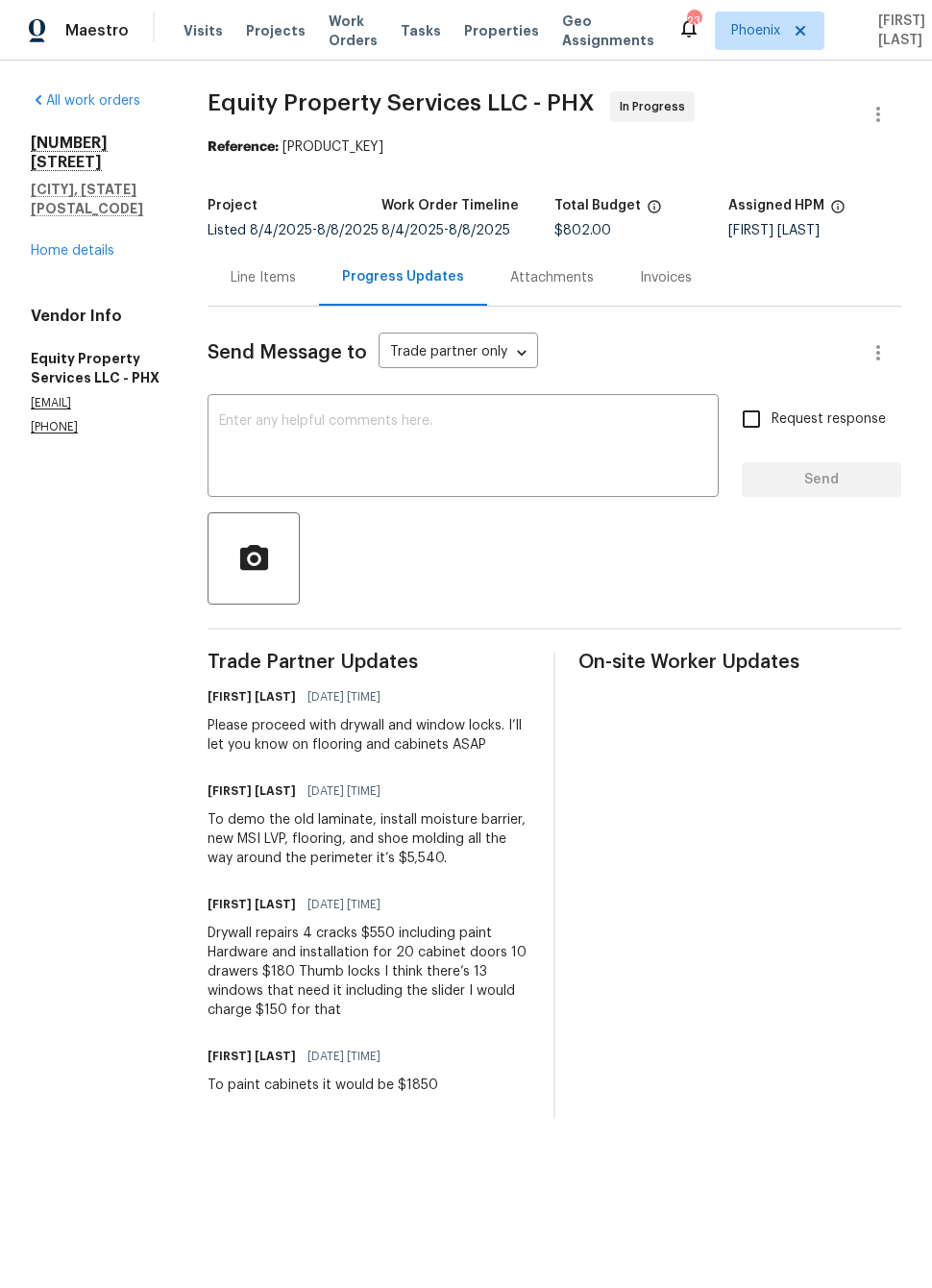 click on "To demo the old laminate, install moisture barrier, new MSI LVP, flooring, and shoe molding all the way around the perimeter it’s $5,540." at bounding box center [369, 839] 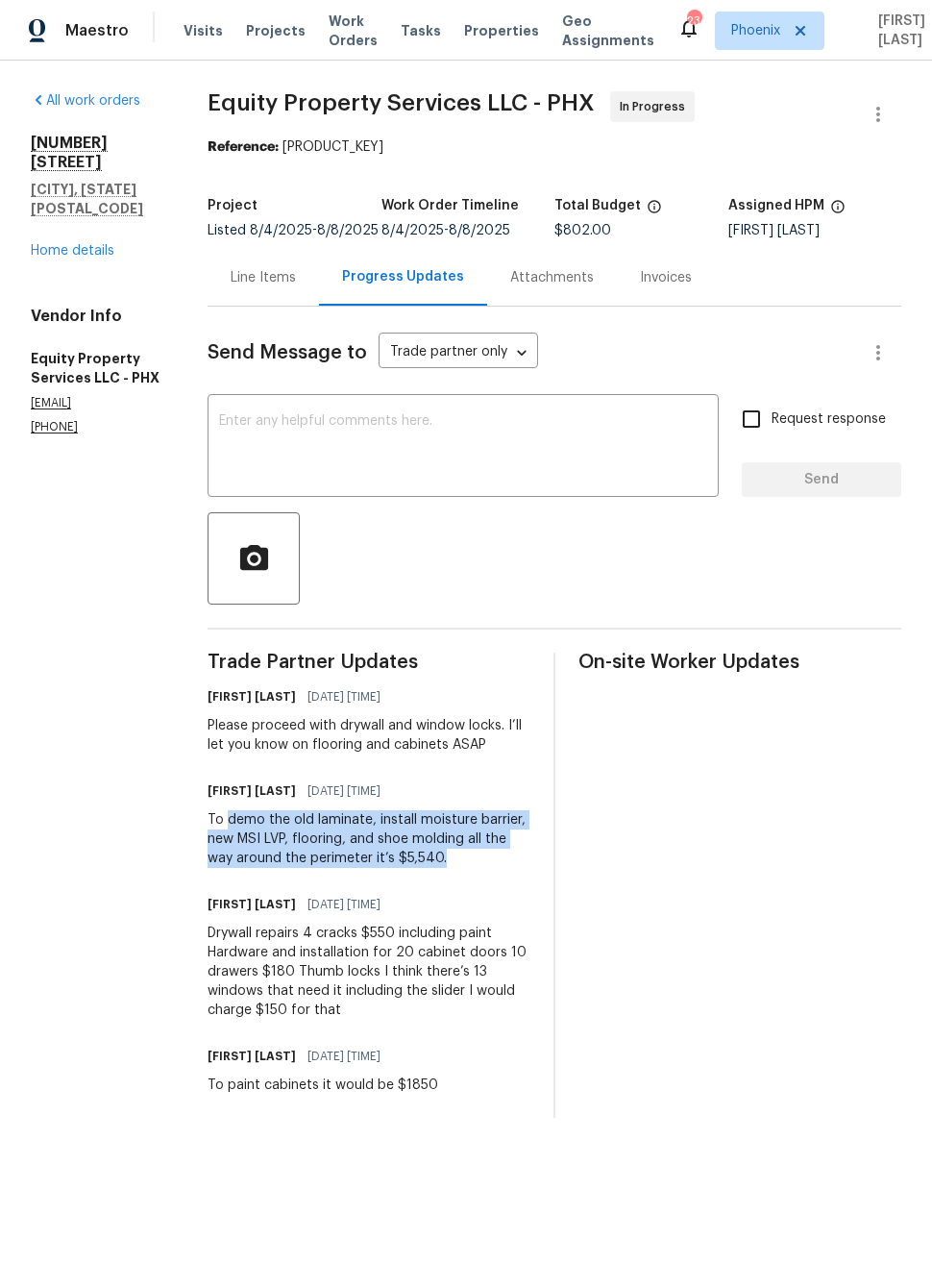 copy on "demo the old laminate, install moisture barrier, new MSI LVP, flooring, and shoe molding all the way around the perimeter it’s $5,540." 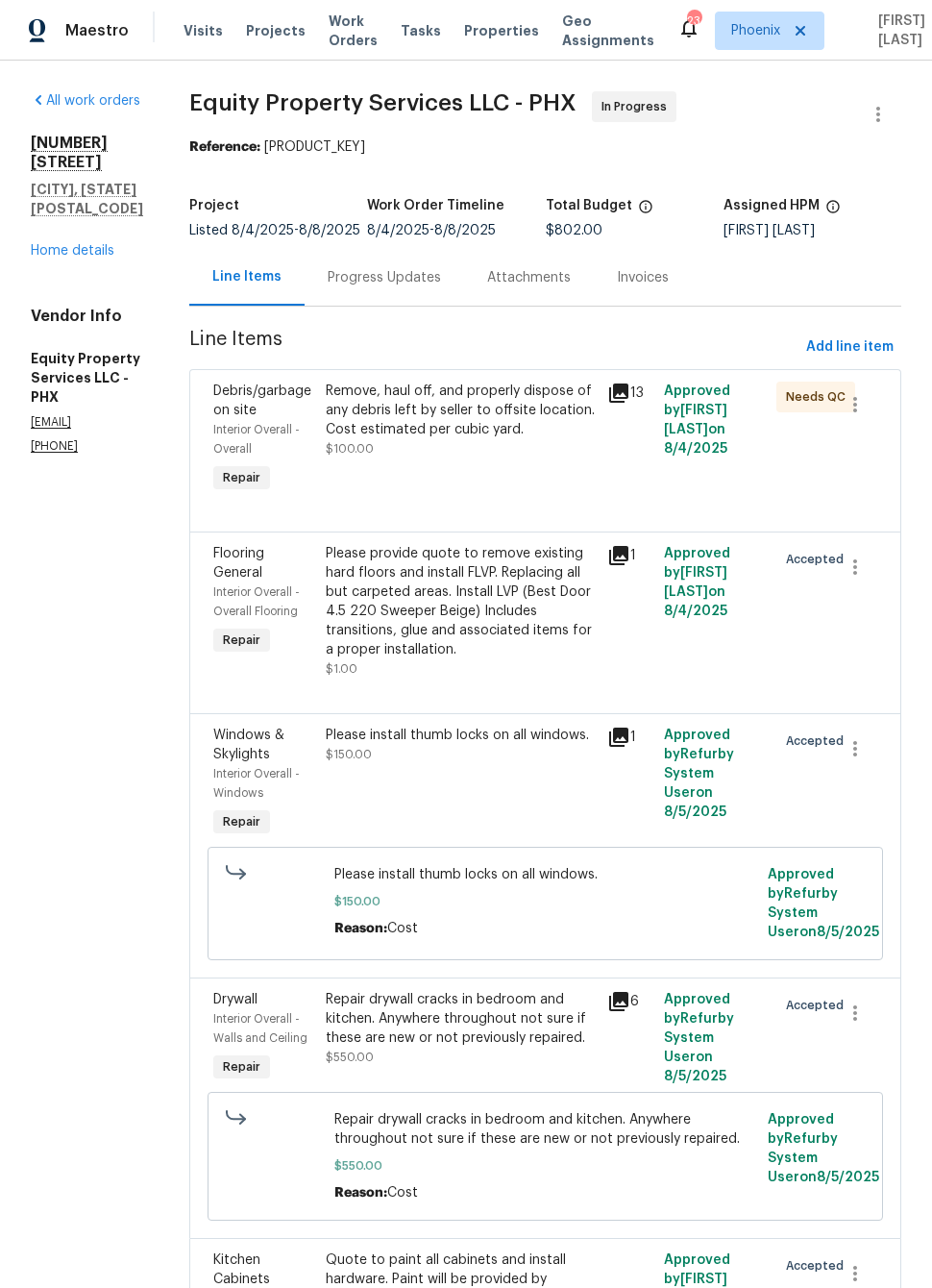 click on "Please provide quote to remove existing hard floors and install FLVP. Replacing all but carpeted areas.
Install LVP (Best Door 4.5 220 Sweeper Beige) Includes transitions, glue and associated items for a proper installation." at bounding box center [460, 602] 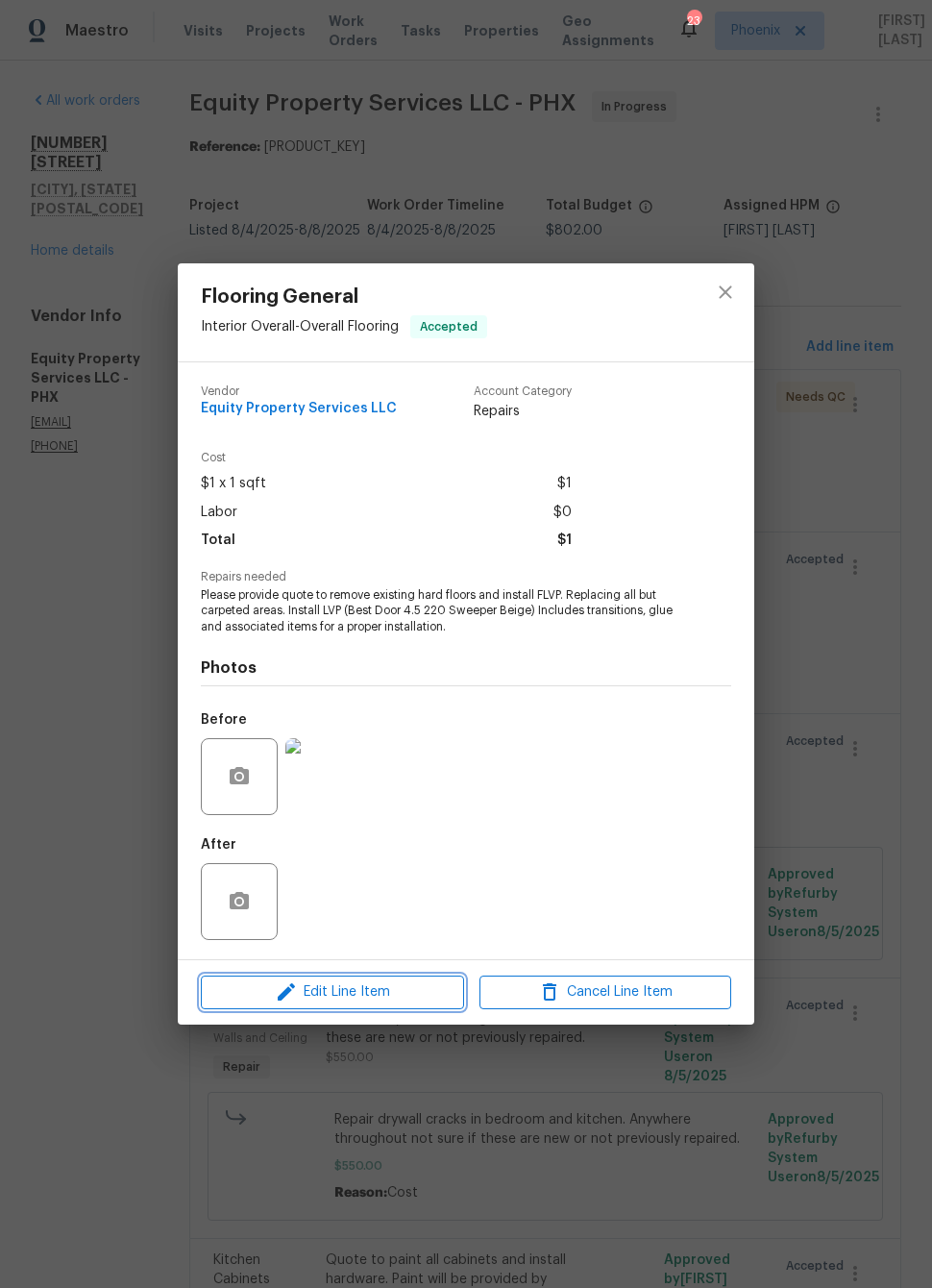 click on "Edit Line Item" at bounding box center [332, 992] 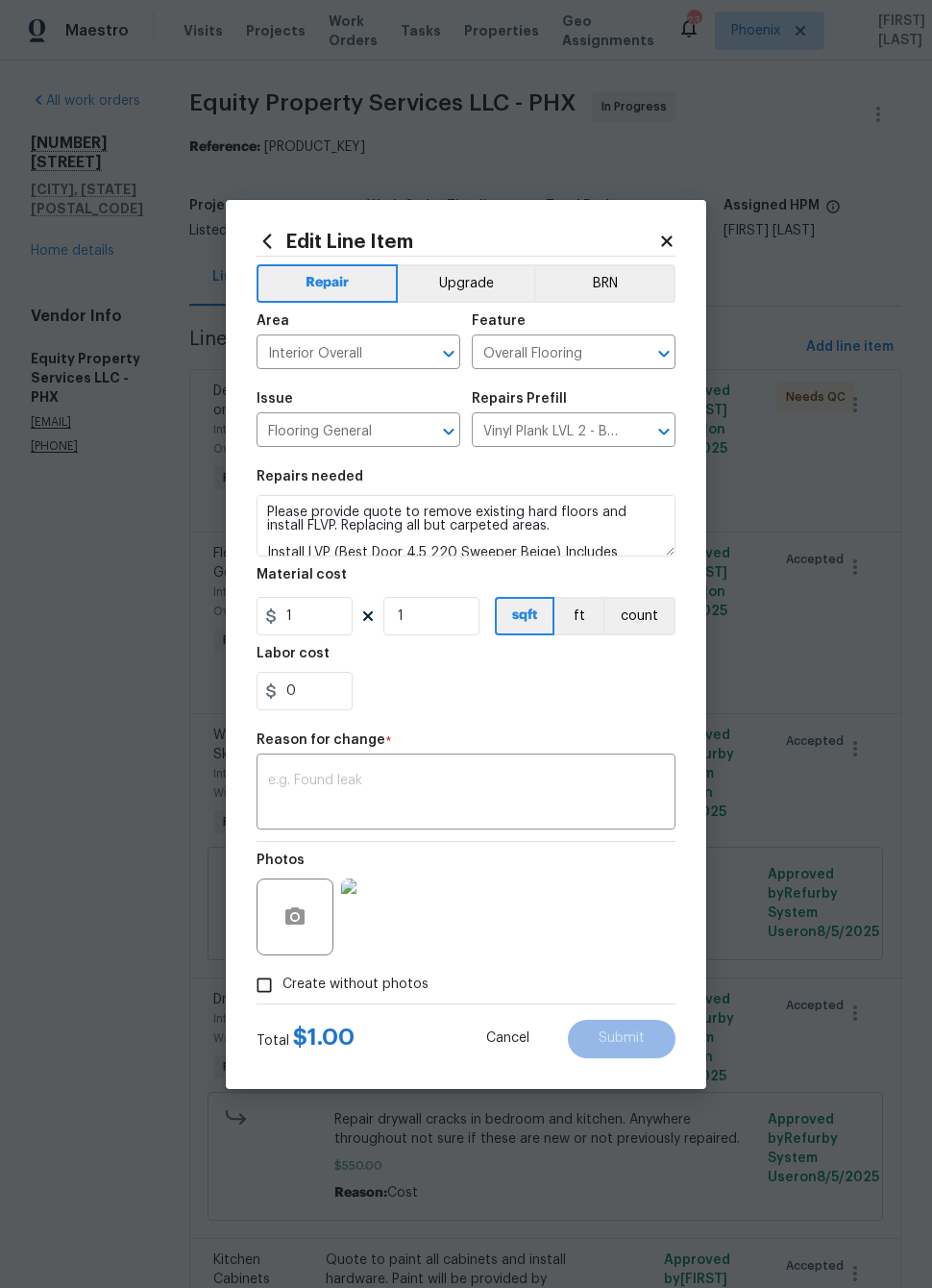 click at bounding box center (466, 794) 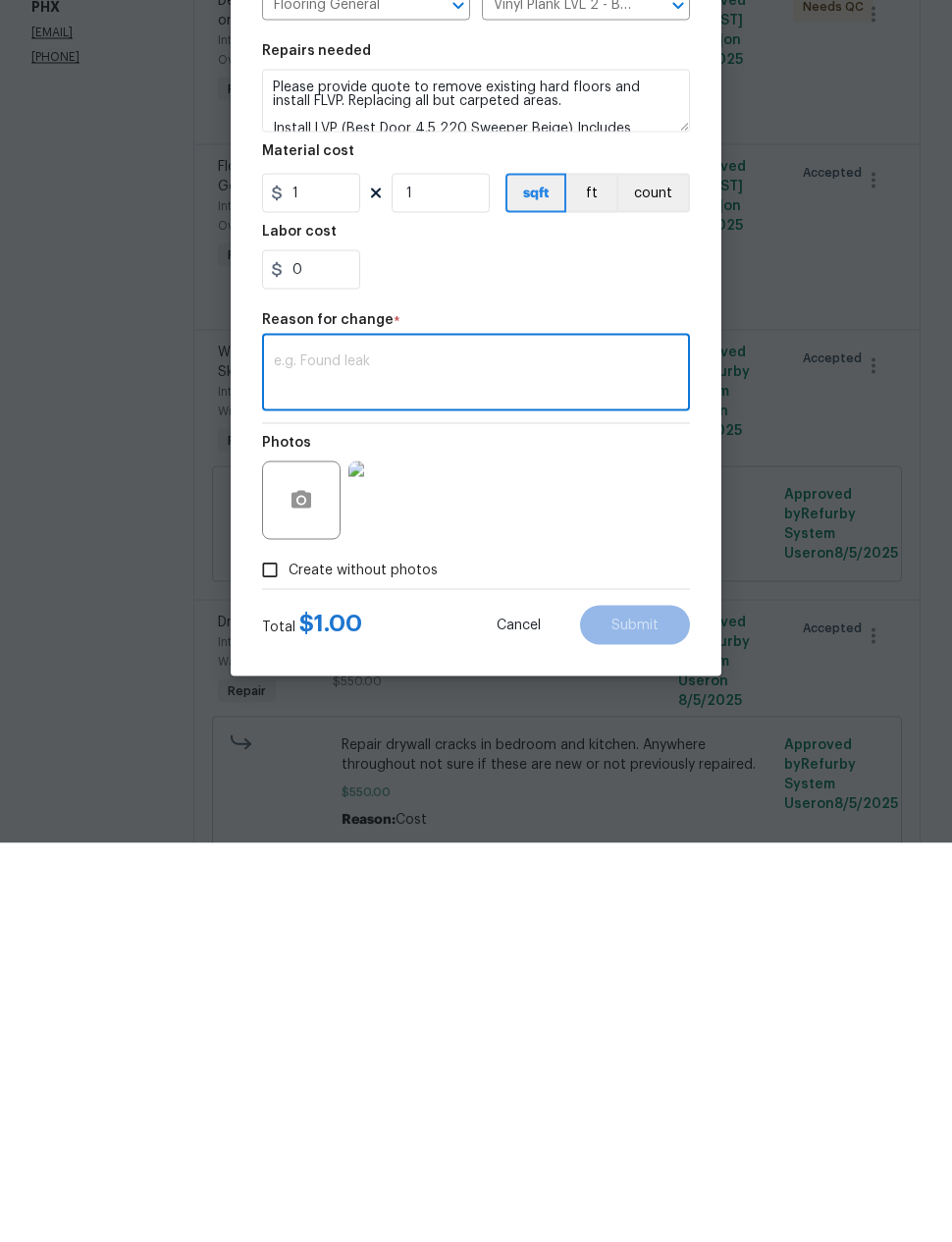 click at bounding box center (476, 774) 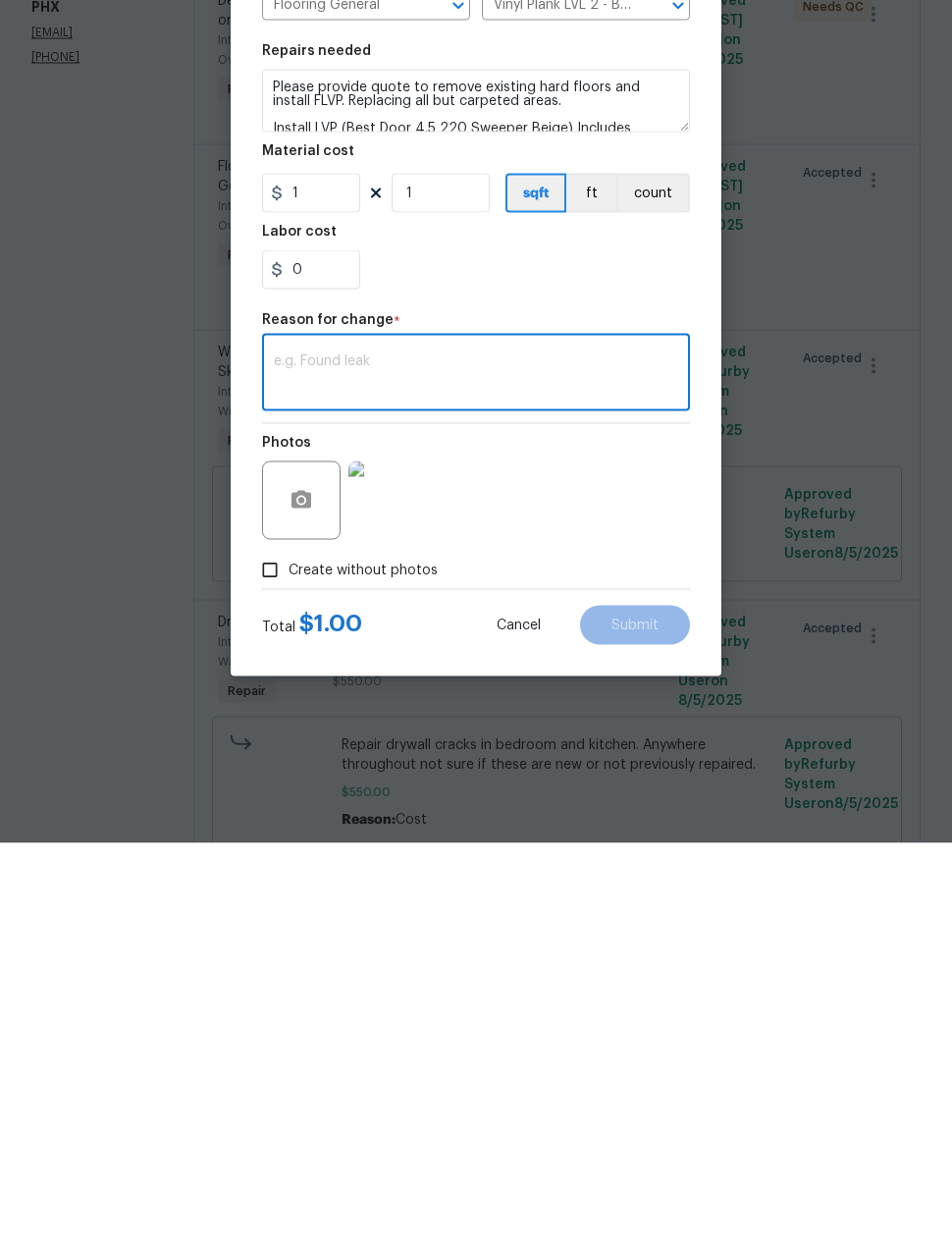 paste on "demo the old laminate, install moisture barrier, new MSI LVP, flooring, and shoe molding all the way around the perimeter it’s $5,540." 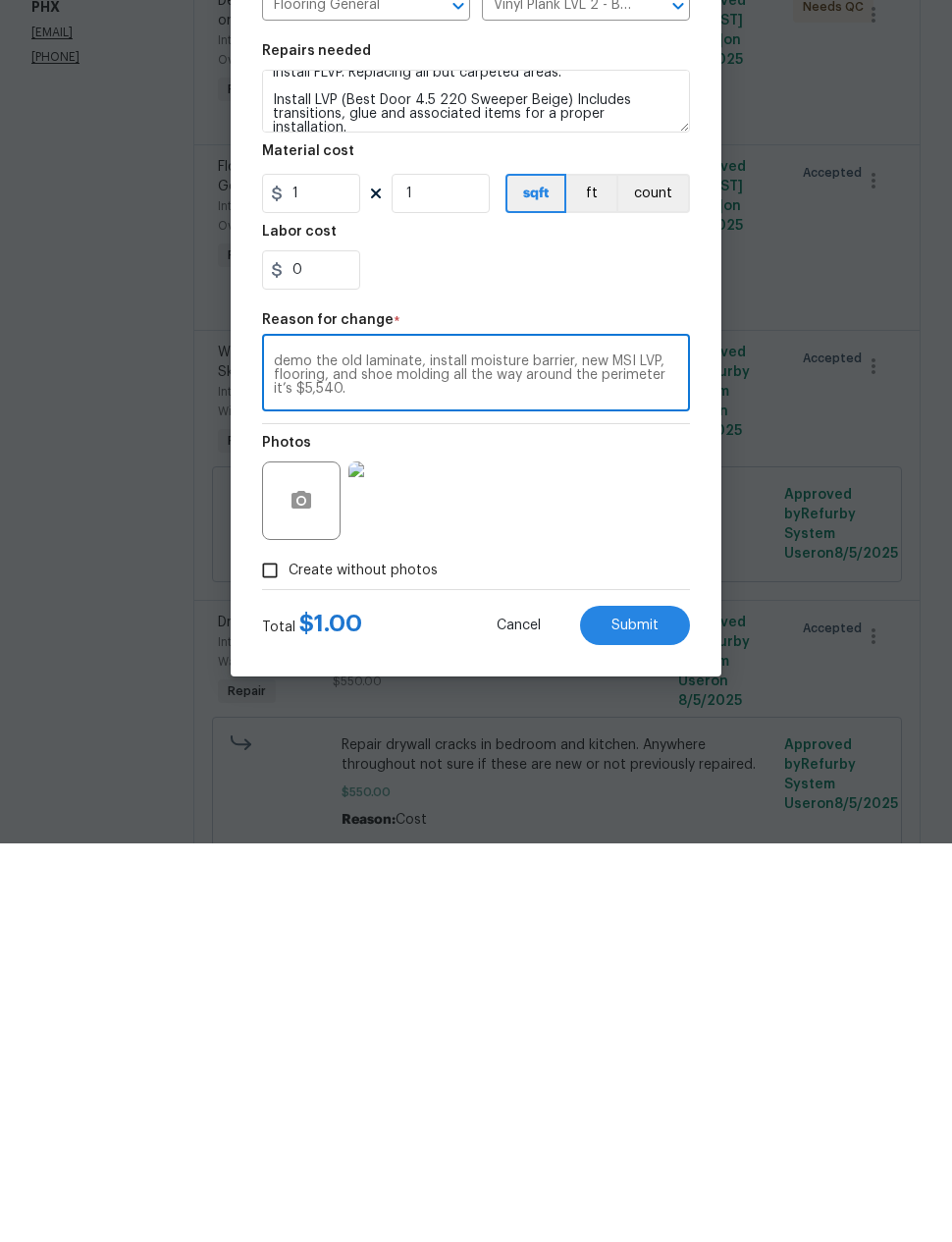 scroll, scrollTop: 27, scrollLeft: 0, axis: vertical 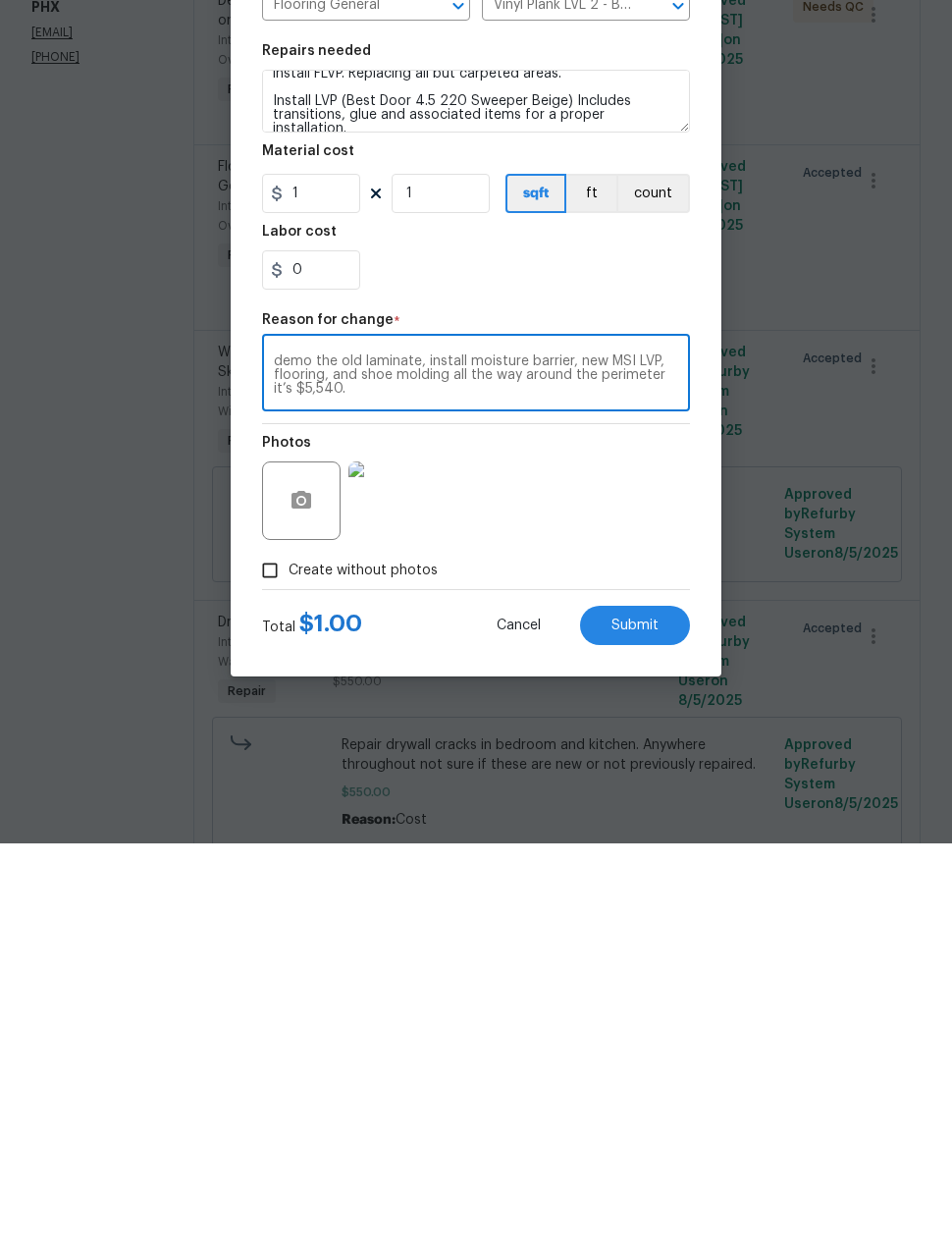type on "demo the old laminate, install moisture barrier, new MSI LVP, flooring, and shoe molding all the way around the perimeter it’s $5,540." 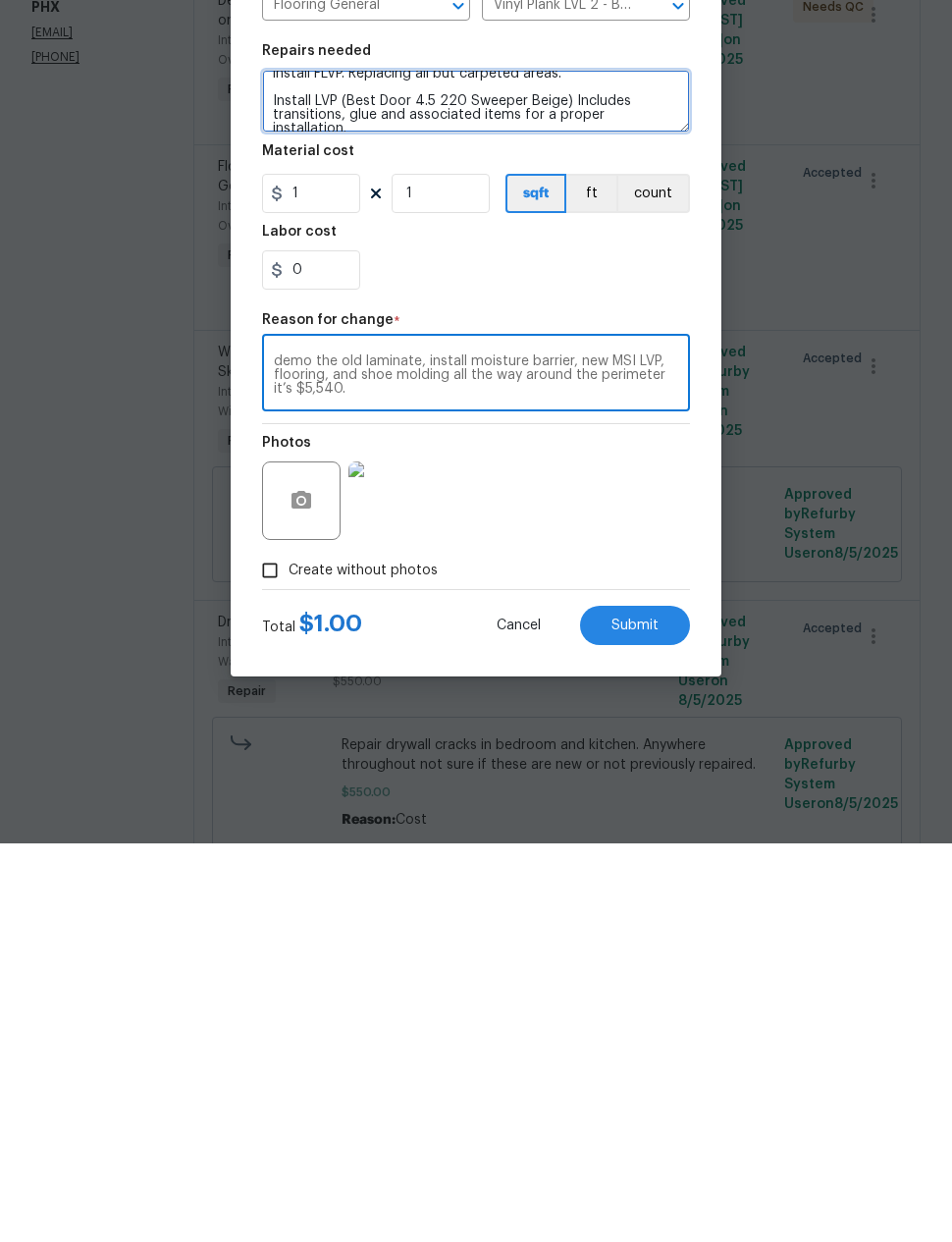 click on "Please provide quote to remove existing hard floors and install FLVP. Replacing all but carpeted areas.
Install LVP (Best Door 4.5 220 Sweeper Beige) Includes transitions, glue and associated items for a proper installation." at bounding box center (476, 500) 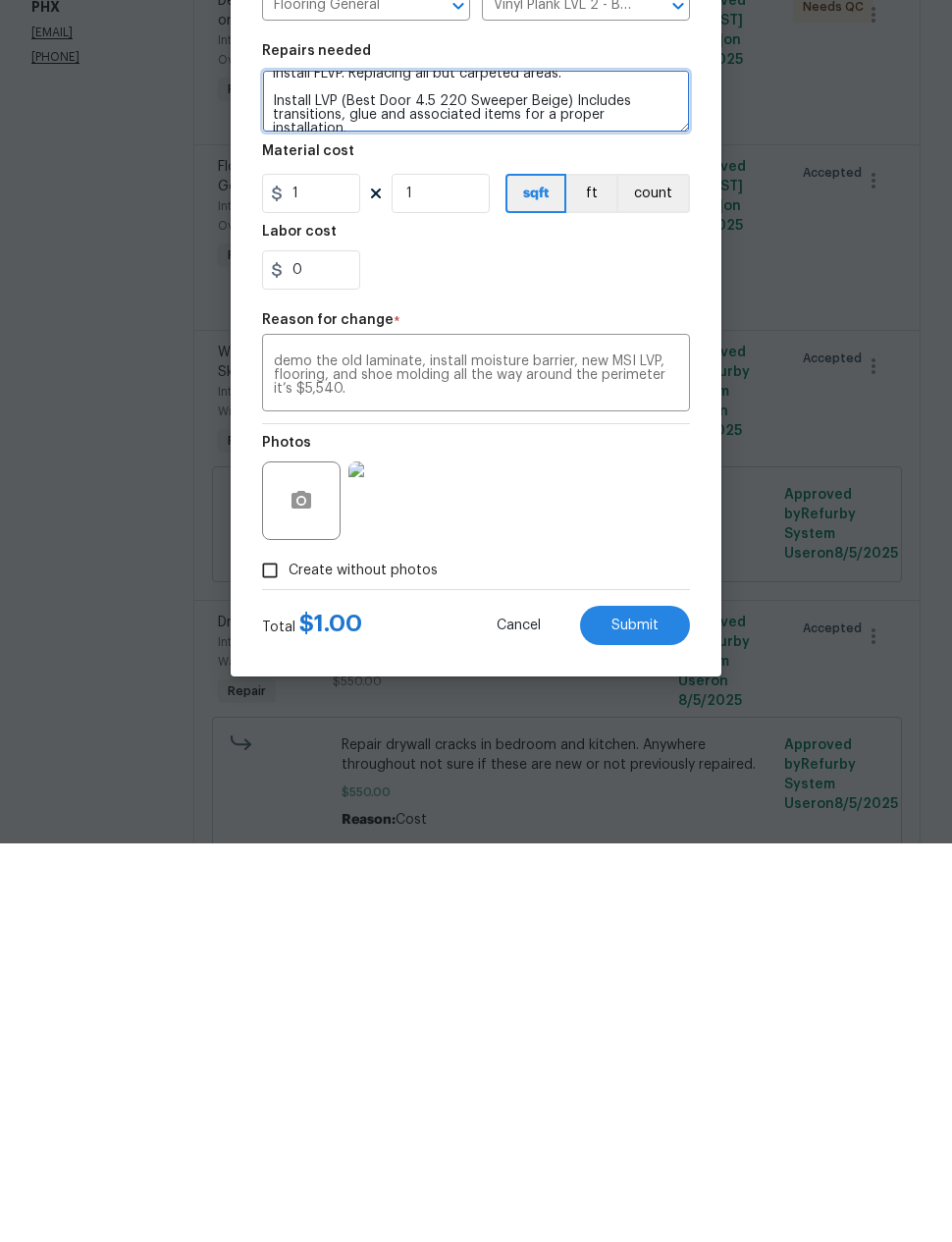 click on "Please provide quote to remove existing hard floors and install FLVP. Replacing all but carpeted areas.
Install LVP (Best Door 4.5 220 Sweeper Beige) Includes transitions, glue and associated items for a proper installation." at bounding box center (476, 500) 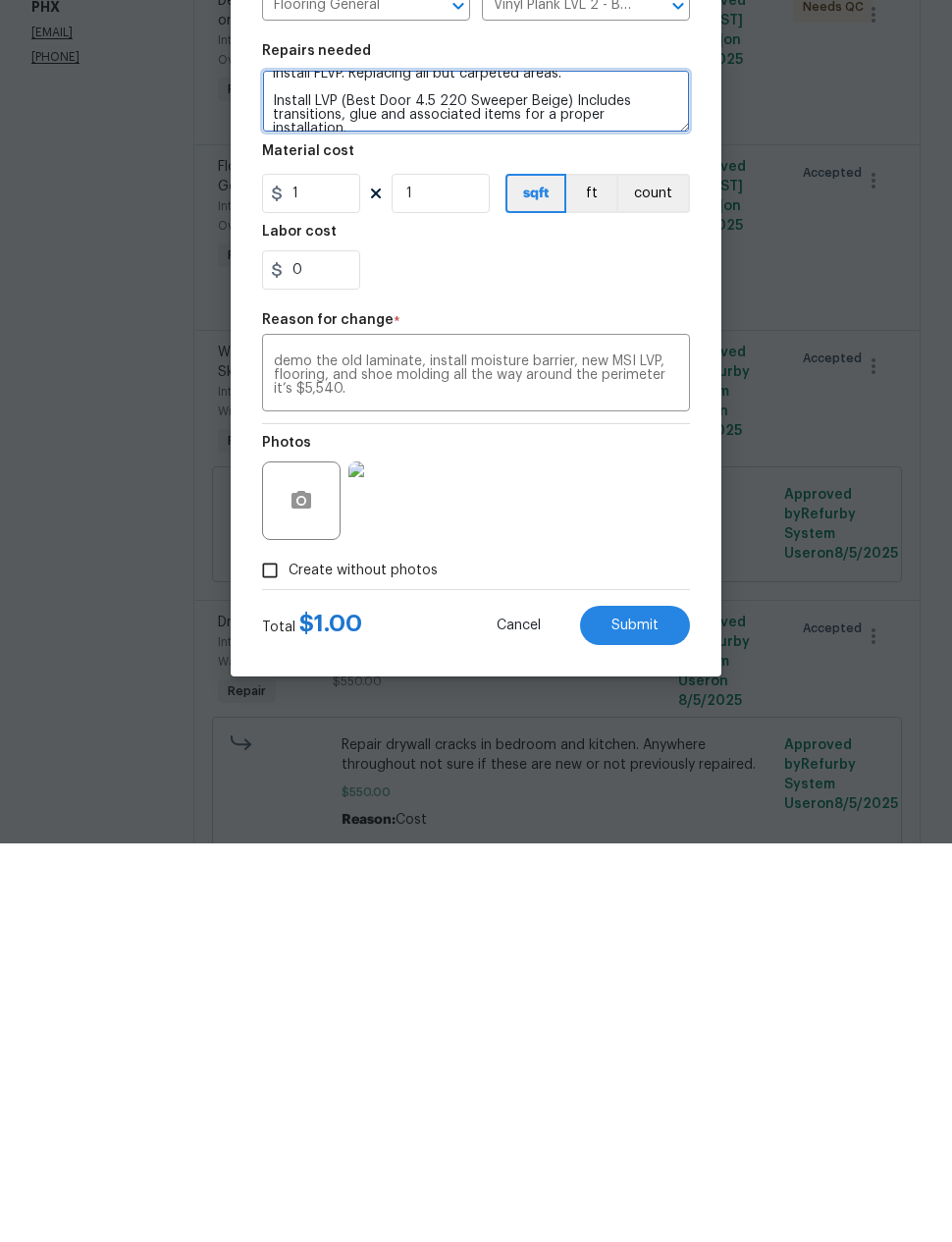 paste on "demo the old laminate, install moisture barrier, new MSI LVP, flooring, and shoe molding all the way around the perimeter it’s $5,540" 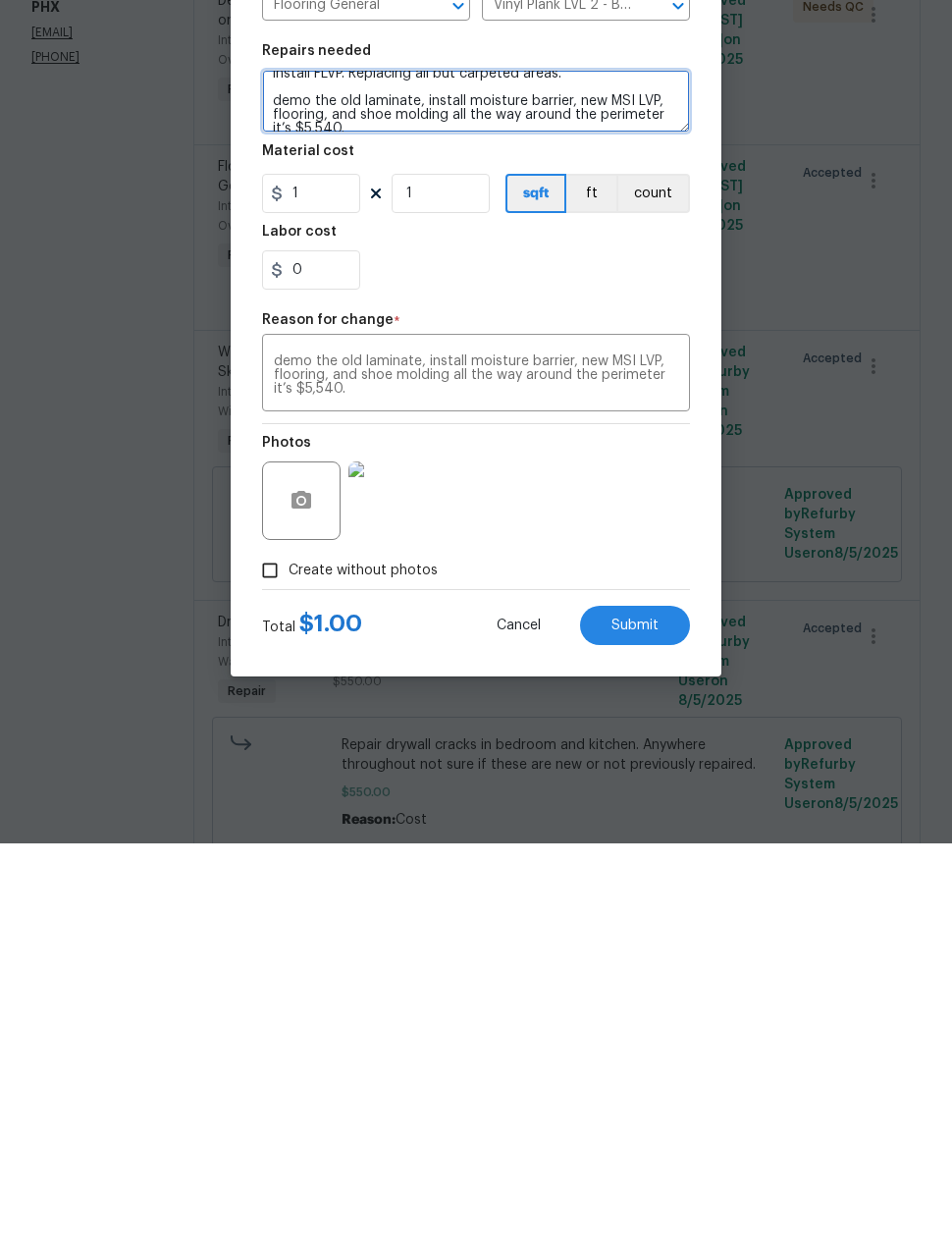 scroll, scrollTop: 41, scrollLeft: 0, axis: vertical 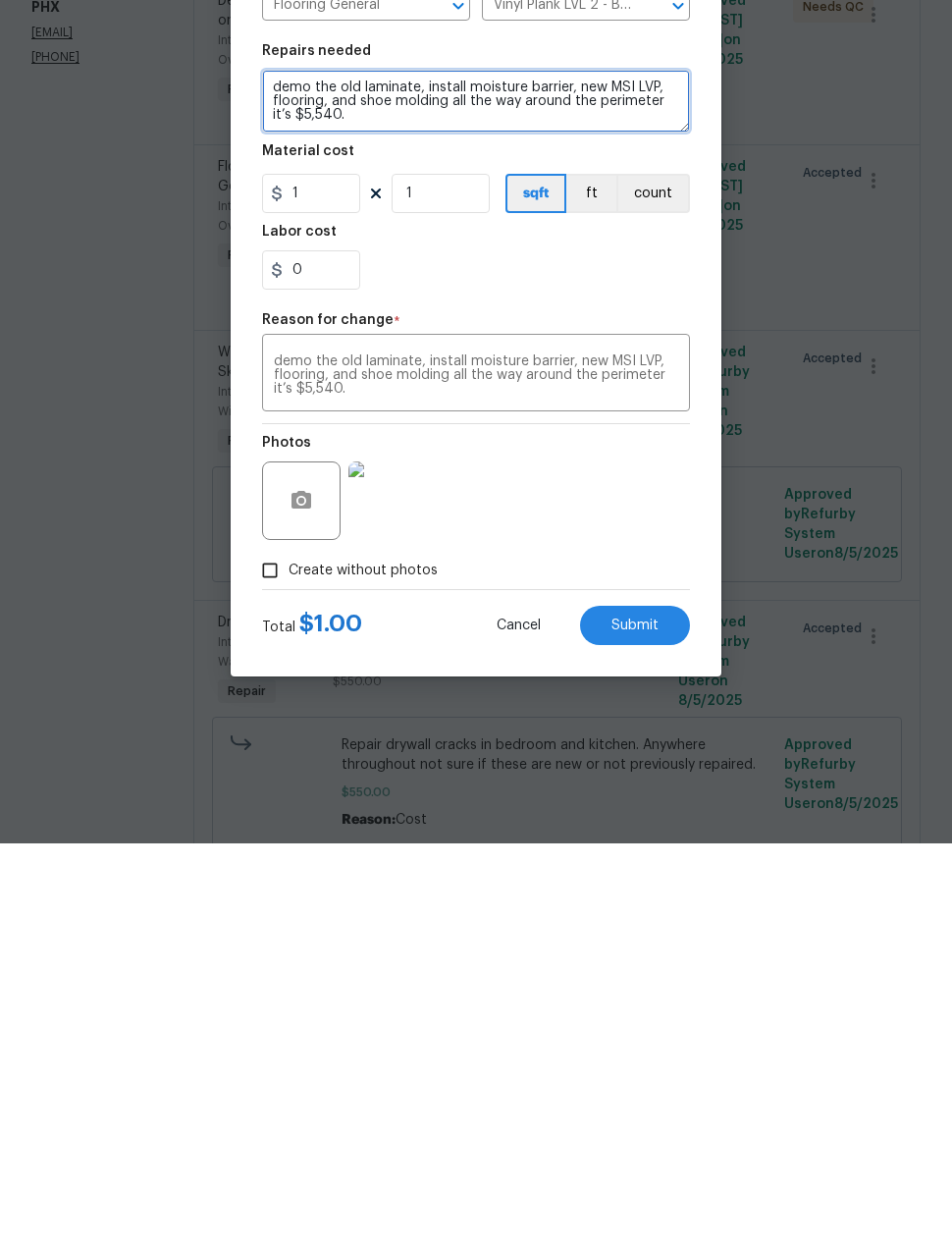 type on "Please provide quote to remove existing hard floors and install FLVP. Replacing all but carpeted areas.
demo the old laminate, install moisture barrier, new MSI LVP, flooring, and shoe molding all the way around the perimeter it’s $5,540." 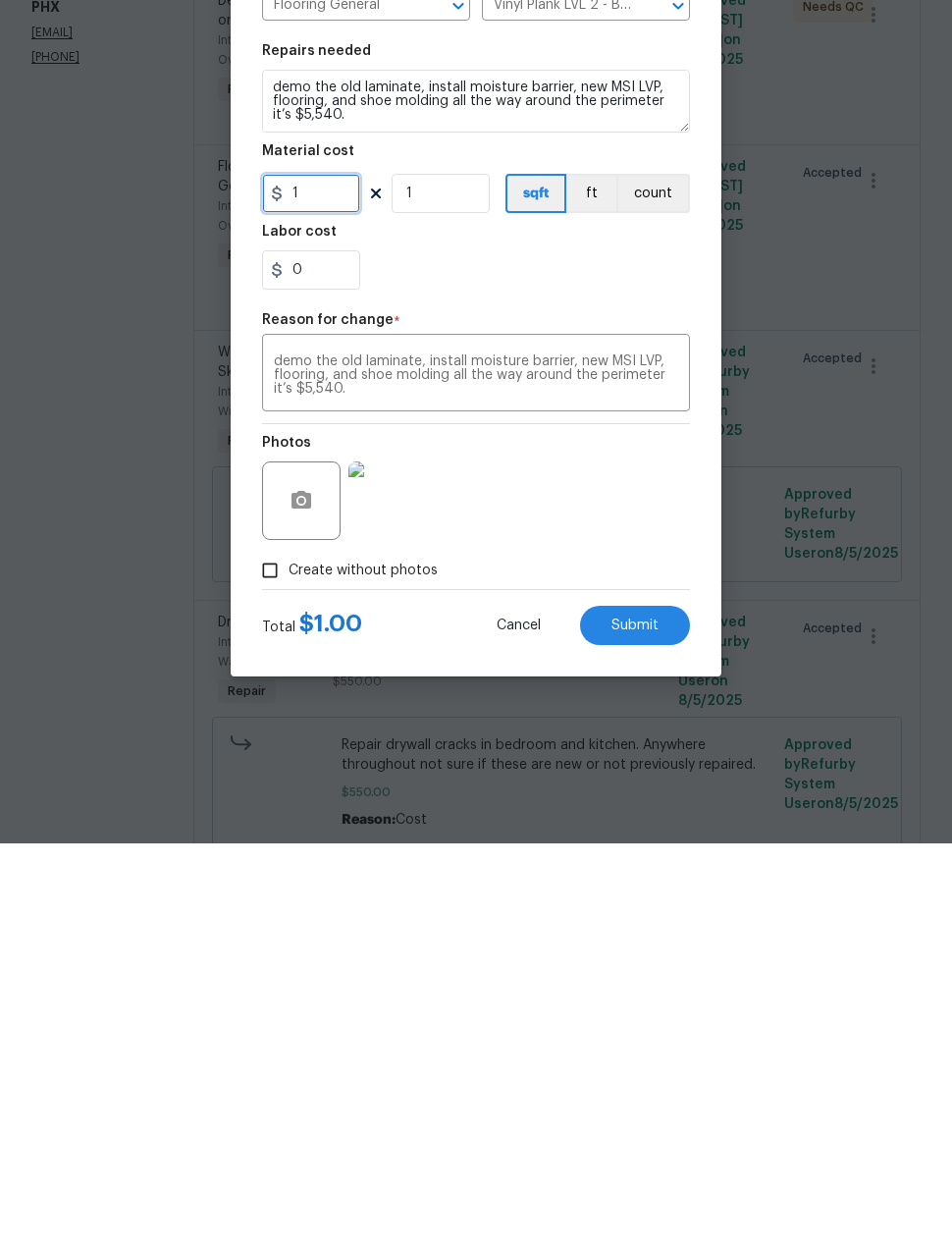 click on "1" at bounding box center [311, 592] 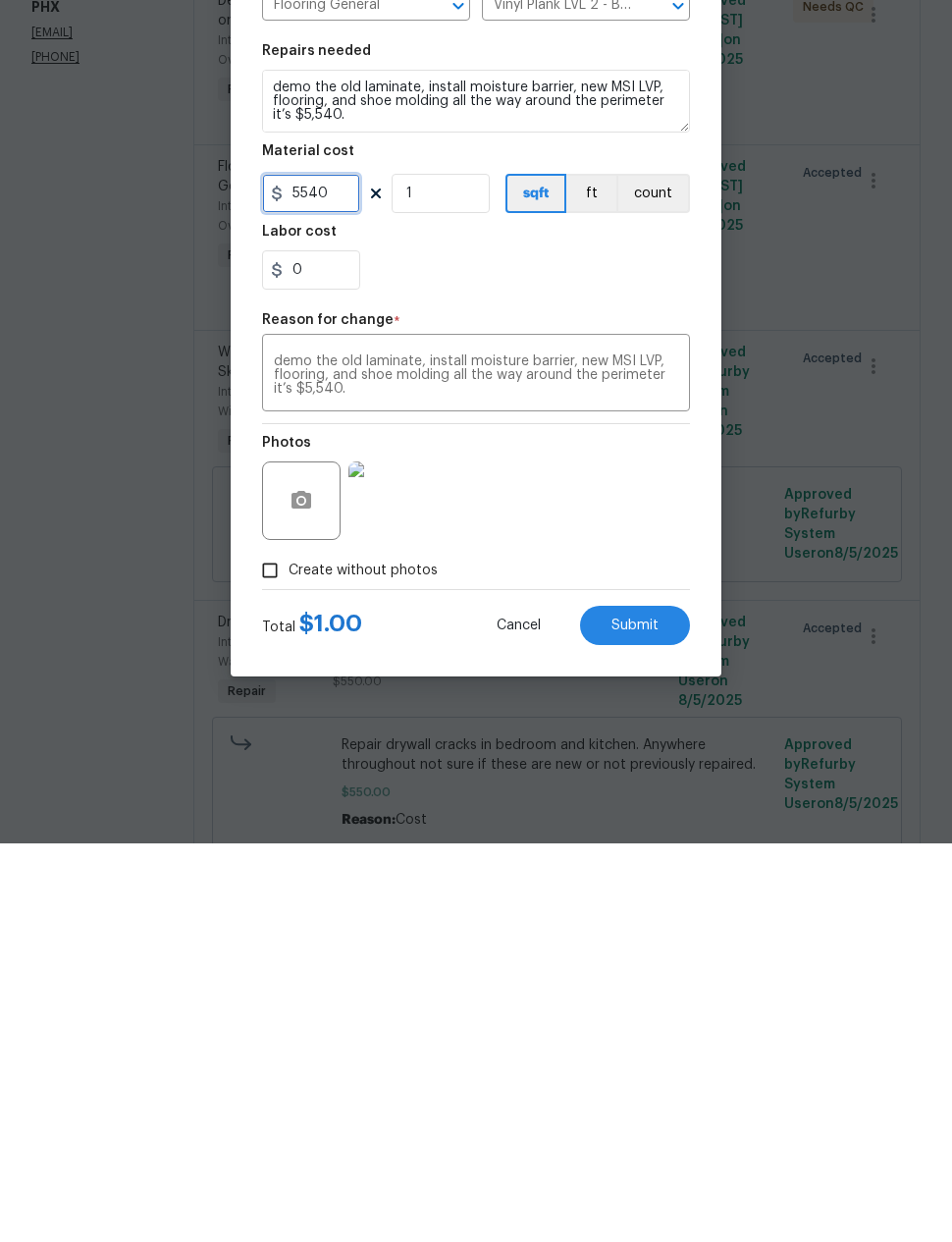 type on "5540" 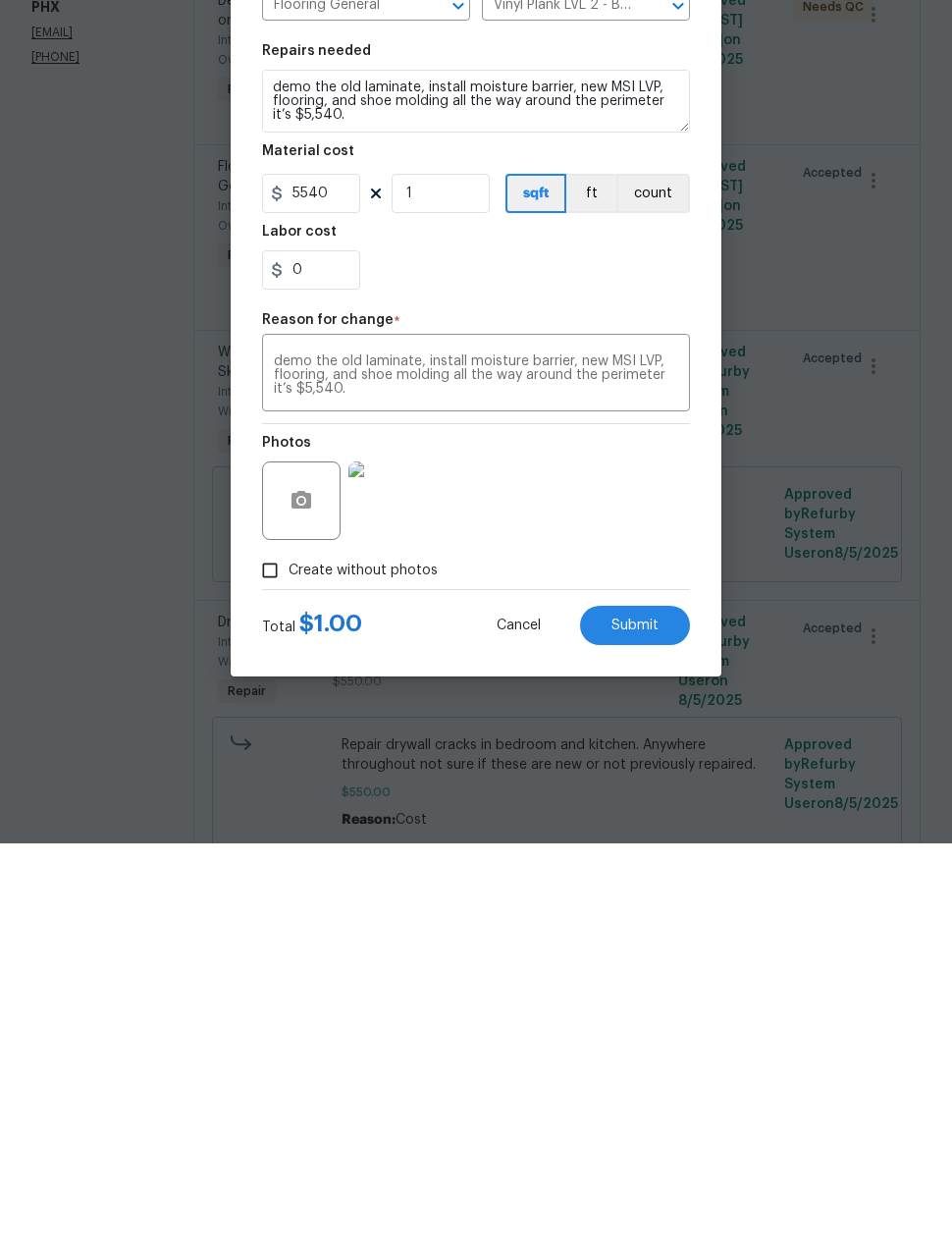 click on "Repairs needed Please provide quote to remove existing hard floors and install FLVP. Replacing all but carpeted areas.
demo the old laminate, install moisture barrier, new MSI LVP, flooring, and shoe molding all the way around the perimeter it’s $5,540. Material cost 5540 1 sqft ft count Labor cost 0" at bounding box center (476, 566) 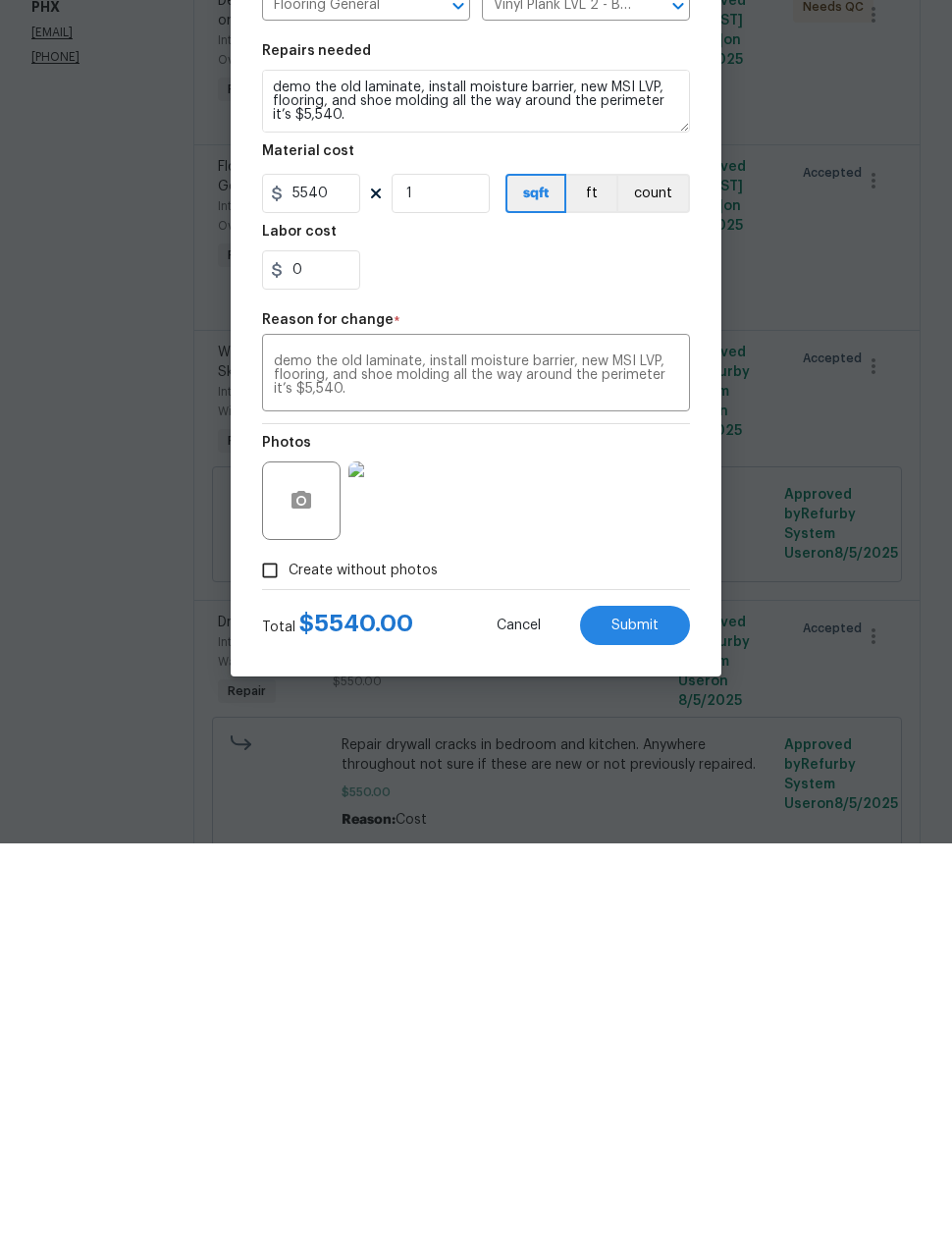 scroll, scrollTop: 79, scrollLeft: 0, axis: vertical 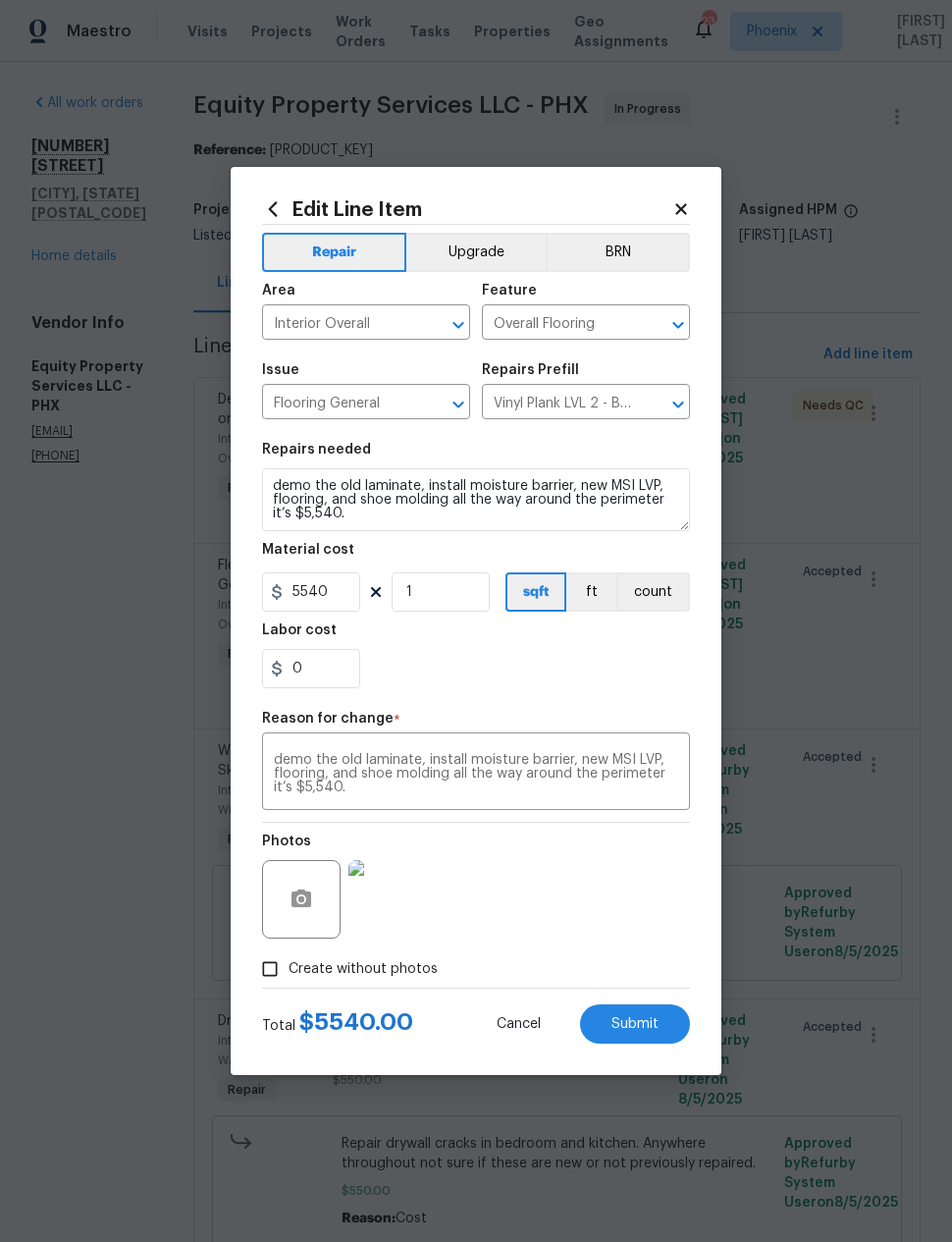 click on "Upgrade" at bounding box center (476, 252) 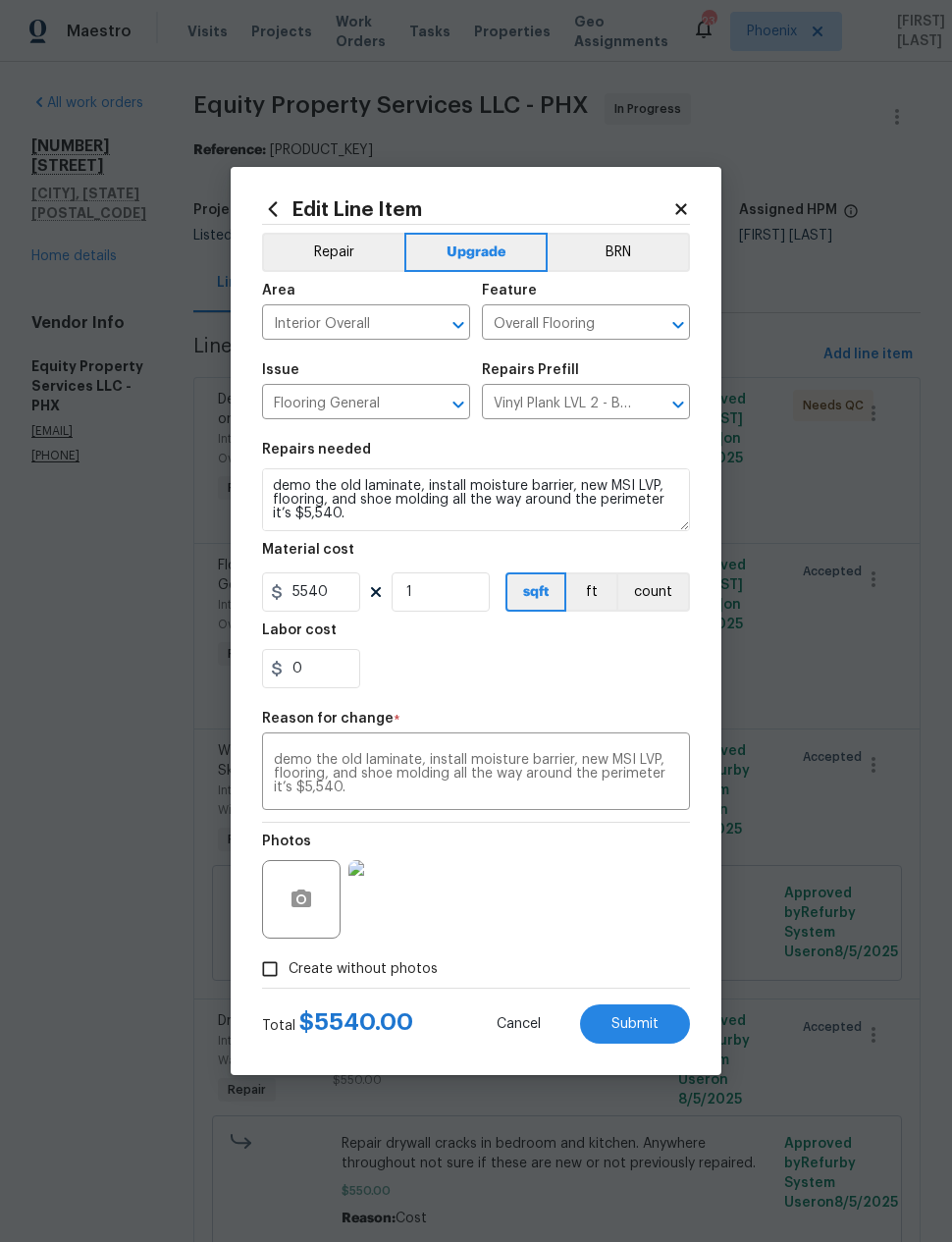 click on "Submit" at bounding box center (635, 1024) 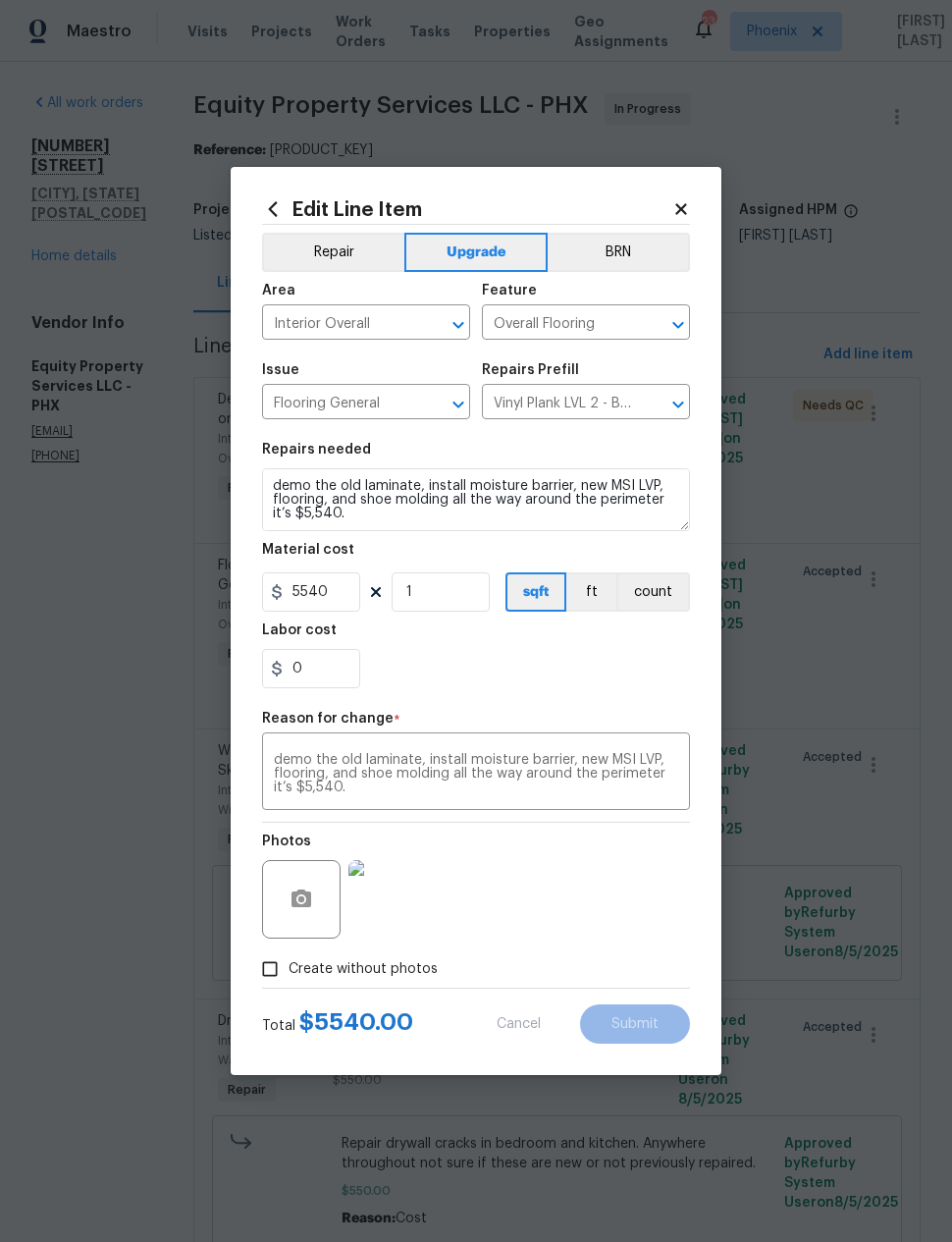 type on "Please provide quote to remove existing hard floors and install FLVP. Replacing all but carpeted areas.
Install LVP (Best Door 4.5 220 Sweeper Beige) Includes transitions, glue and associated items for a proper installation." 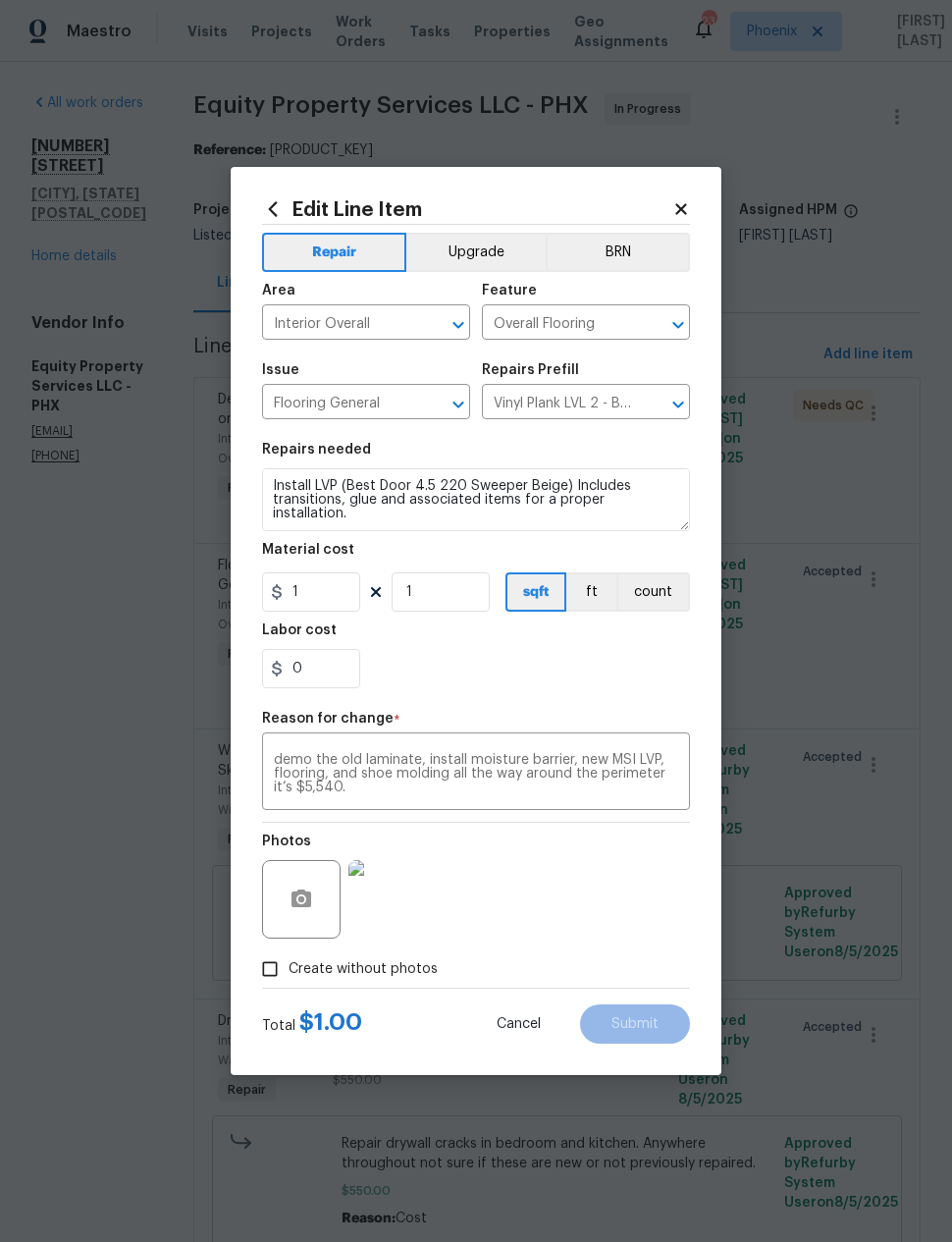 scroll, scrollTop: 27, scrollLeft: 0, axis: vertical 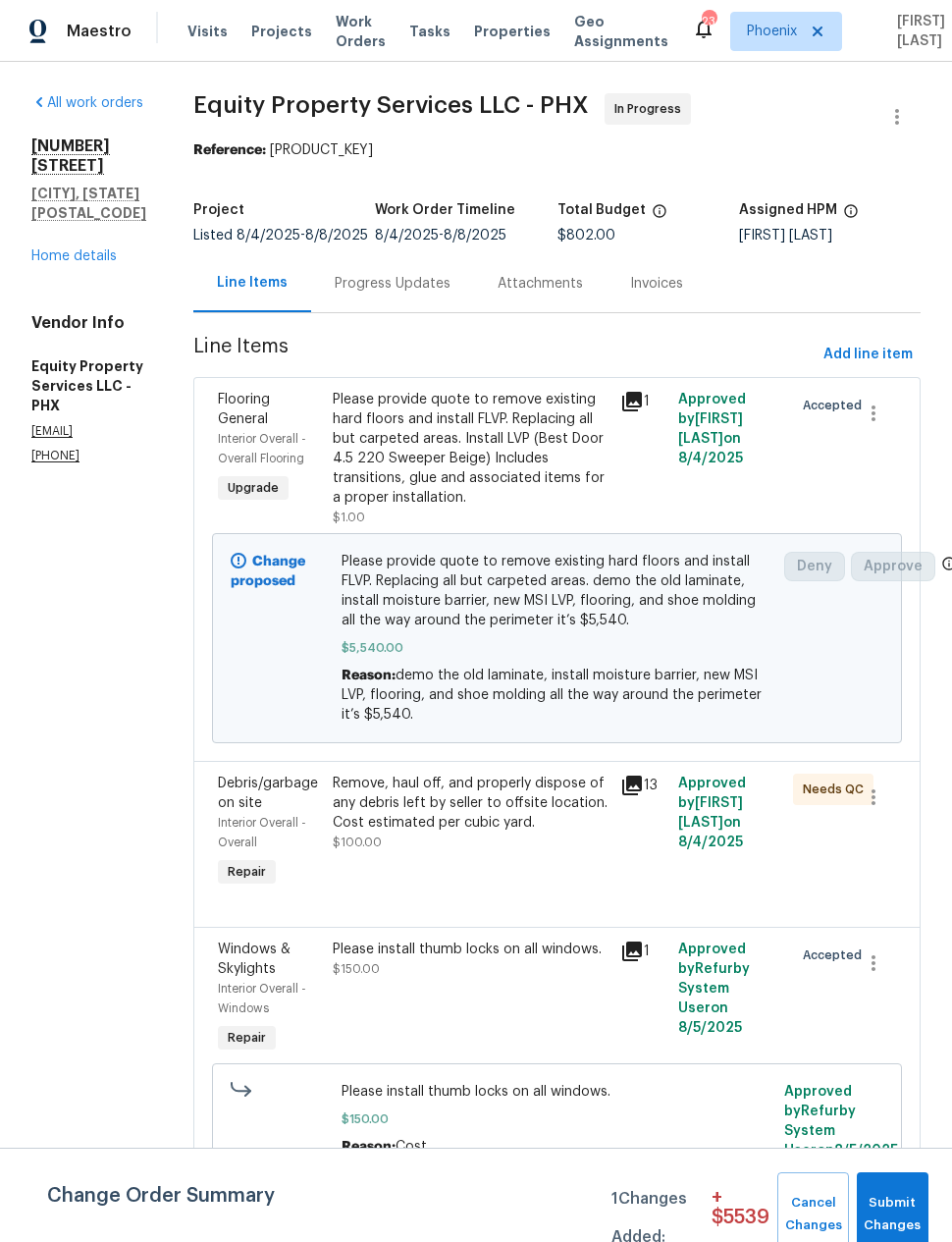 click on "Progress Updates" at bounding box center (393, 284) 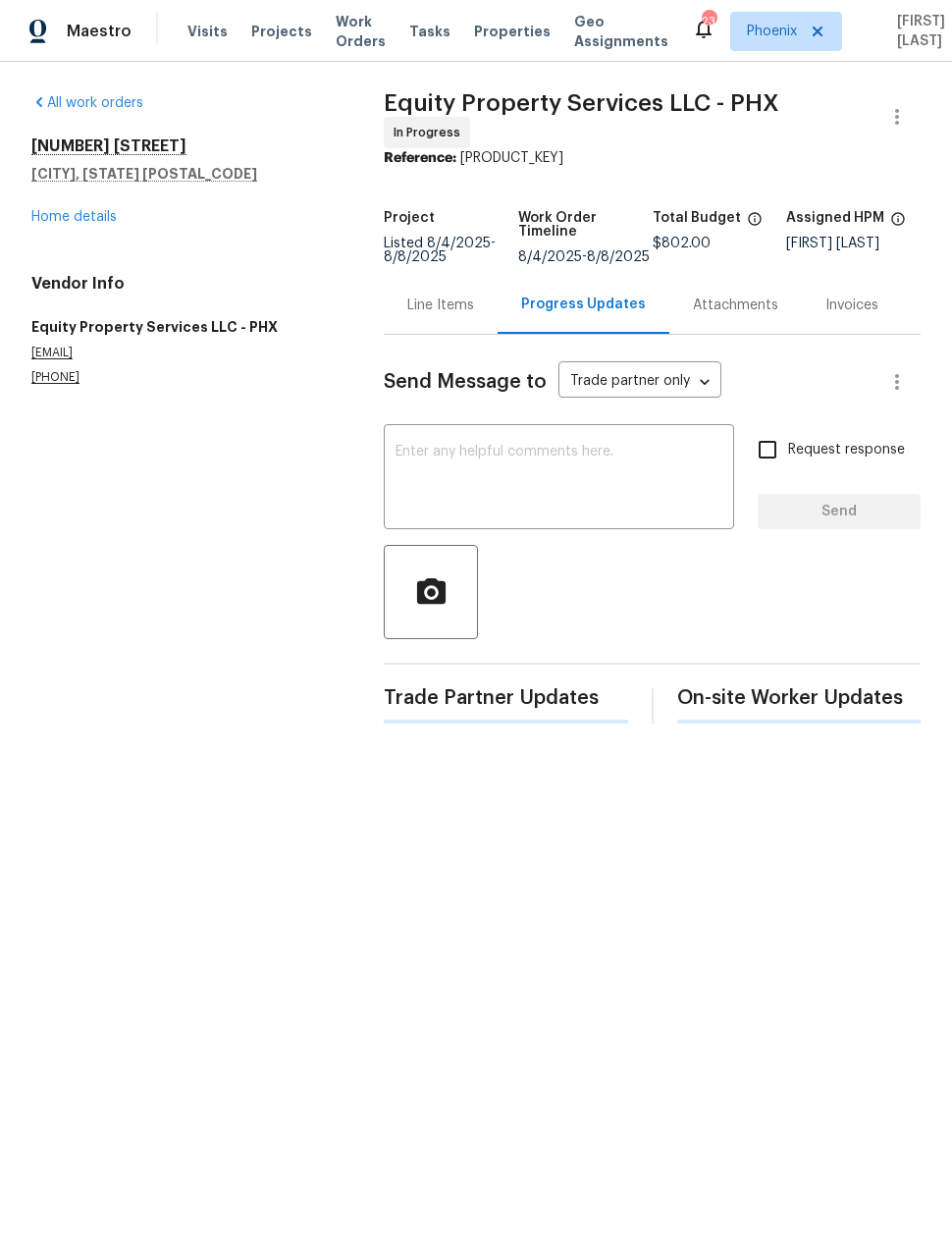 scroll, scrollTop: 0, scrollLeft: 0, axis: both 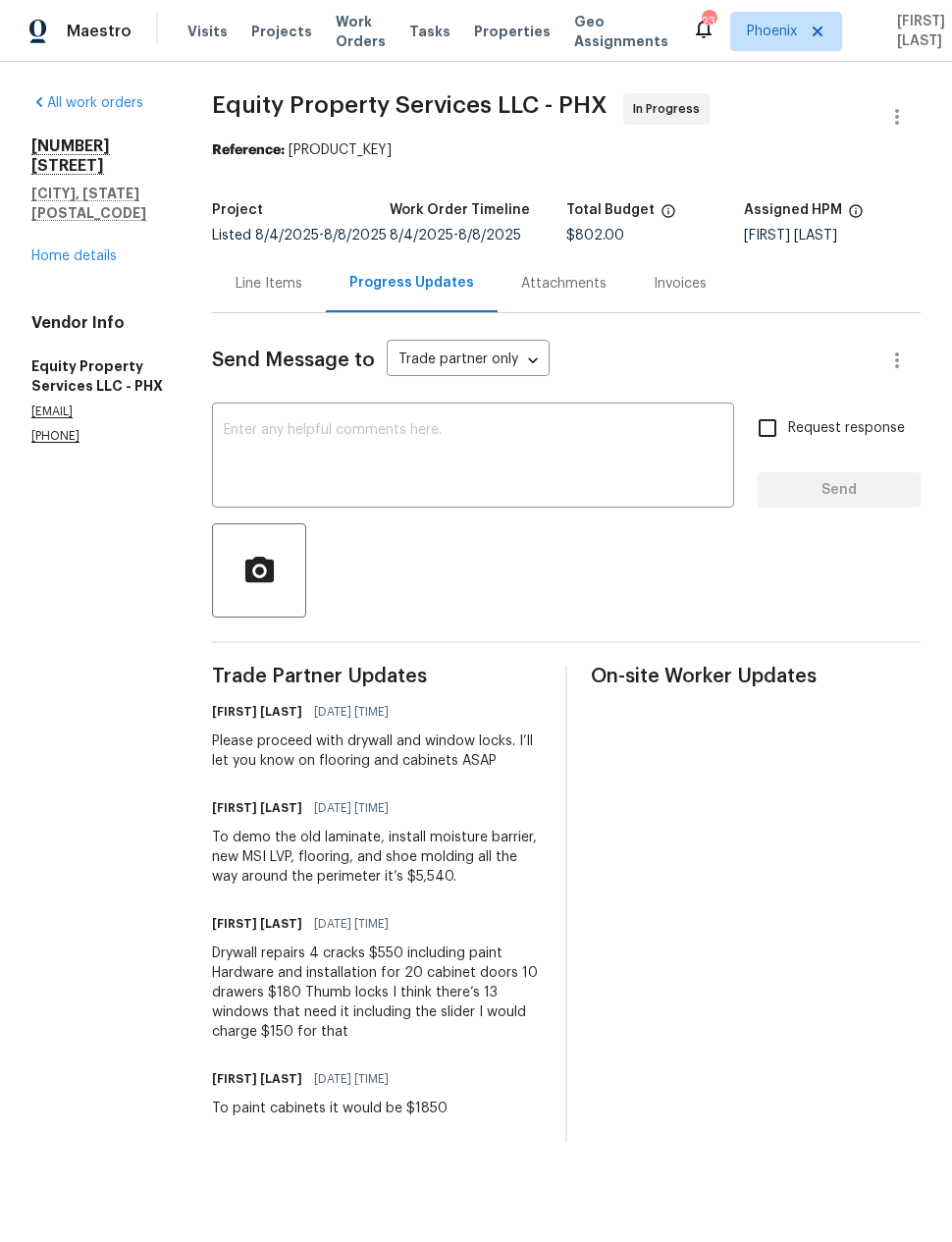 click on "Line Items" at bounding box center (269, 284) 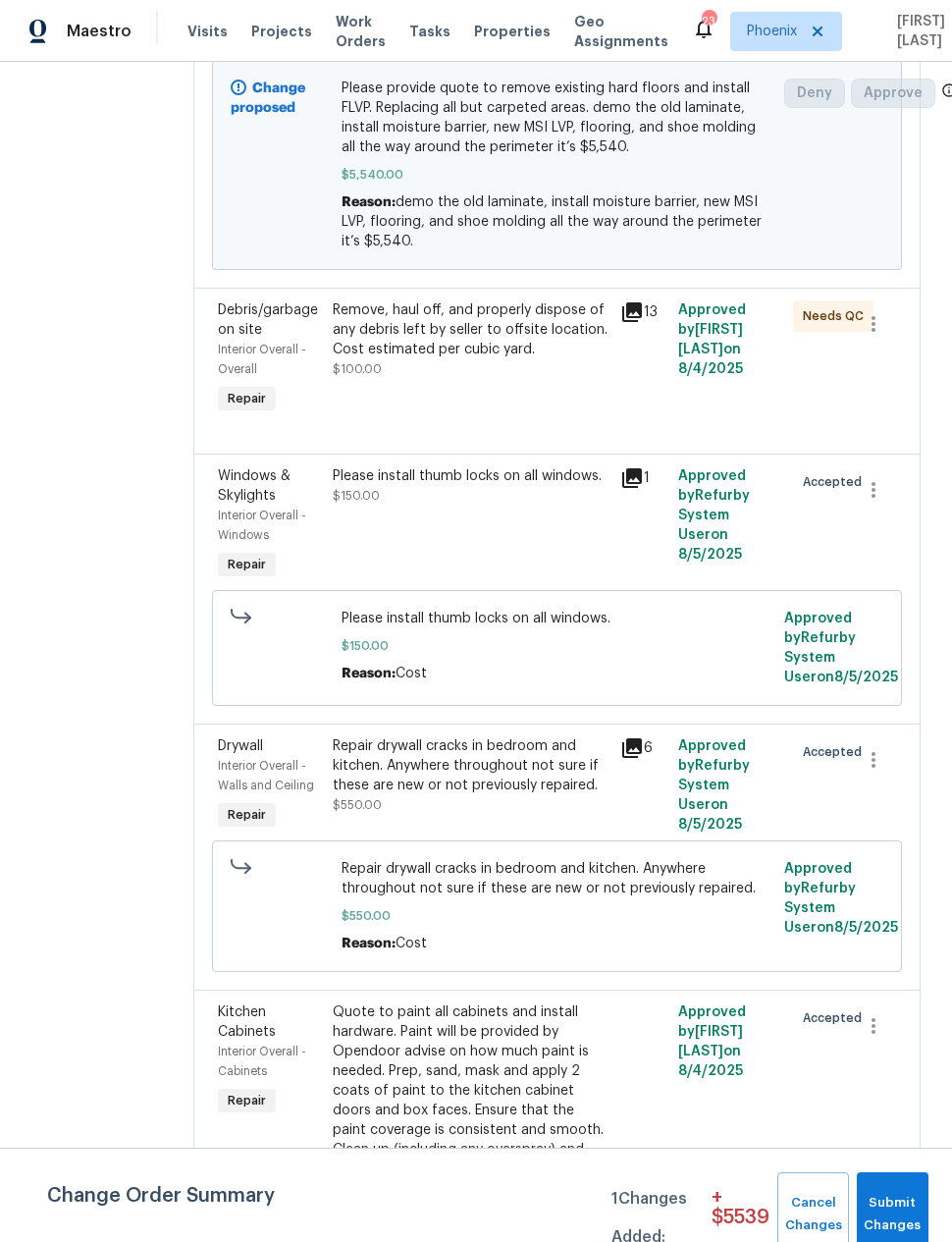 scroll, scrollTop: 472, scrollLeft: 0, axis: vertical 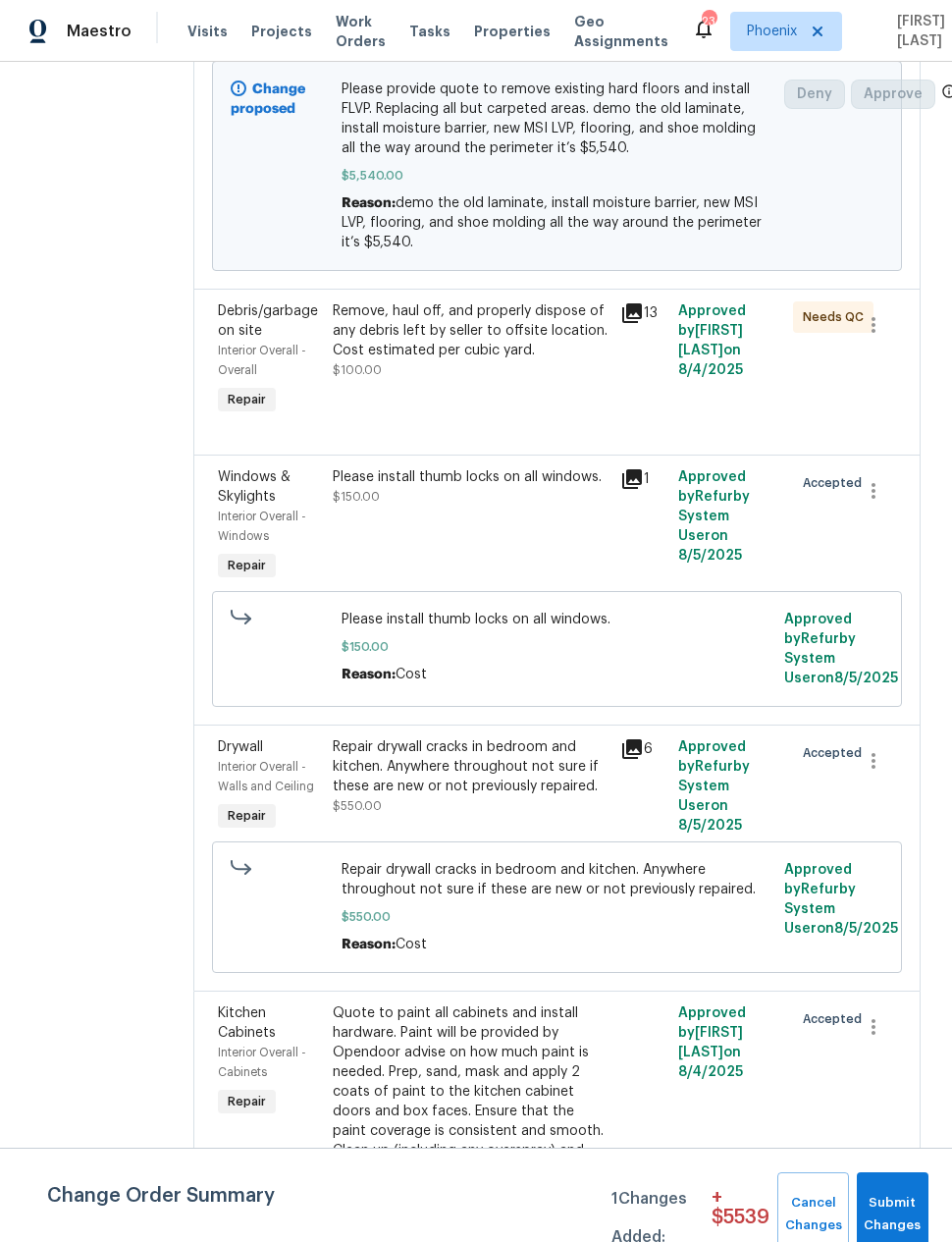 click on "Quote to paint all cabinets and install hardware. Paint will be provided by Opendoor advise on how much paint is needed.
Prep, sand, mask and apply 2 coats of paint to the kitchen cabinet doors and box faces. Ensure that the paint coverage is consistent and smooth. Clean up (including any overspray) and dispose of all debris properly. Paint will be delivered onsite, Purchased by Opendoor." at bounding box center (470, 1102) 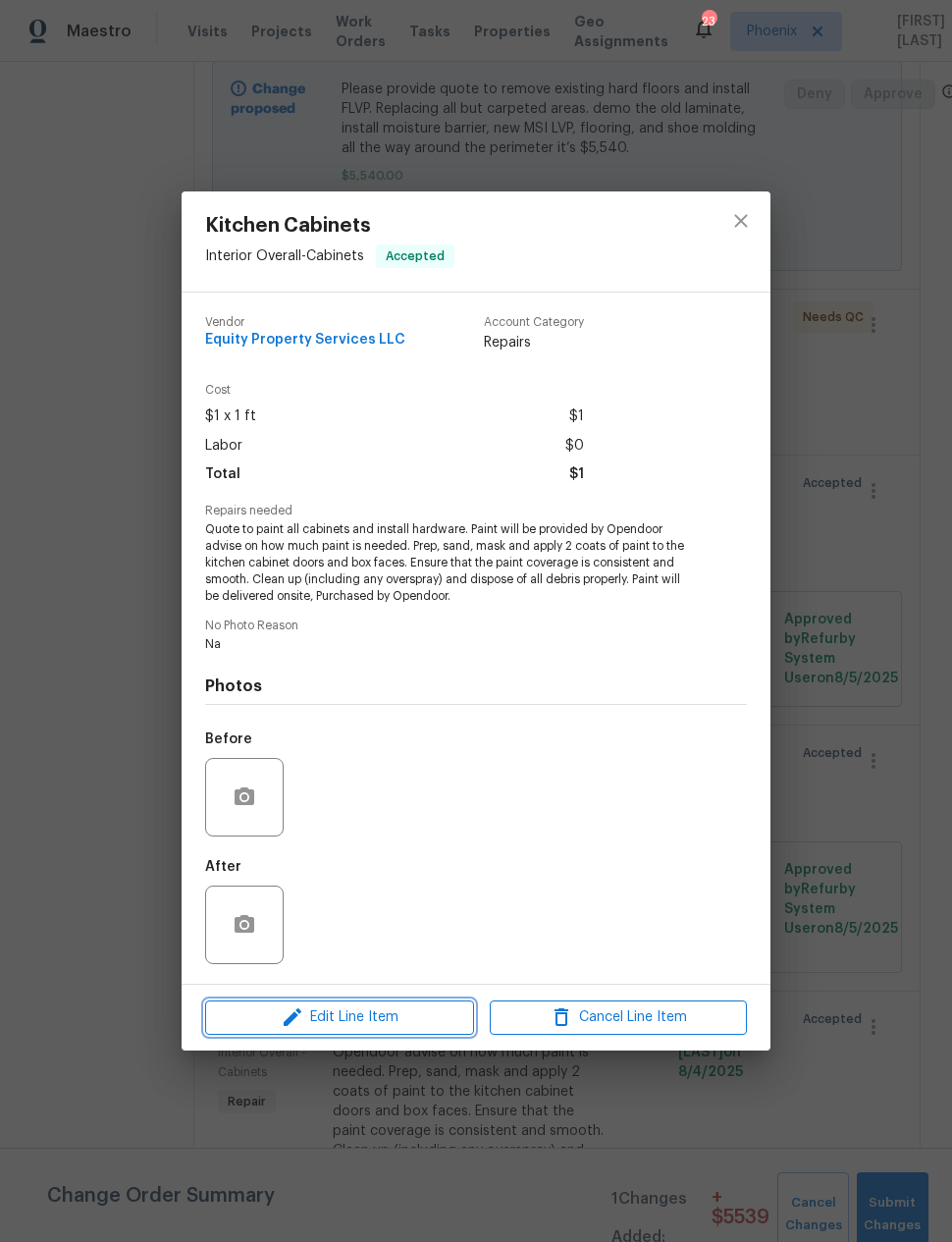 click on "Edit Line Item" at bounding box center [340, 1017] 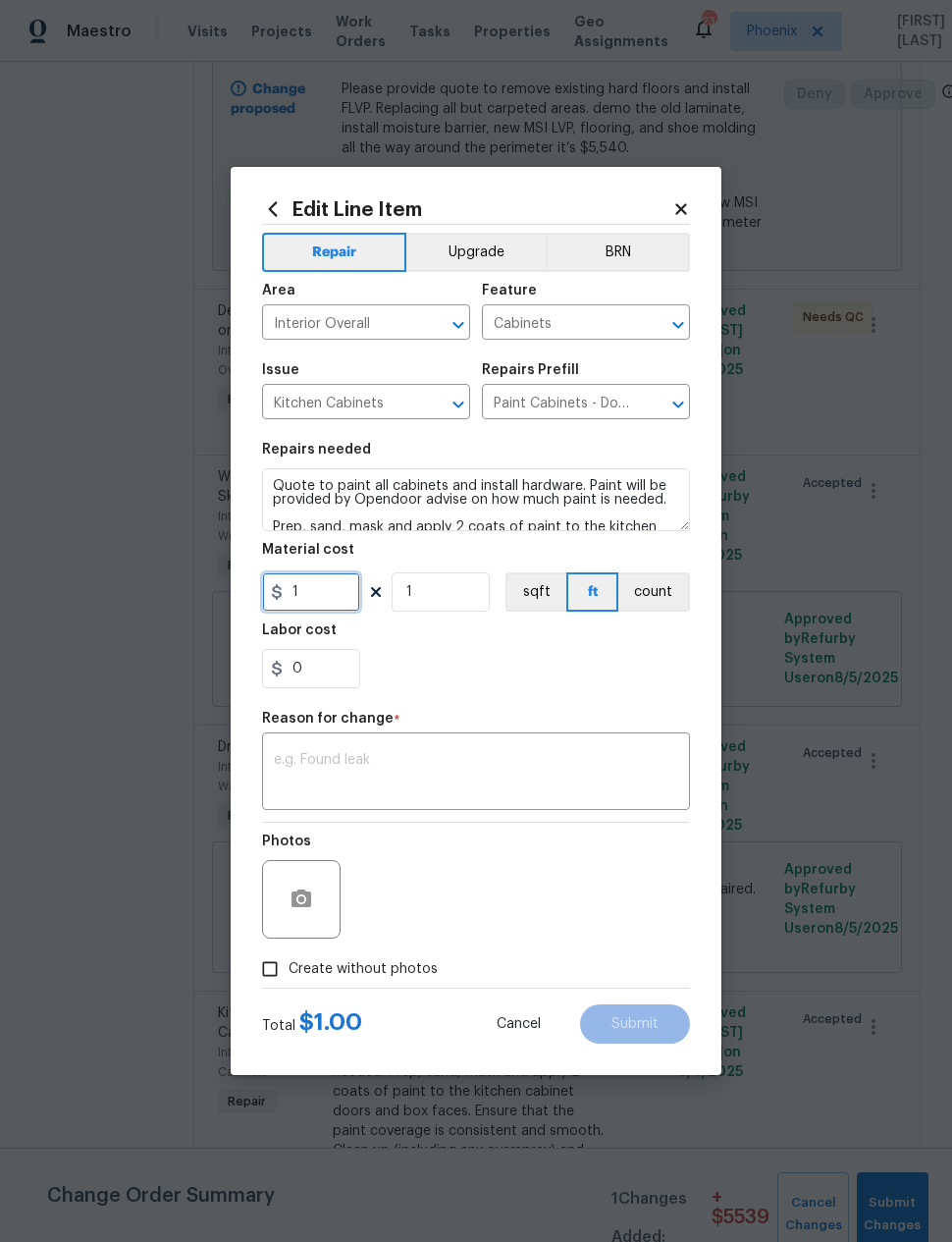 click on "1" at bounding box center (311, 592) 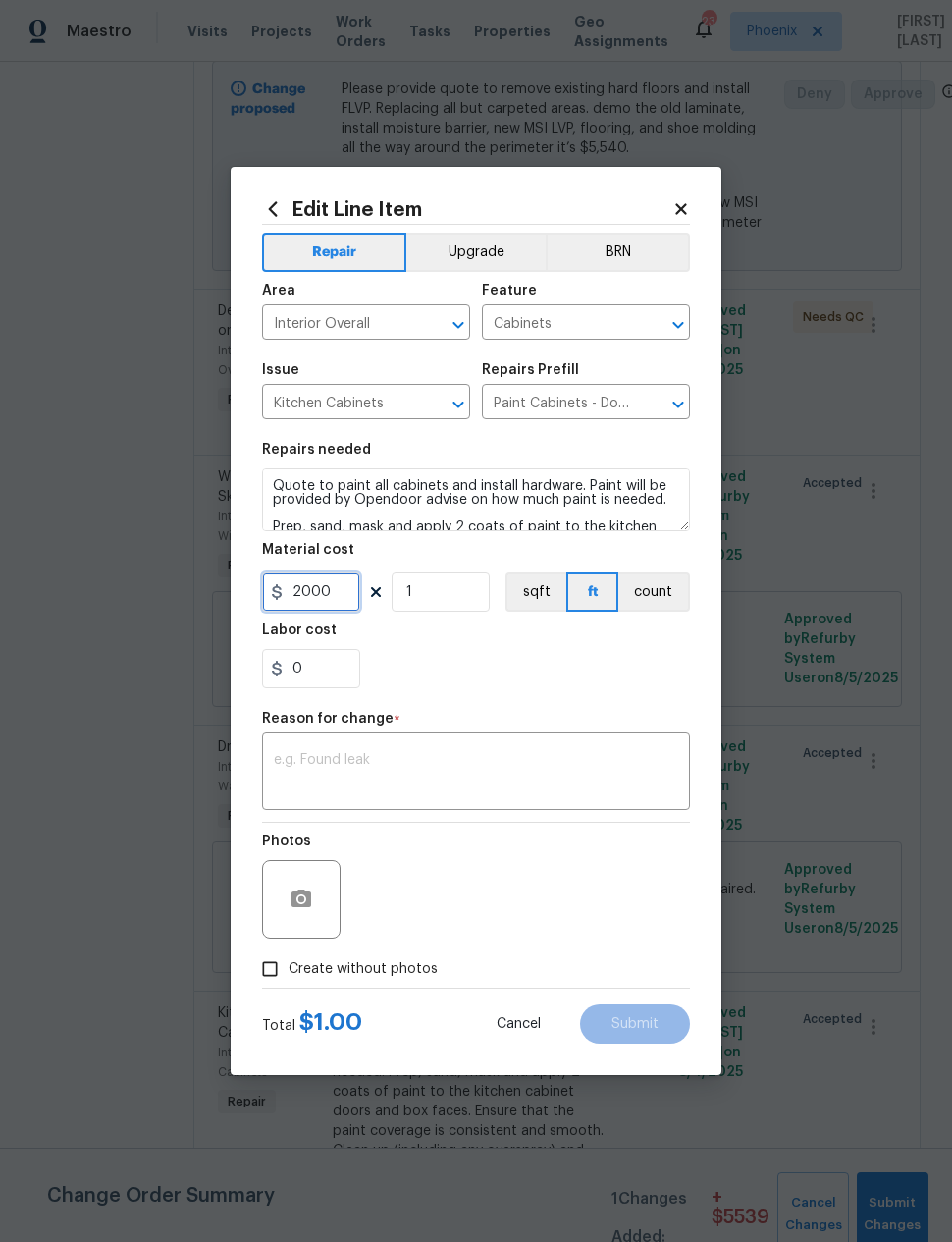 type on "2000" 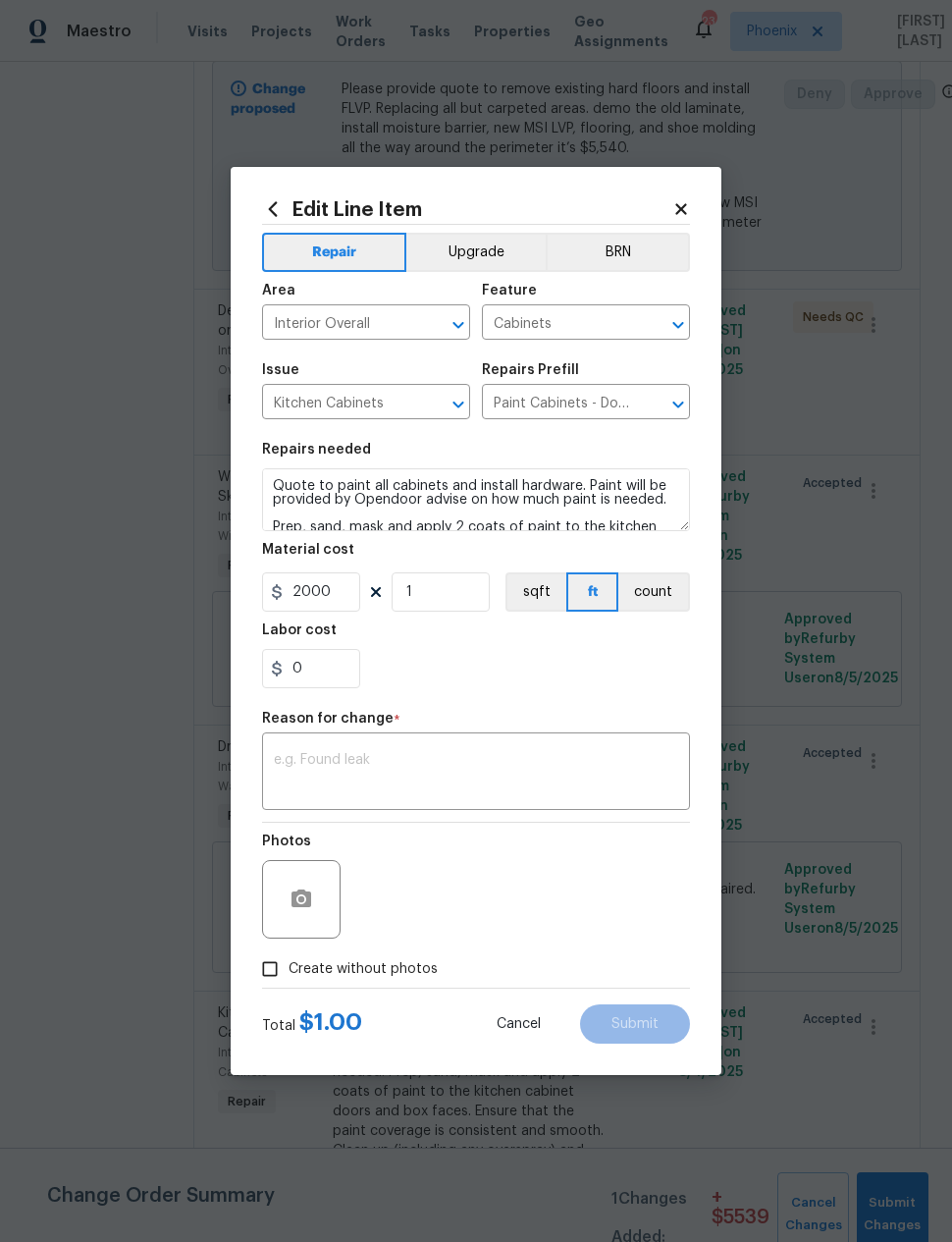click on "x ​" at bounding box center [476, 774] 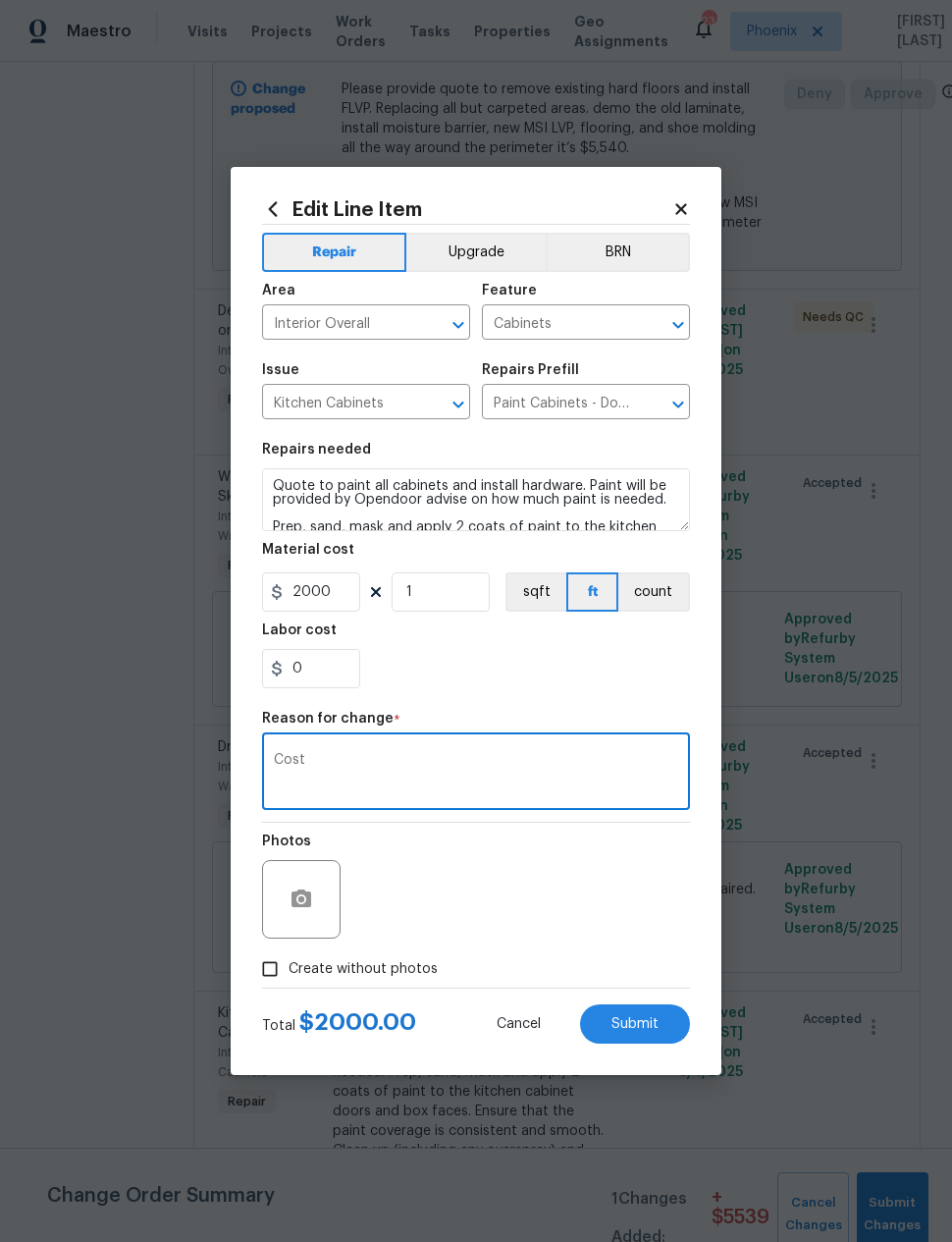 type on "Cost" 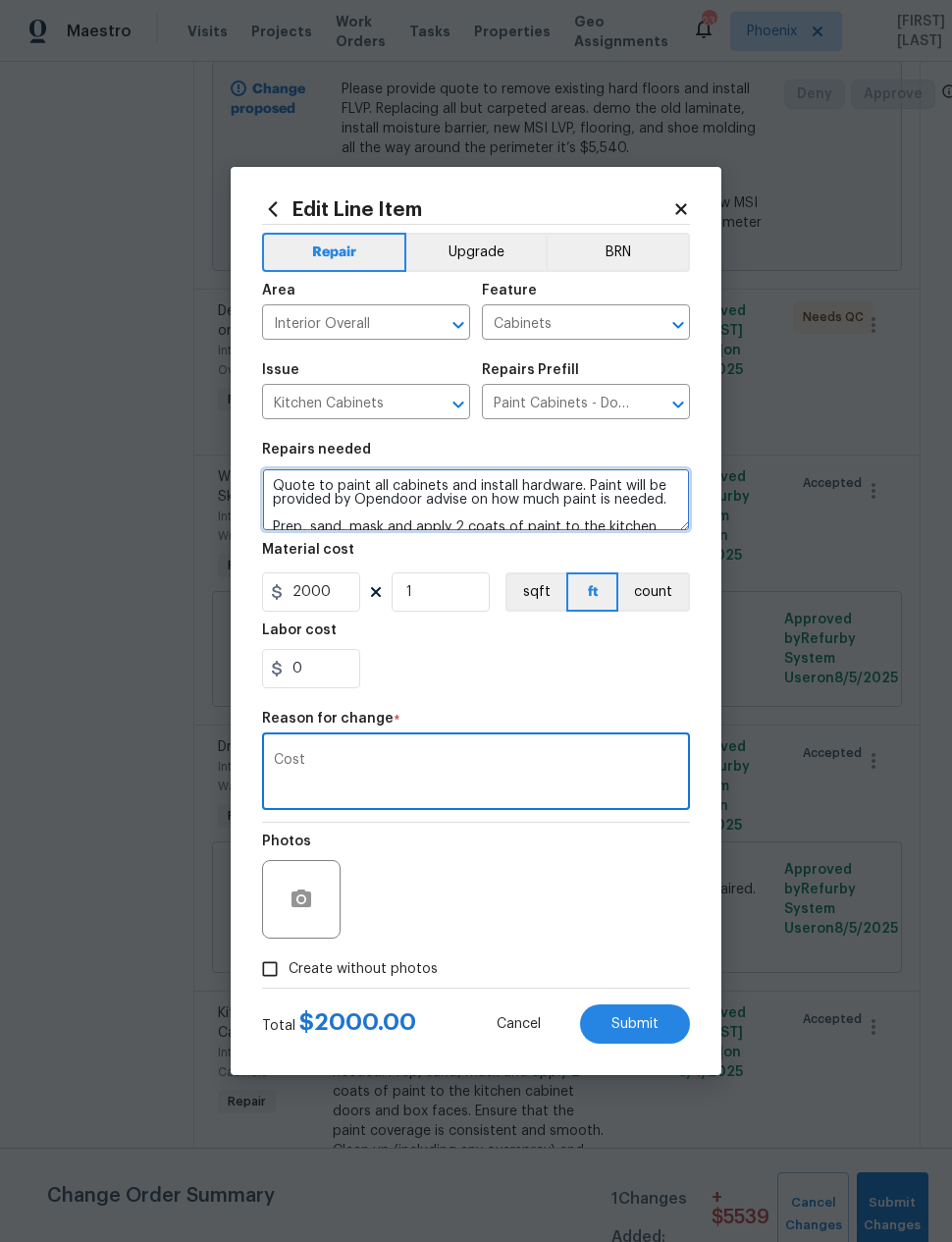 click on "Quote to paint all cabinets and install hardware. Paint will be provided by Opendoor advise on how much paint is needed.
Prep, sand, mask and apply 2 coats of paint to the kitchen cabinet doors and box faces. Ensure that the paint coverage is consistent and smooth. Clean up (including any overspray) and dispose of all debris properly. Paint will be delivered onsite, Purchased by Opendoor." at bounding box center (476, 500) 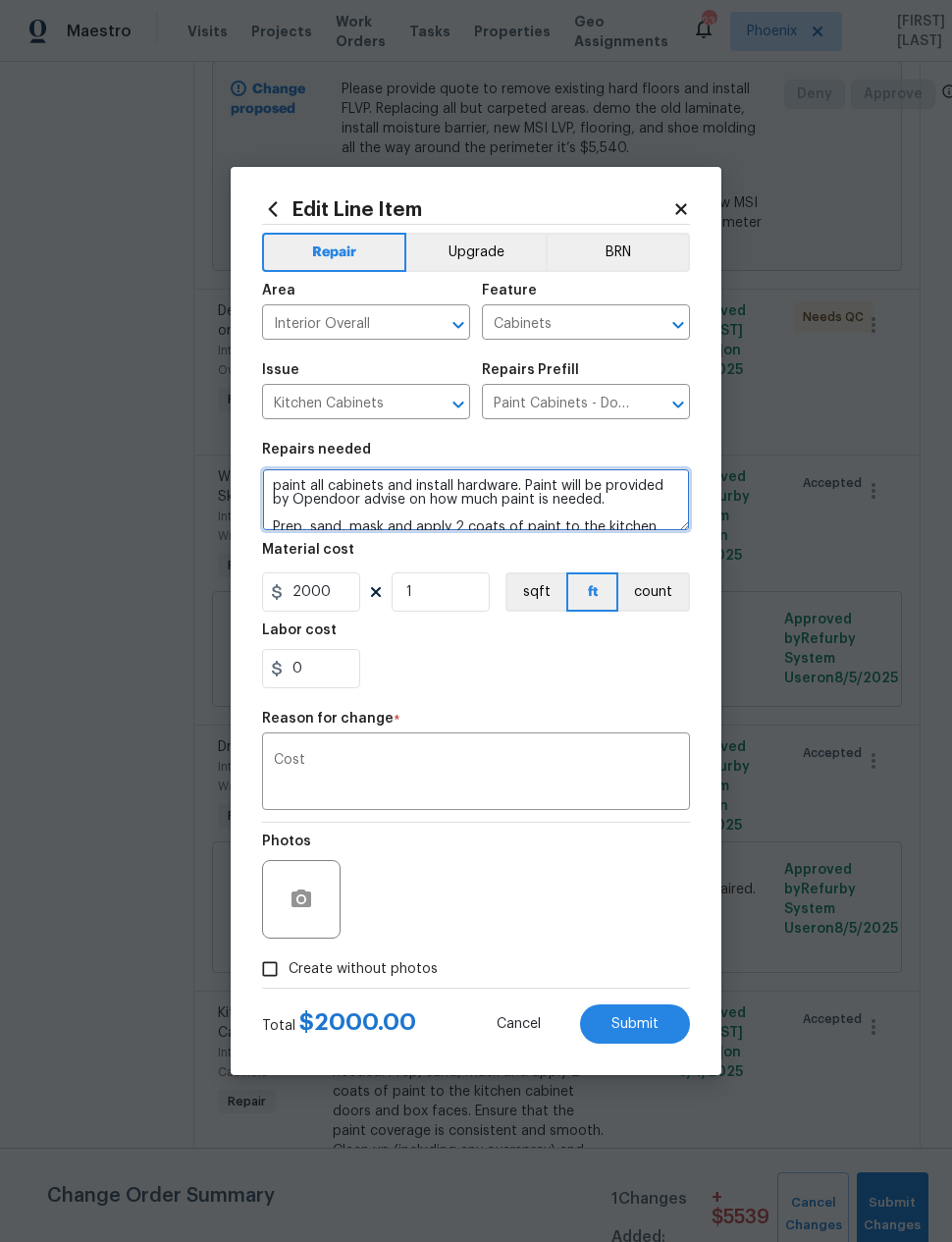 type on "paint all cabinets and install hardware. Paint will be provided by Opendoor advise on how much paint is needed.
Prep, sand, mask and apply 2 coats of paint to the kitchen cabinet doors and box faces. Ensure that the paint coverage is consistent and smooth. Clean up (including any overspray) and dispose of all debris properly. Paint will be delivered onsite, Purchased by Opendoor." 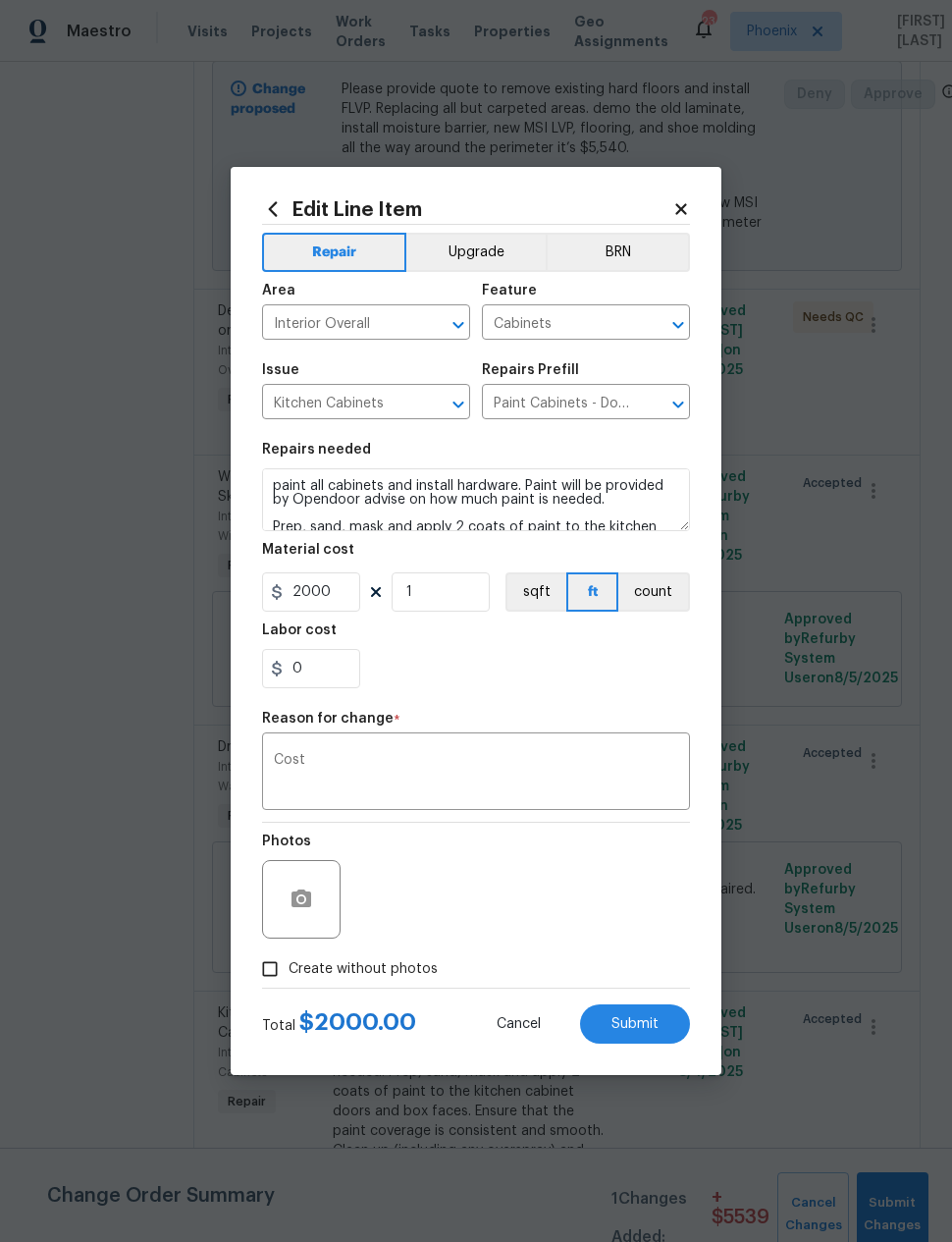 click on "0" at bounding box center [476, 669] 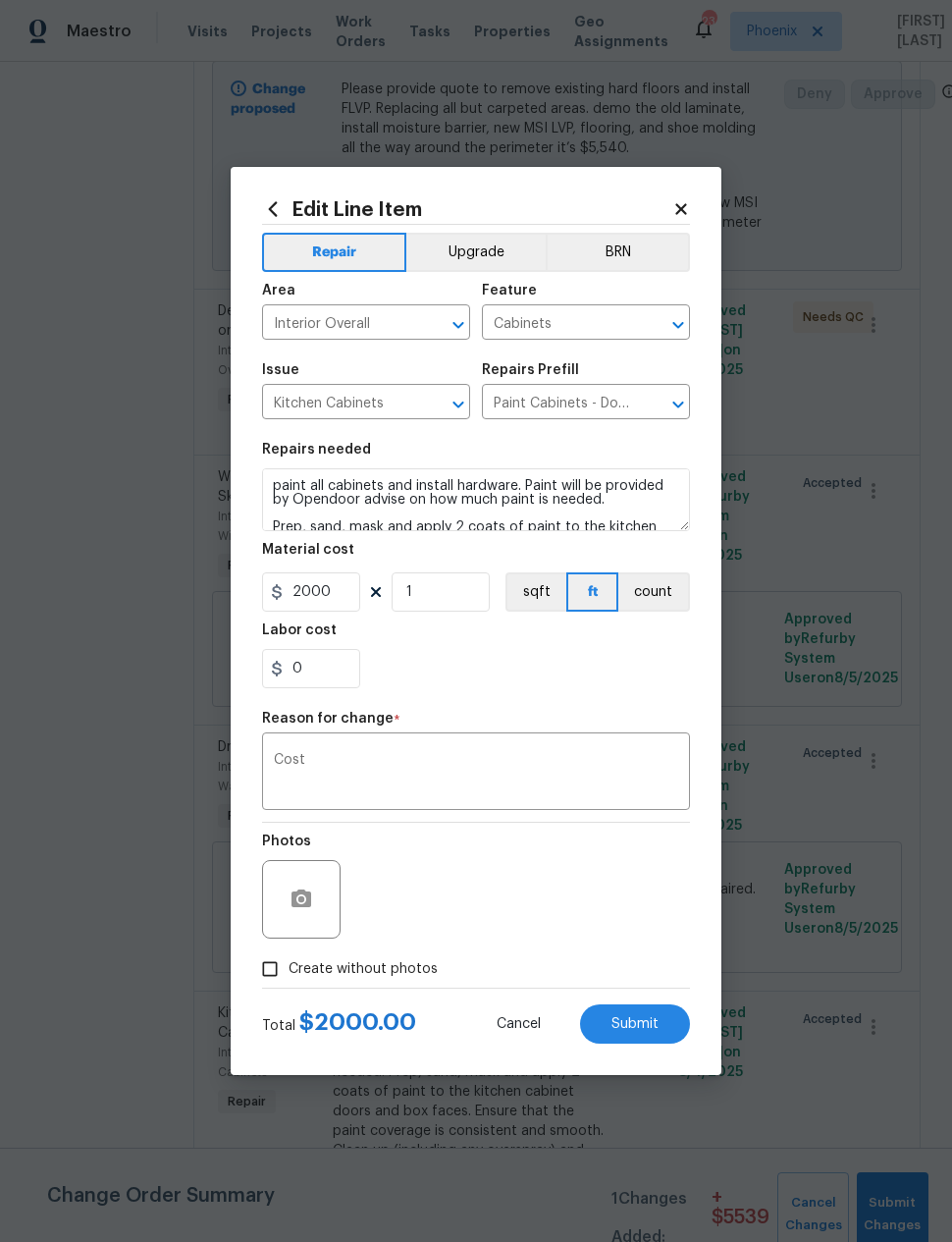click on "Create without photos" at bounding box center (270, 969) 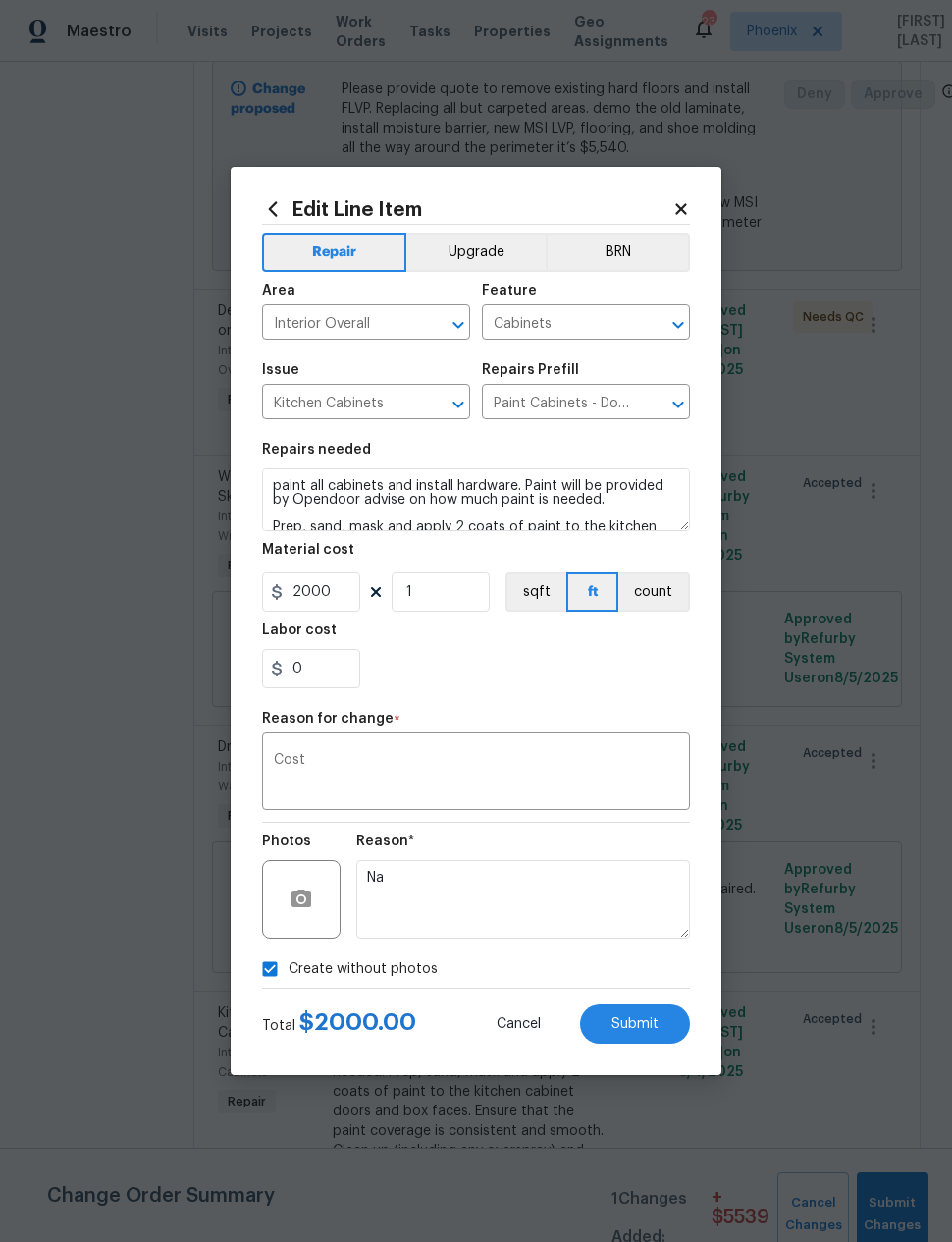 click on "Submit" at bounding box center [635, 1024] 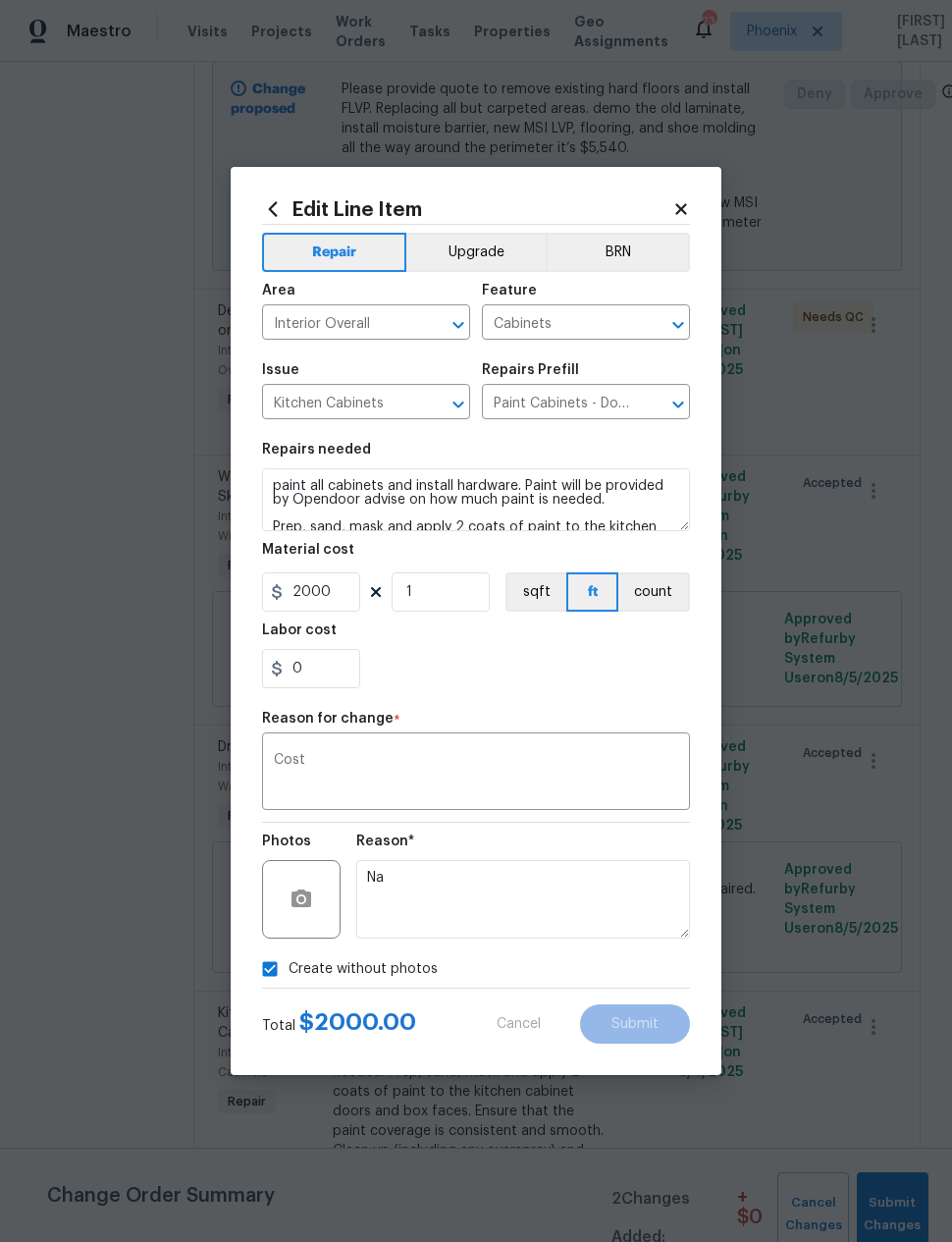 type on "Quote to paint all cabinets and install hardware. Paint will be provided by Opendoor advise on how much paint is needed.
Prep, sand, mask and apply 2 coats of paint to the kitchen cabinet doors and box faces. Ensure that the paint coverage is consistent and smooth. Clean up (including any overspray) and dispose of all debris properly. Paint will be delivered onsite, Purchased by Opendoor." 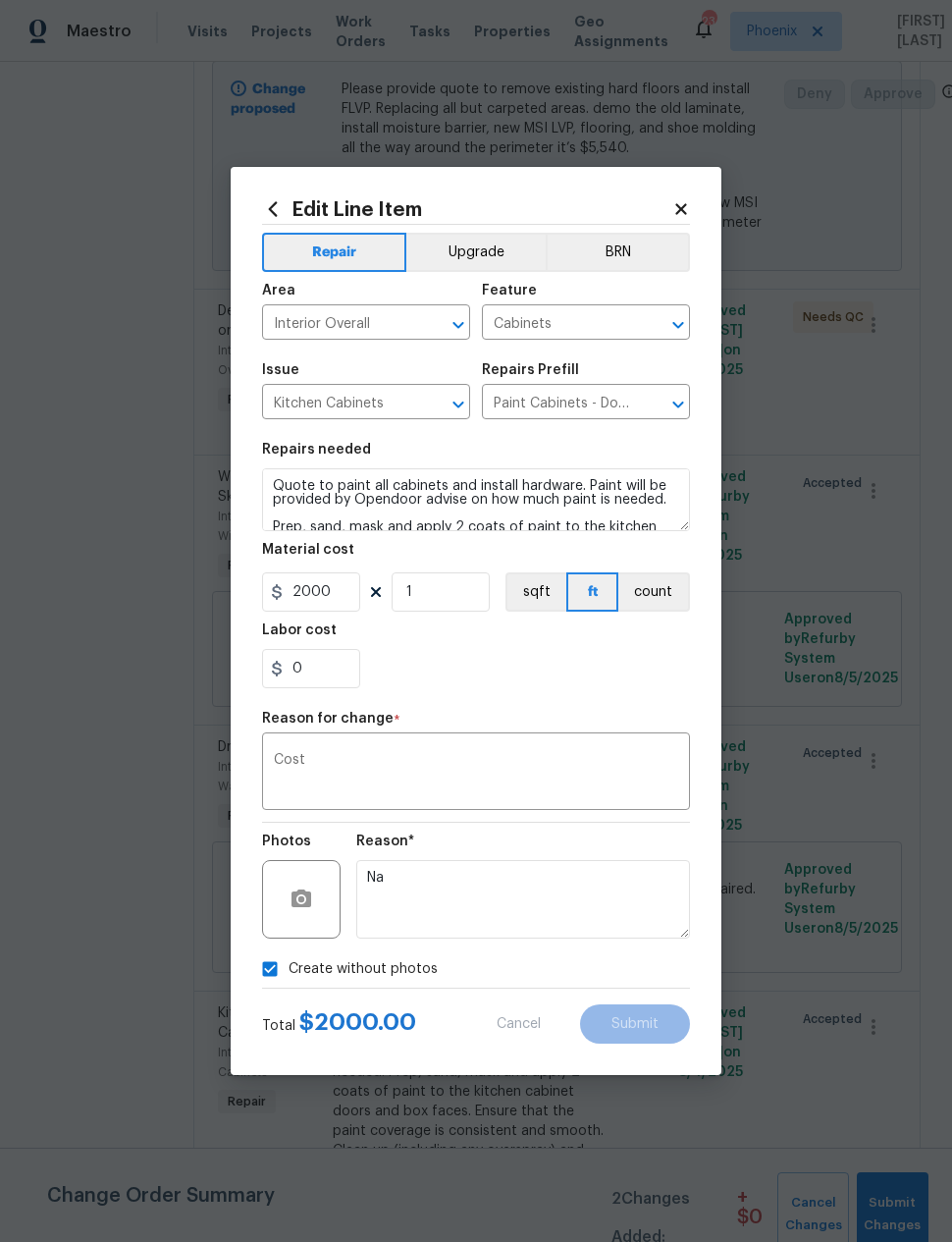 type on "1" 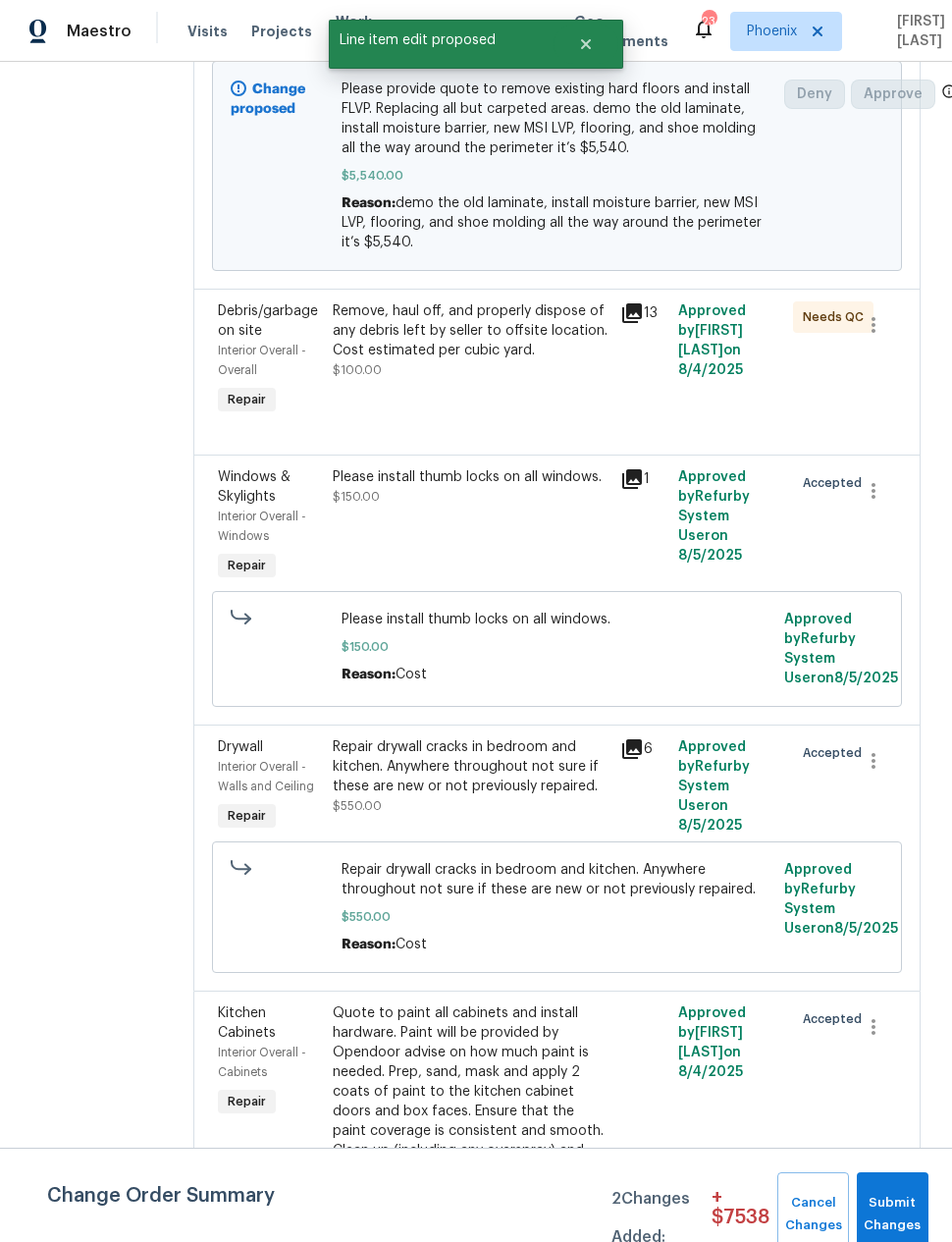 scroll, scrollTop: 0, scrollLeft: 0, axis: both 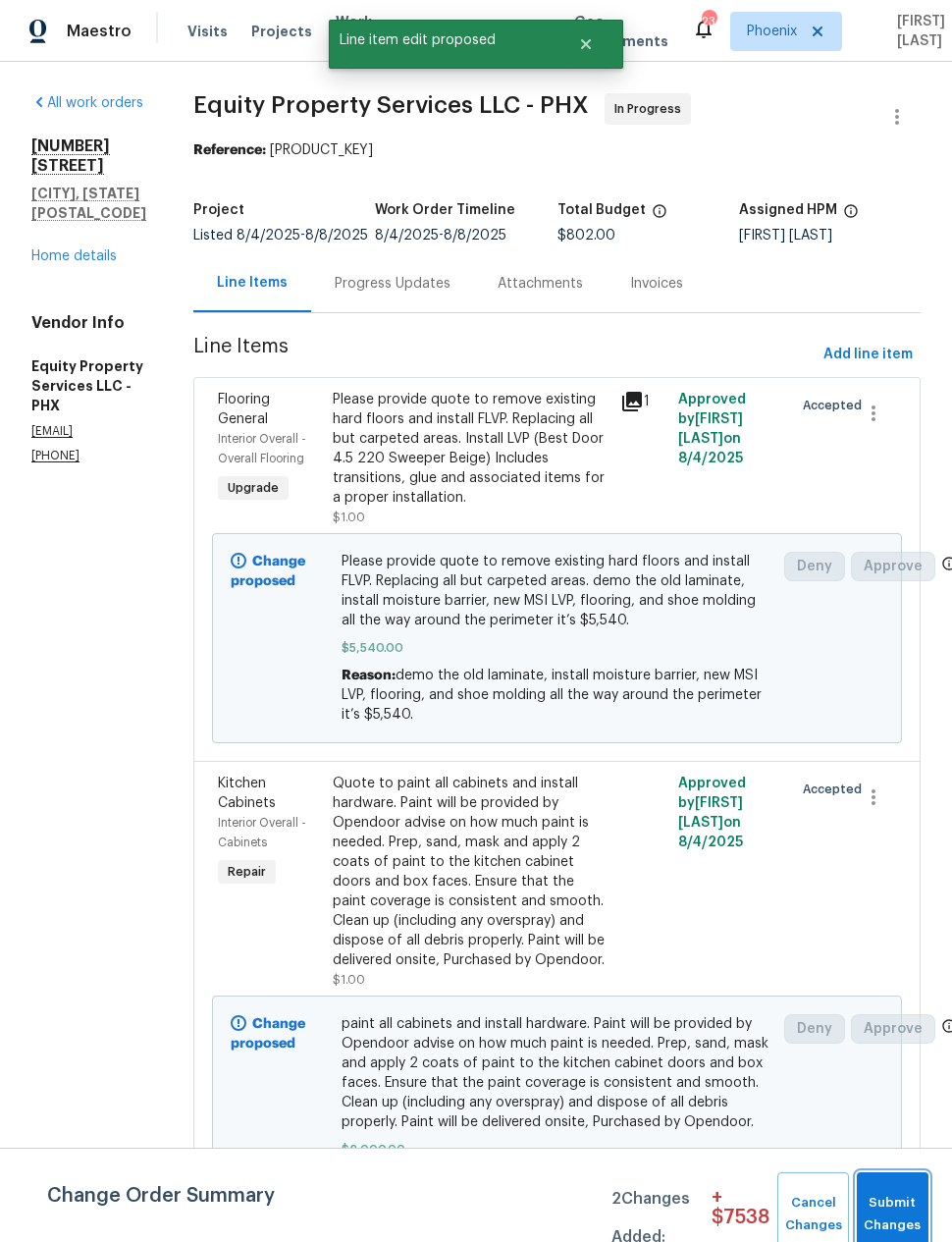 click on "Submit Changes" at bounding box center (892, 1215) 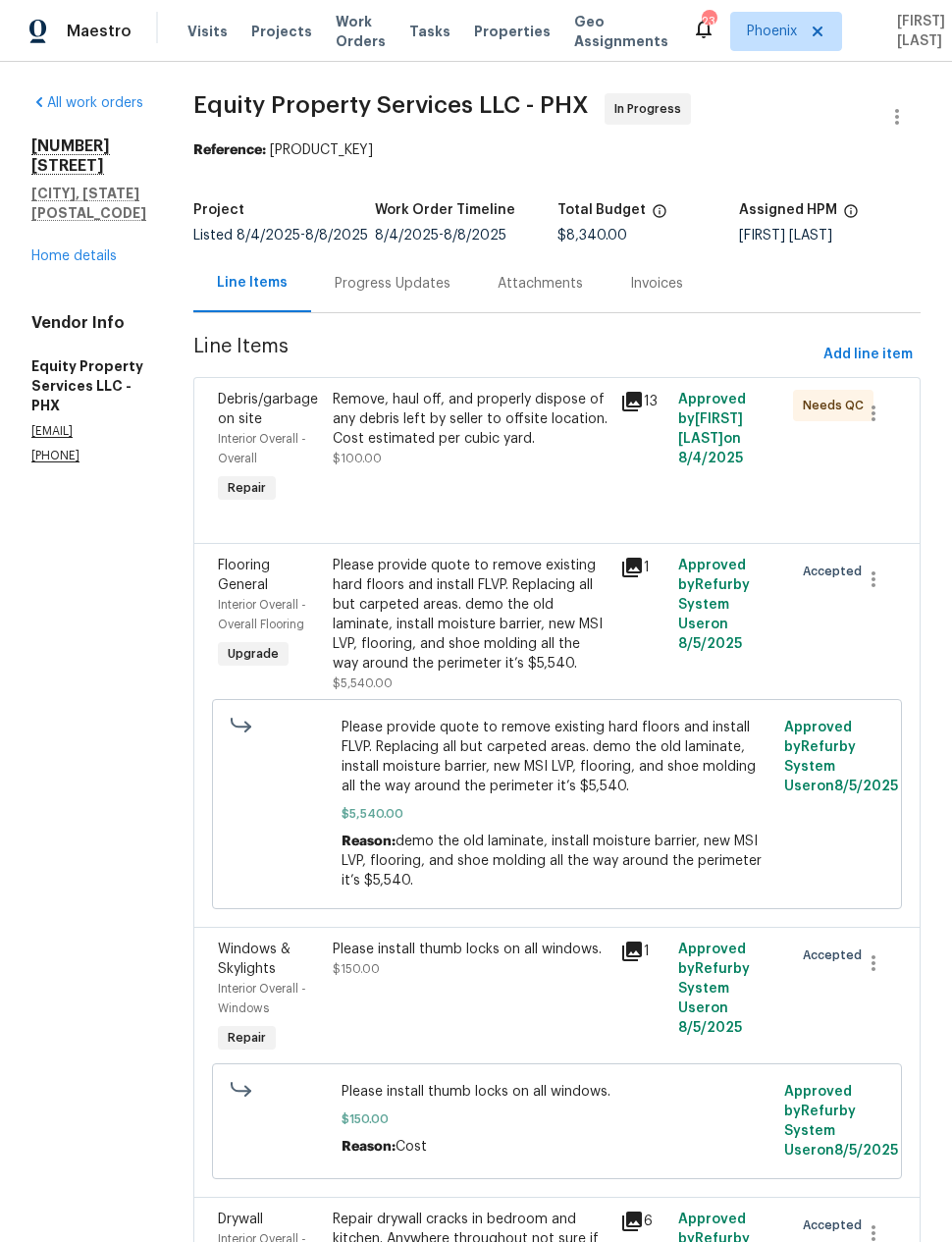 click on "Progress Updates" at bounding box center (393, 284) 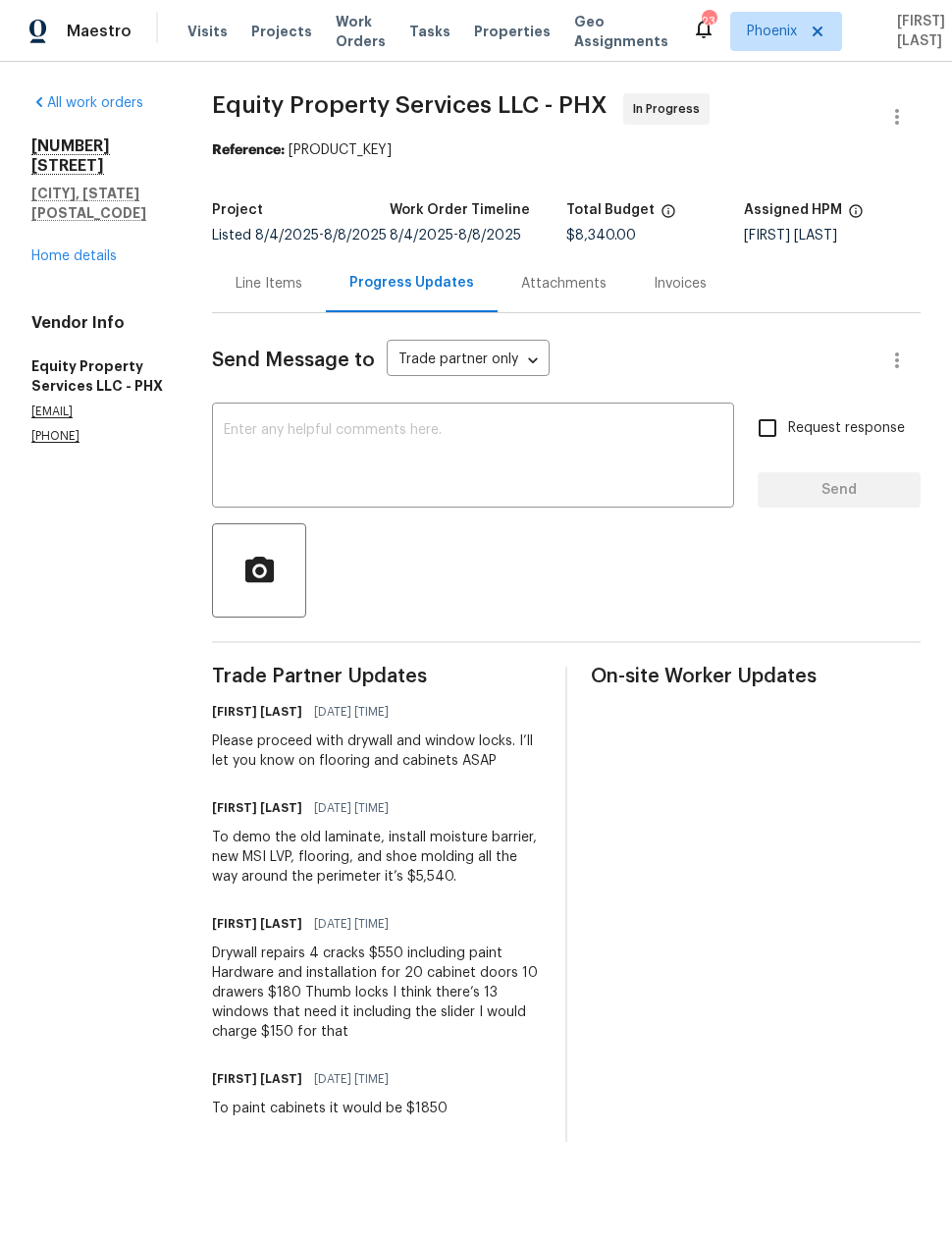 click at bounding box center (473, 458) 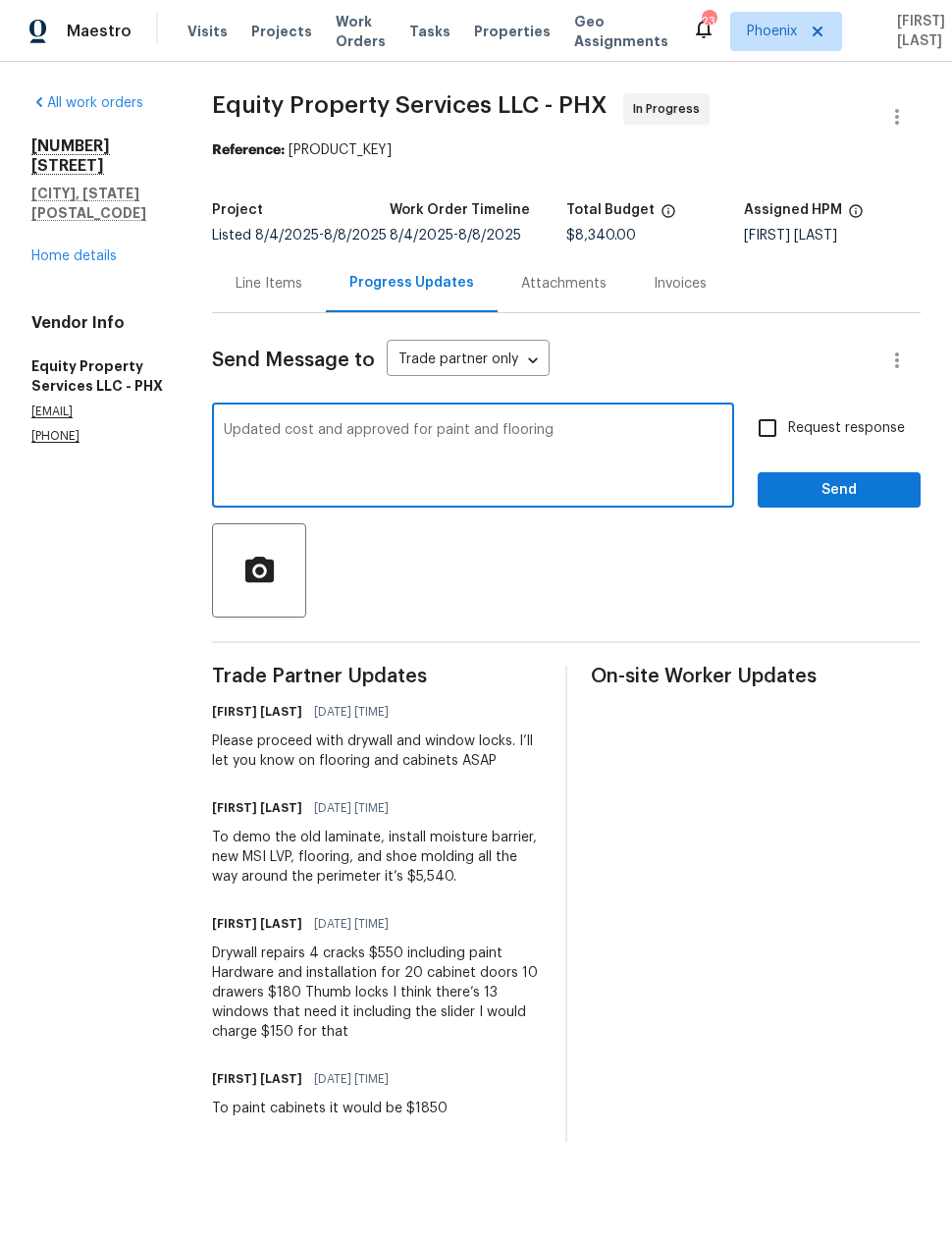 click on "Updated cost and approved for paint and flooring" at bounding box center (473, 458) 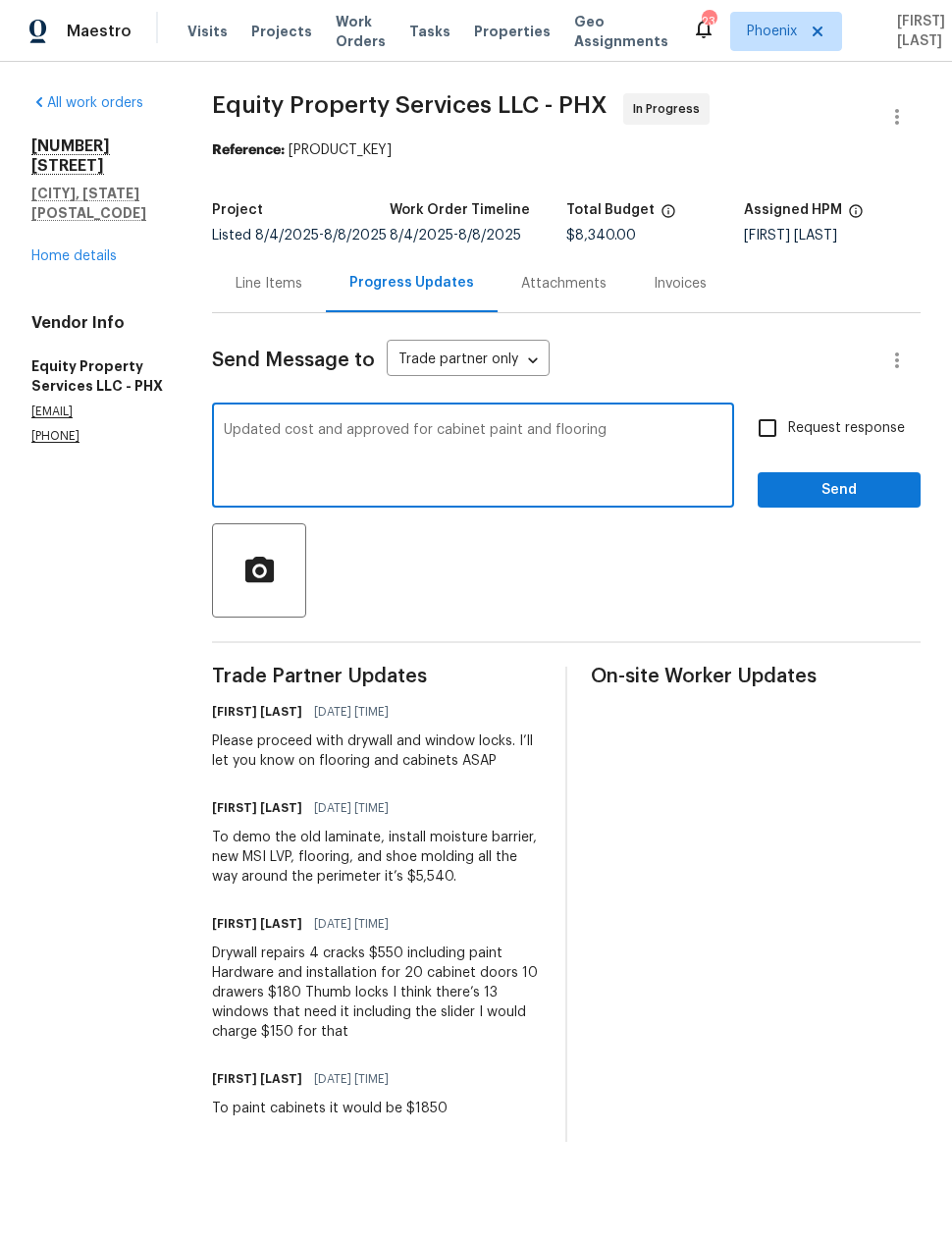 click on "Updated cost and approved for cabinet paint and flooring" at bounding box center (473, 458) 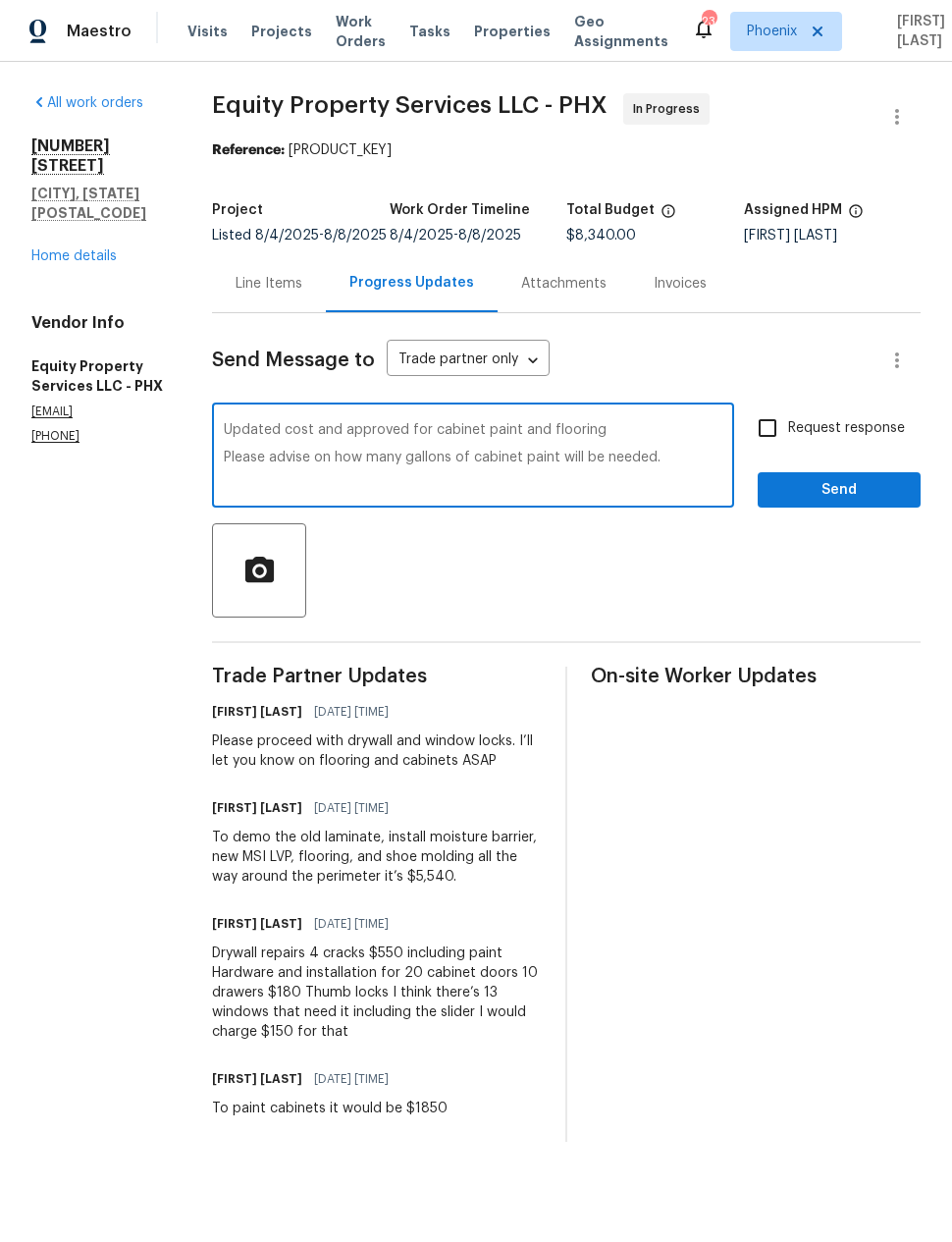 type on "Updated cost and approved for cabinet paint and flooring
Please advise on how many gallons of cabinet paint will be needed." 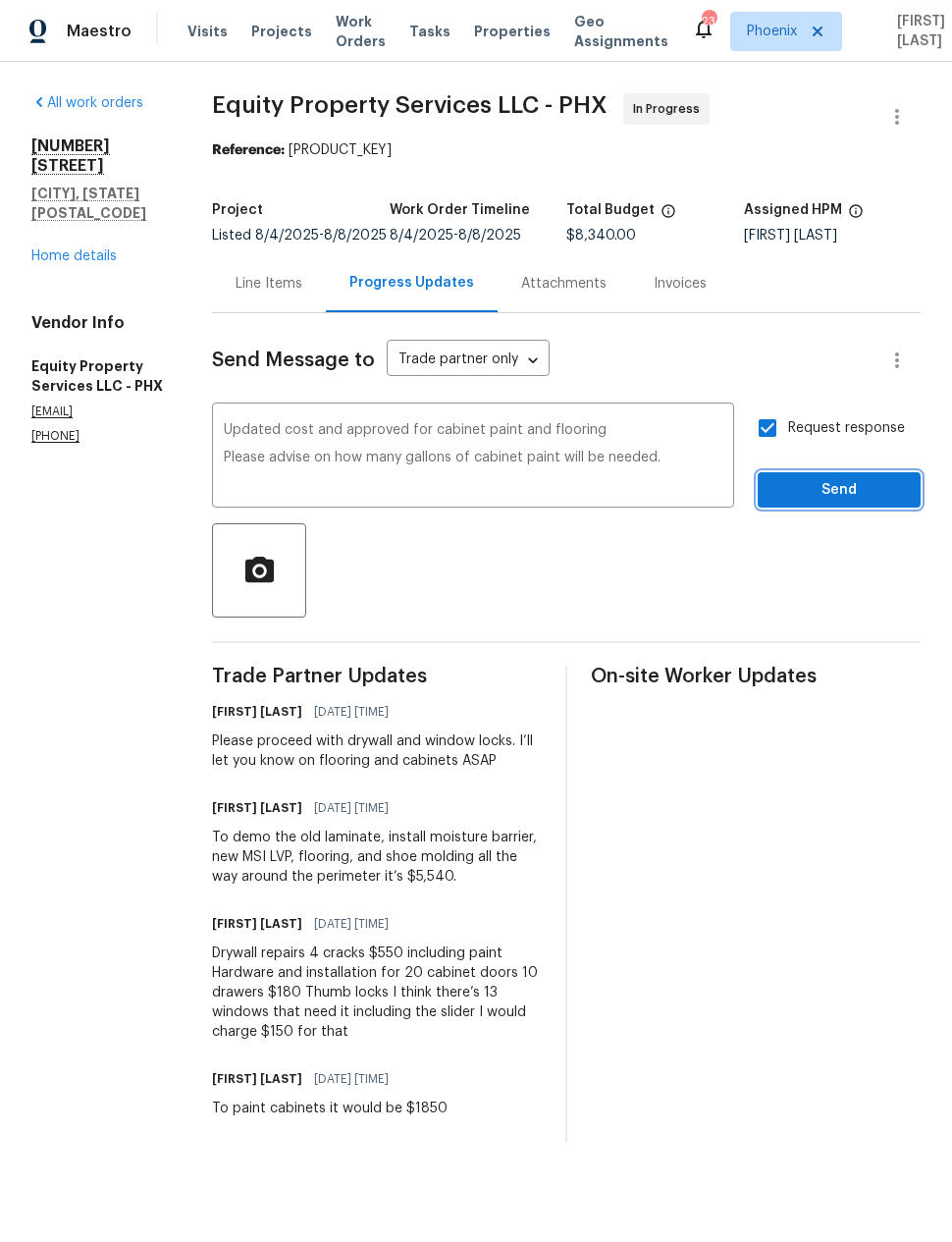 click on "Send" at bounding box center (839, 490) 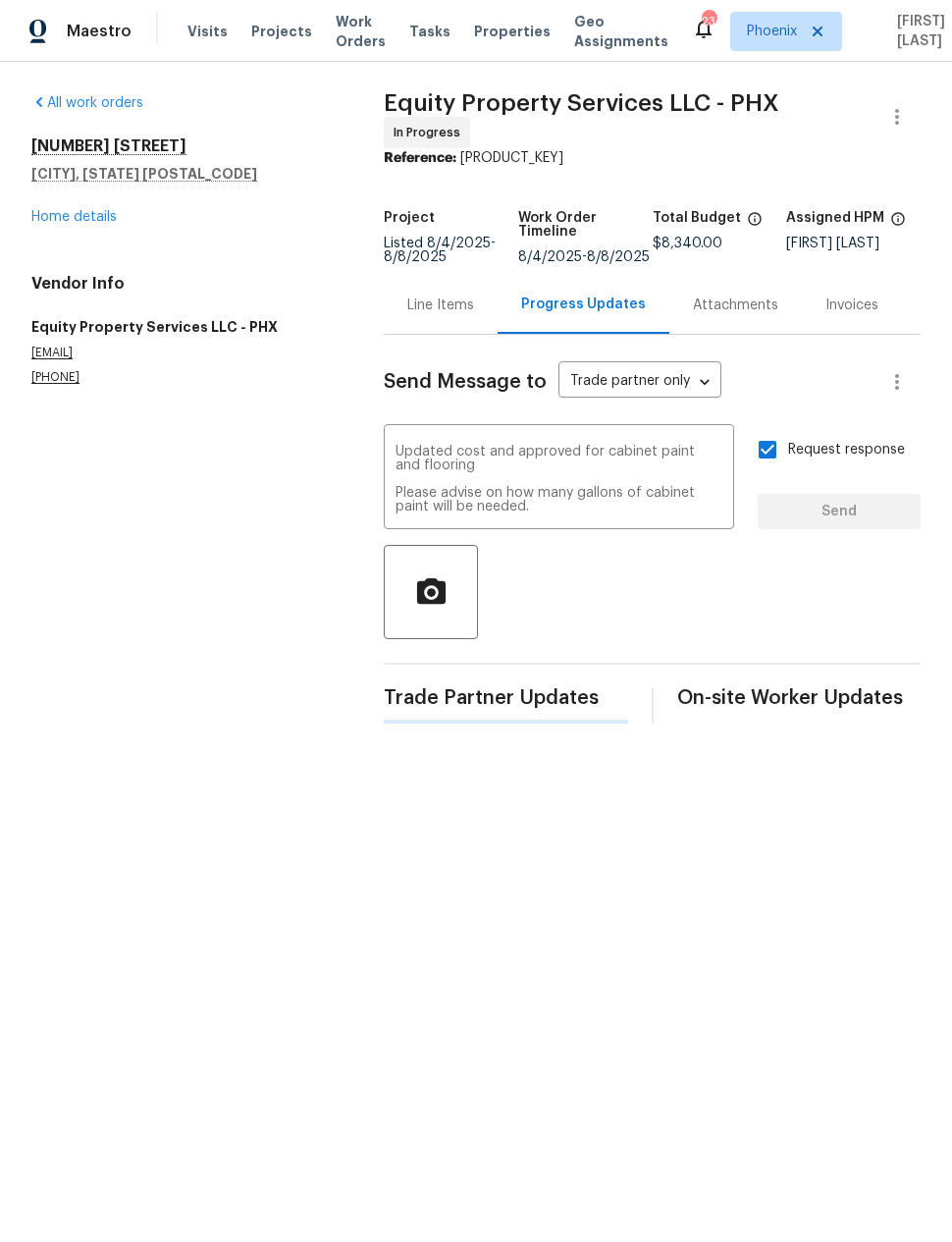 type 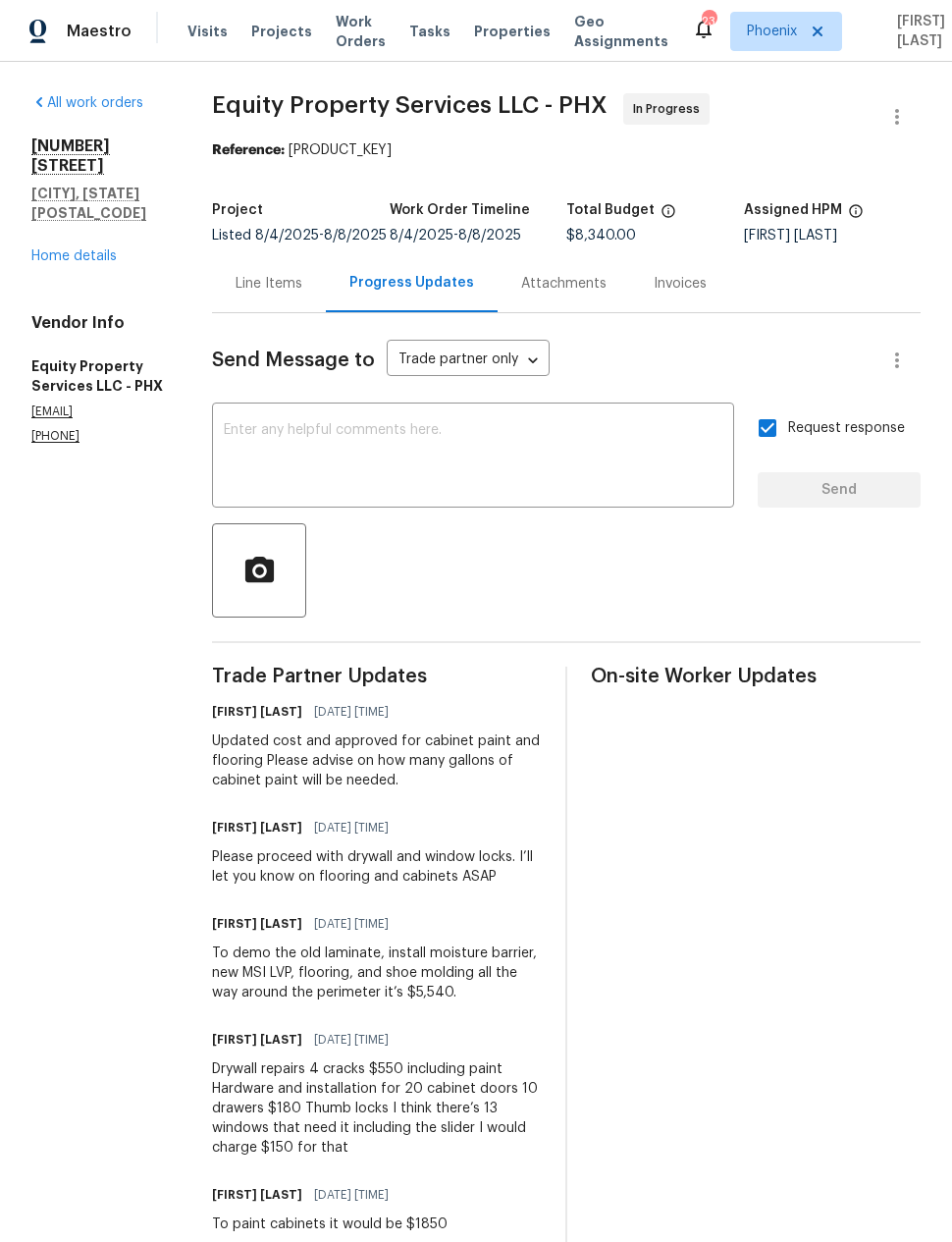 click on "Home details" at bounding box center (74, 256) 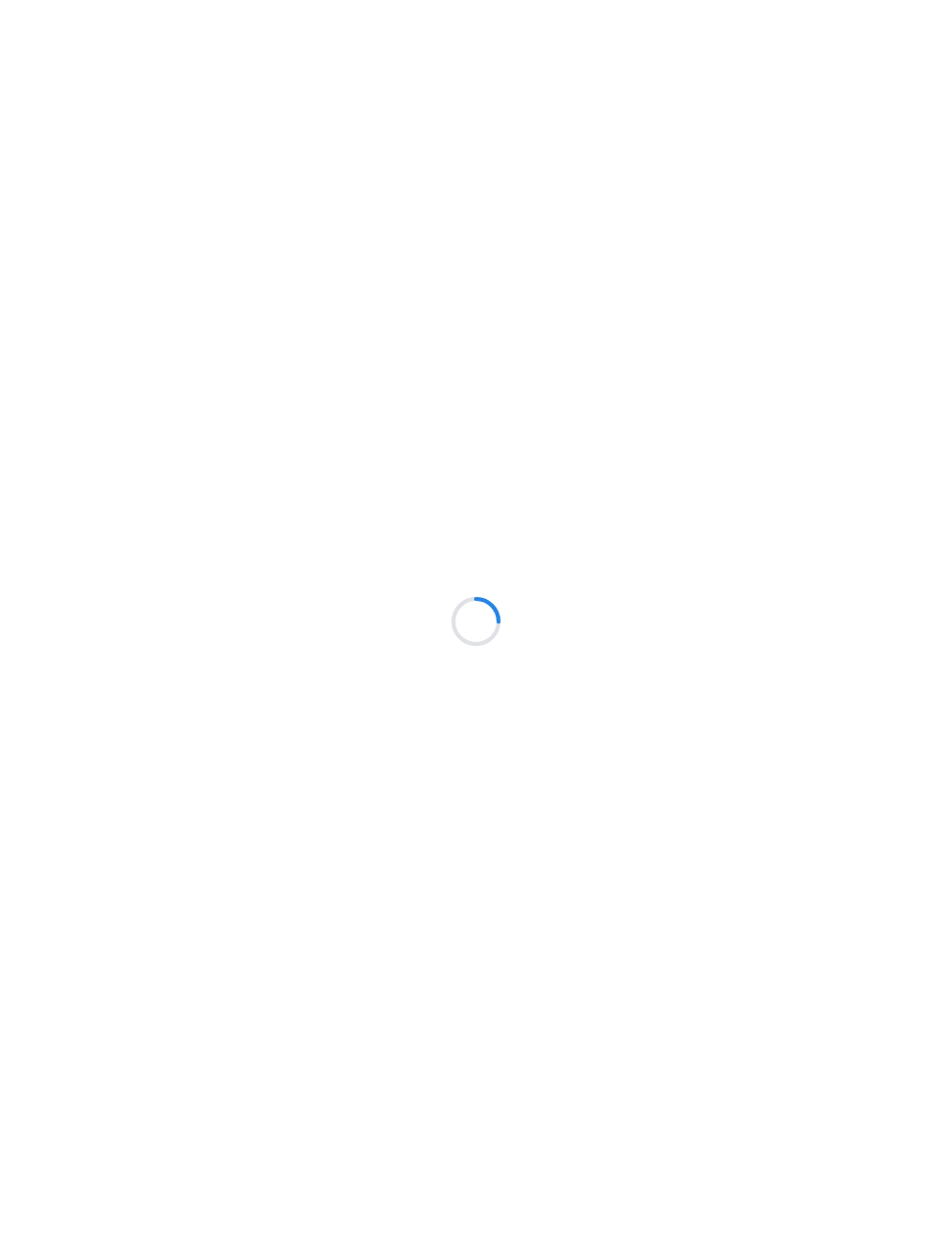 scroll, scrollTop: 0, scrollLeft: 0, axis: both 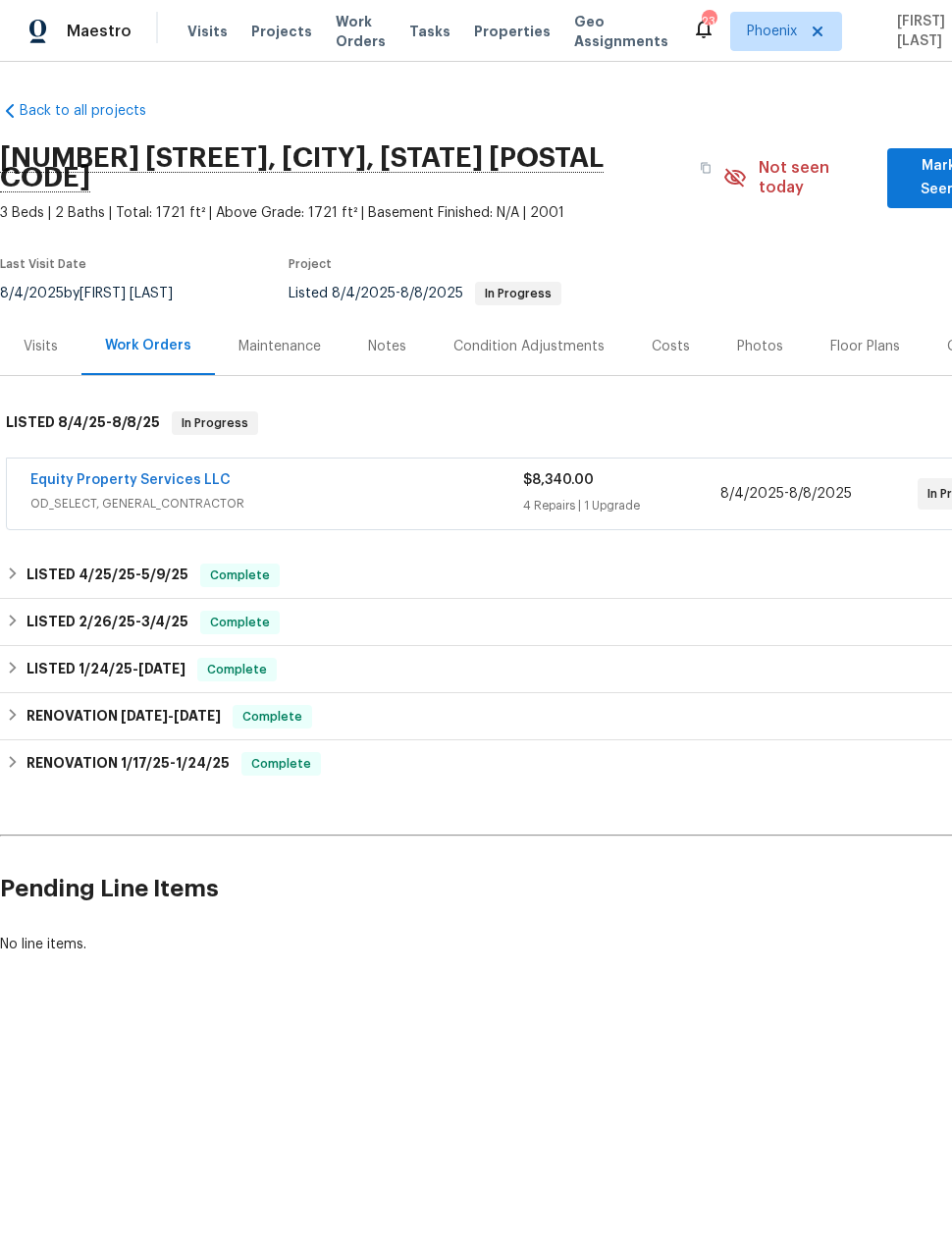 click on "Equity Property Services LLC" at bounding box center [131, 480] 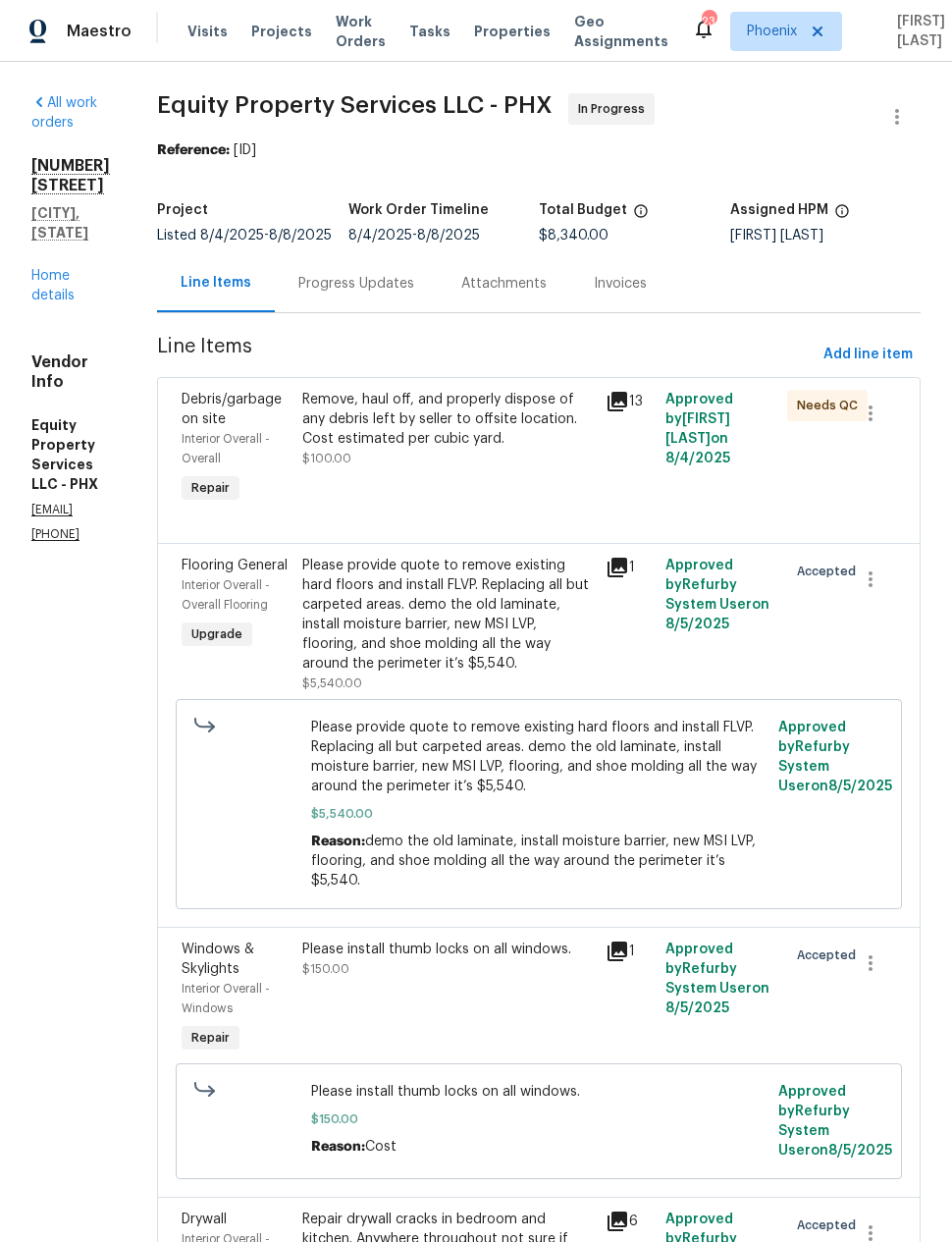 click on "Progress Updates" at bounding box center (356, 284) 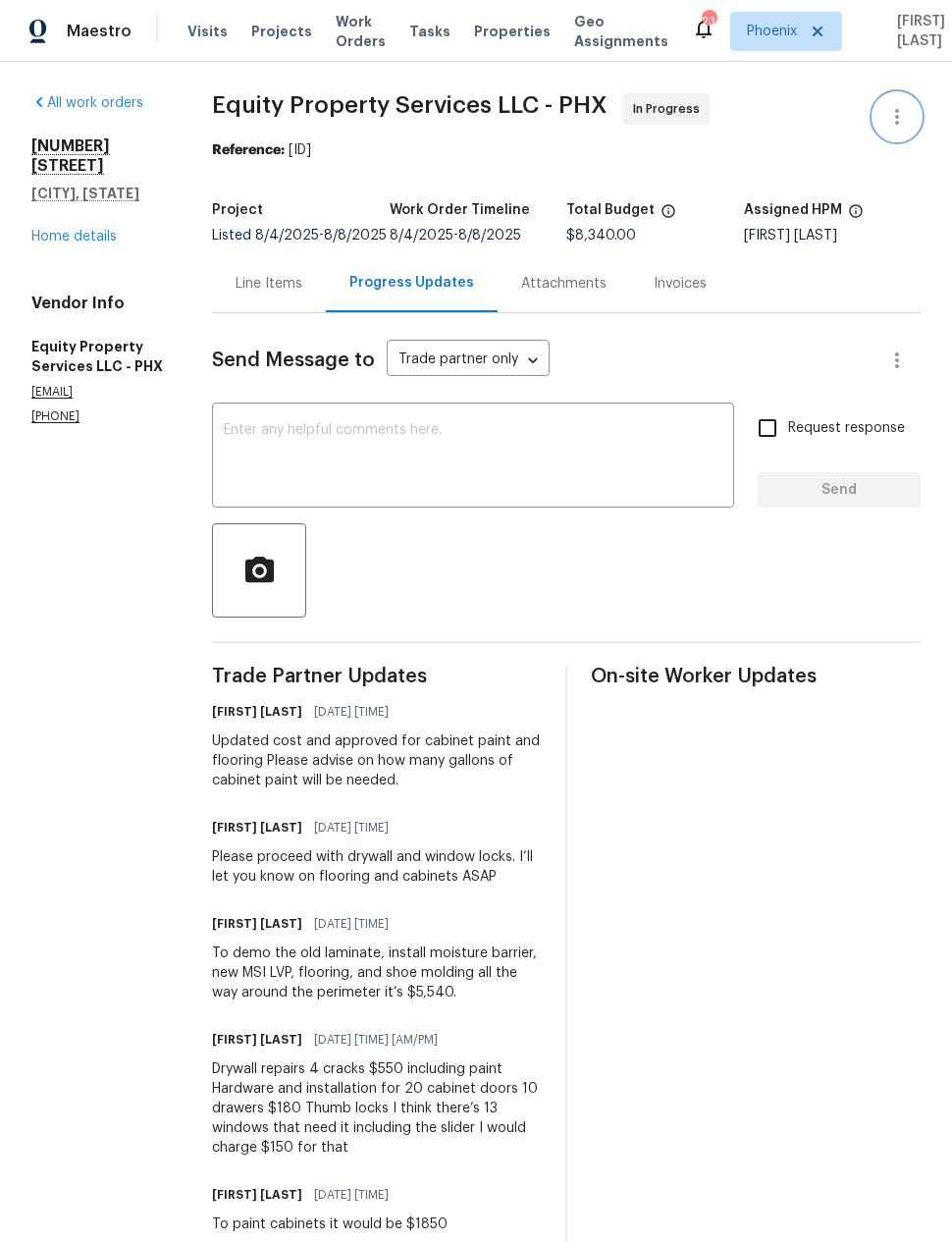 click 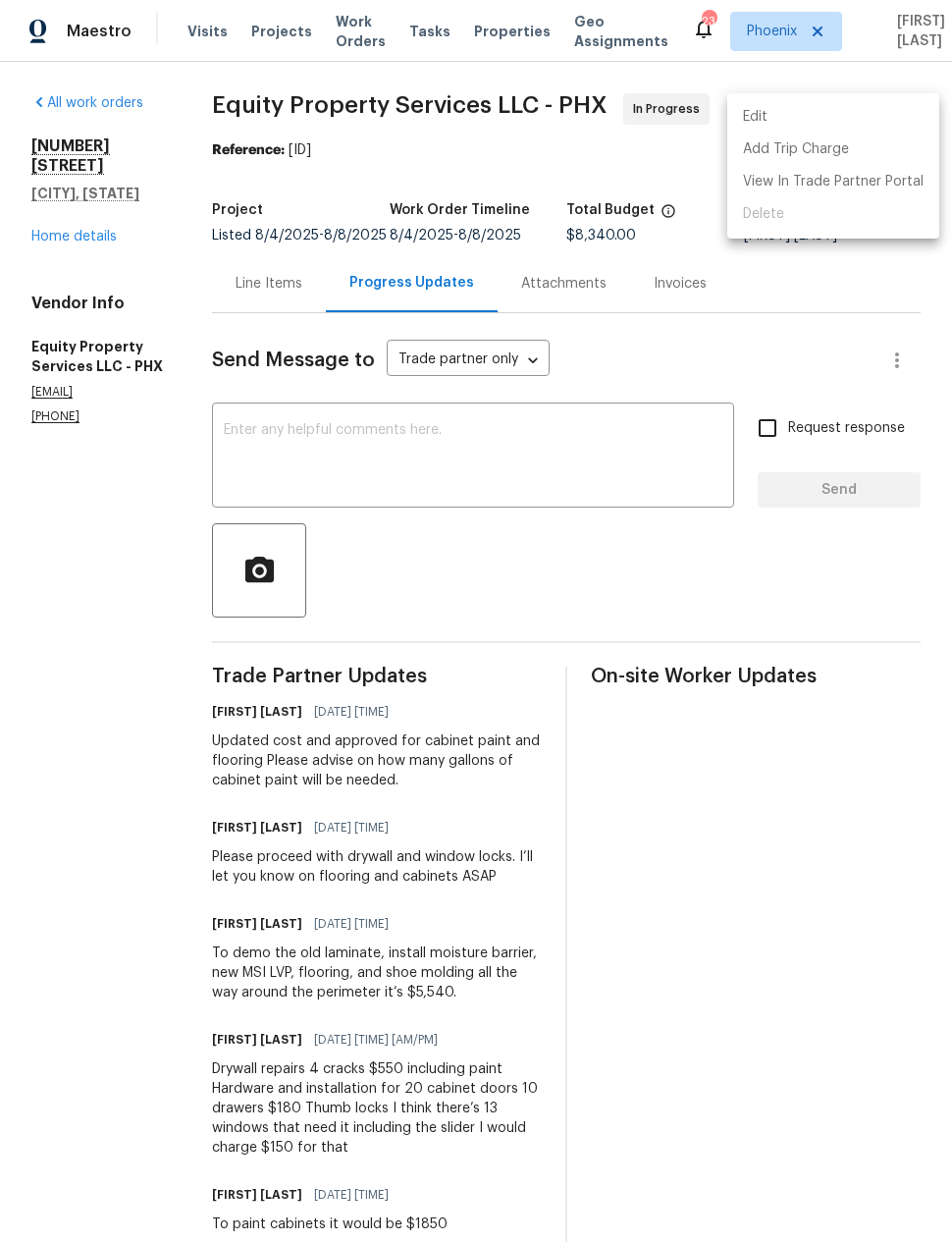 click at bounding box center [476, 621] 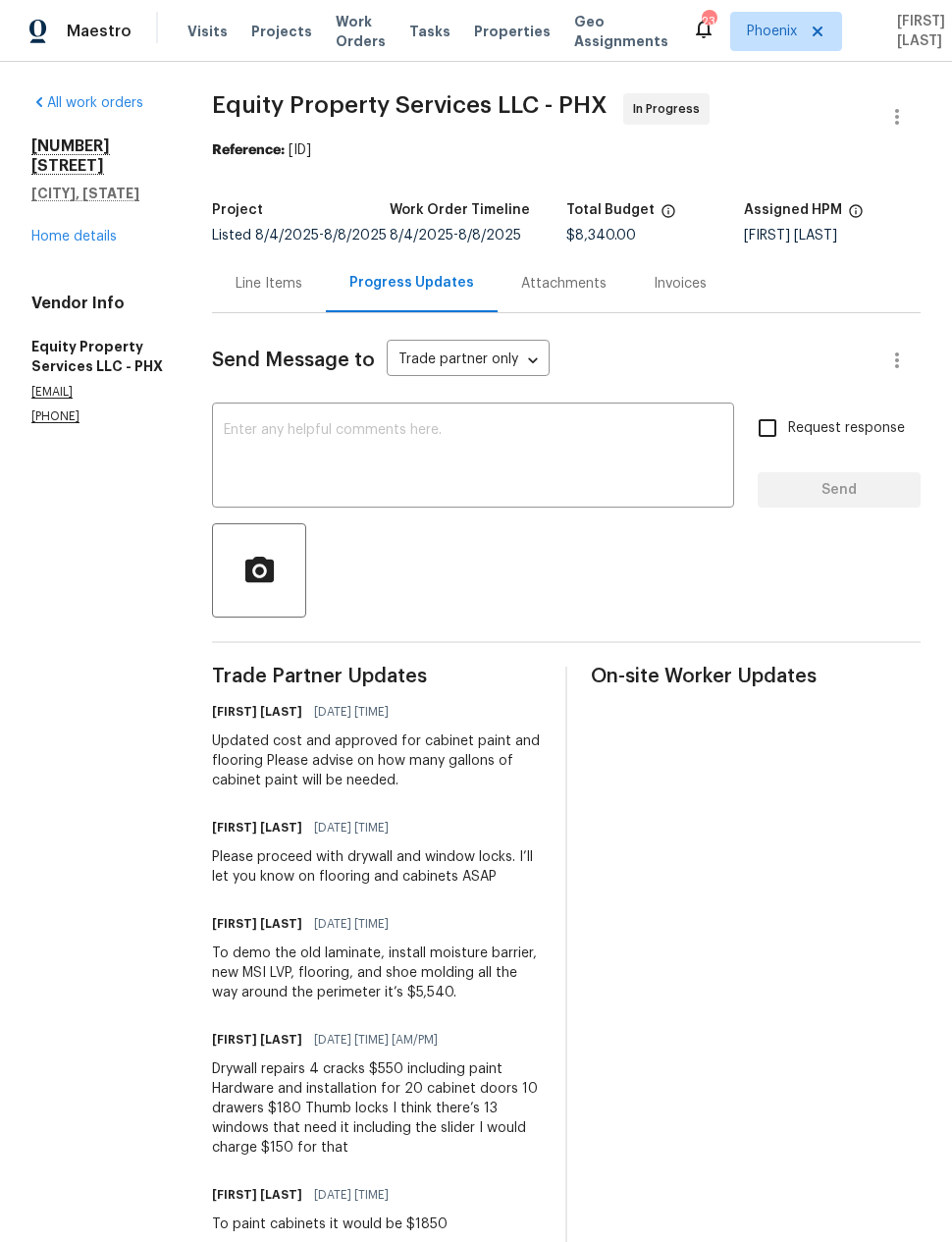 click at bounding box center [473, 458] 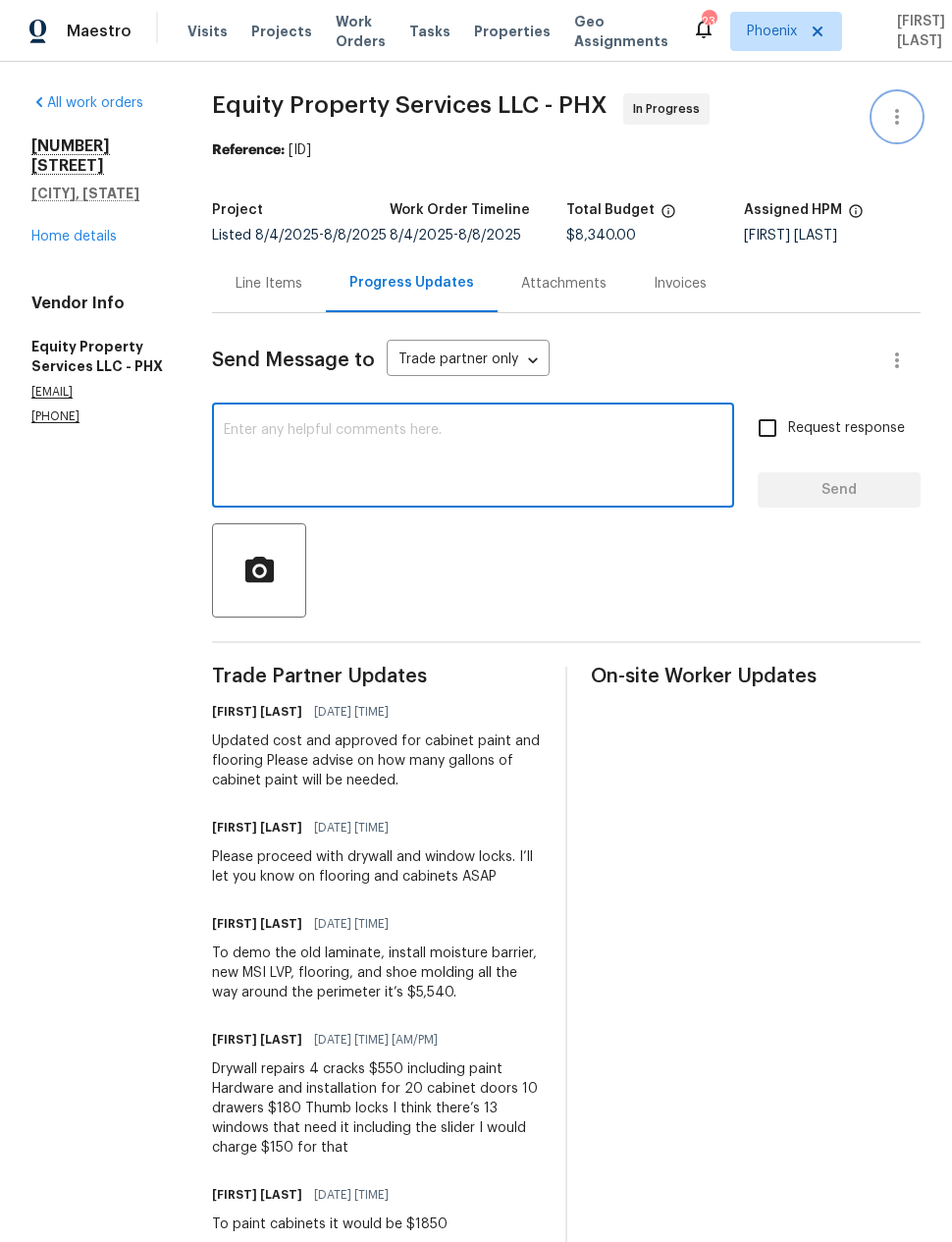 click 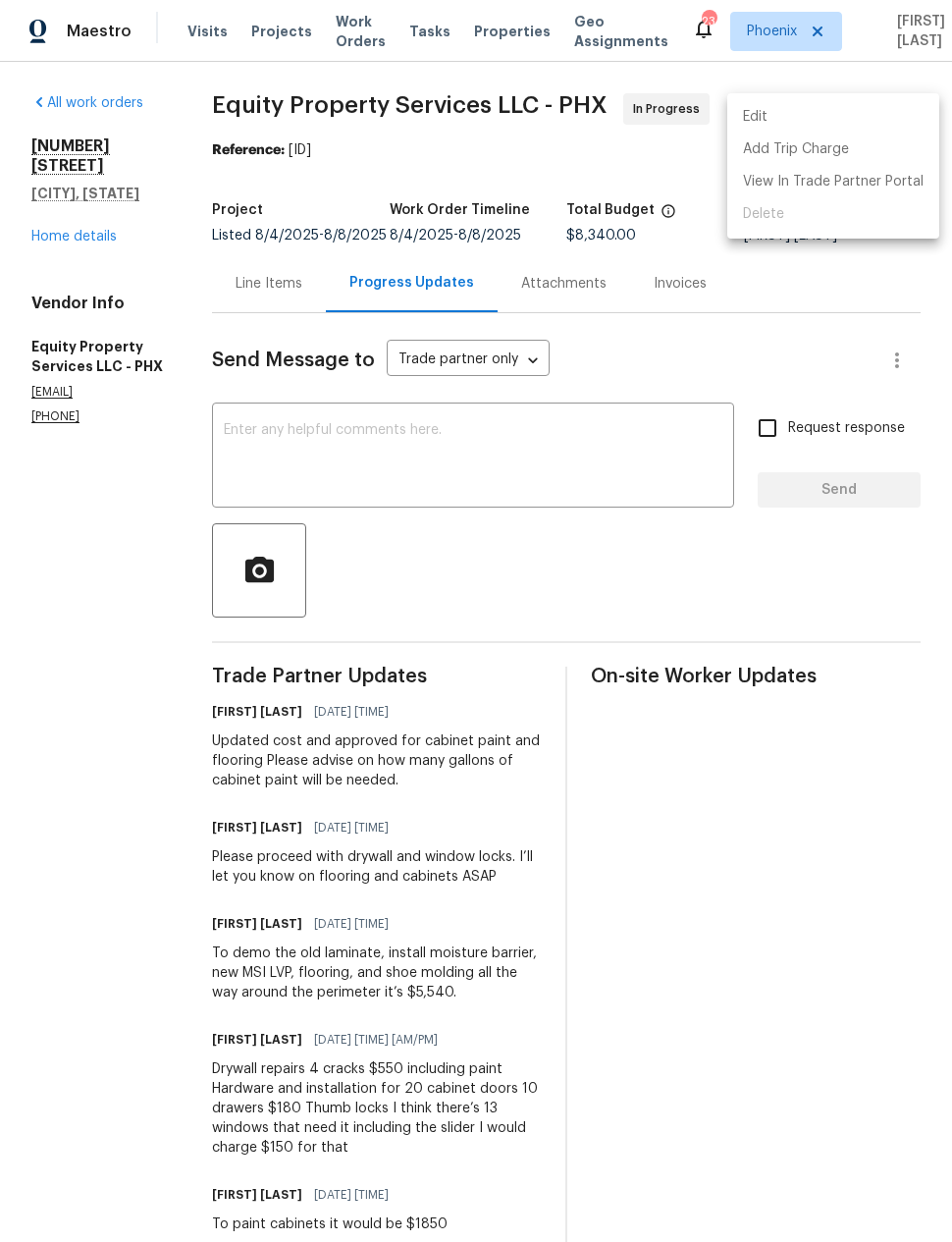 click at bounding box center (476, 621) 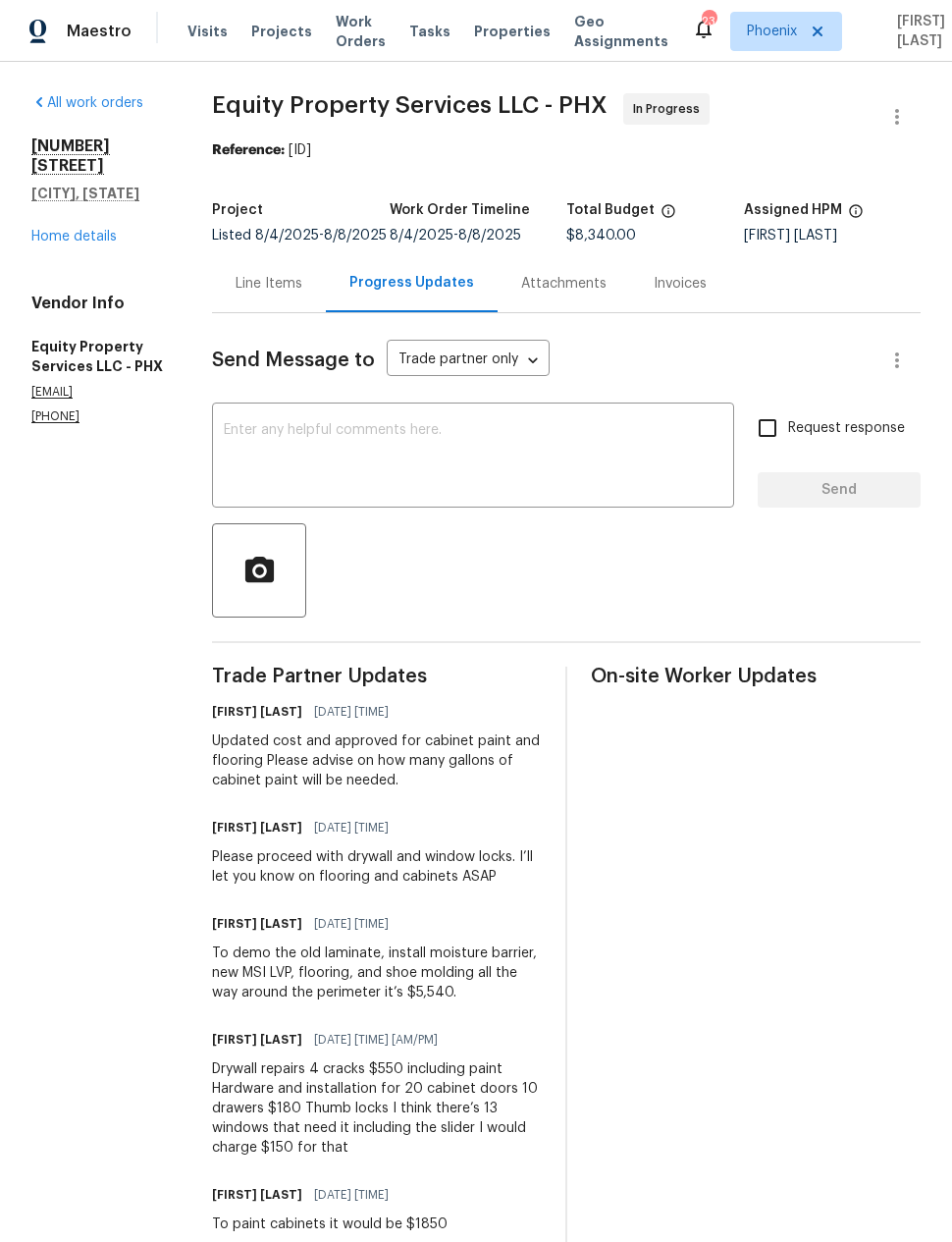 click on "Home details" at bounding box center [74, 237] 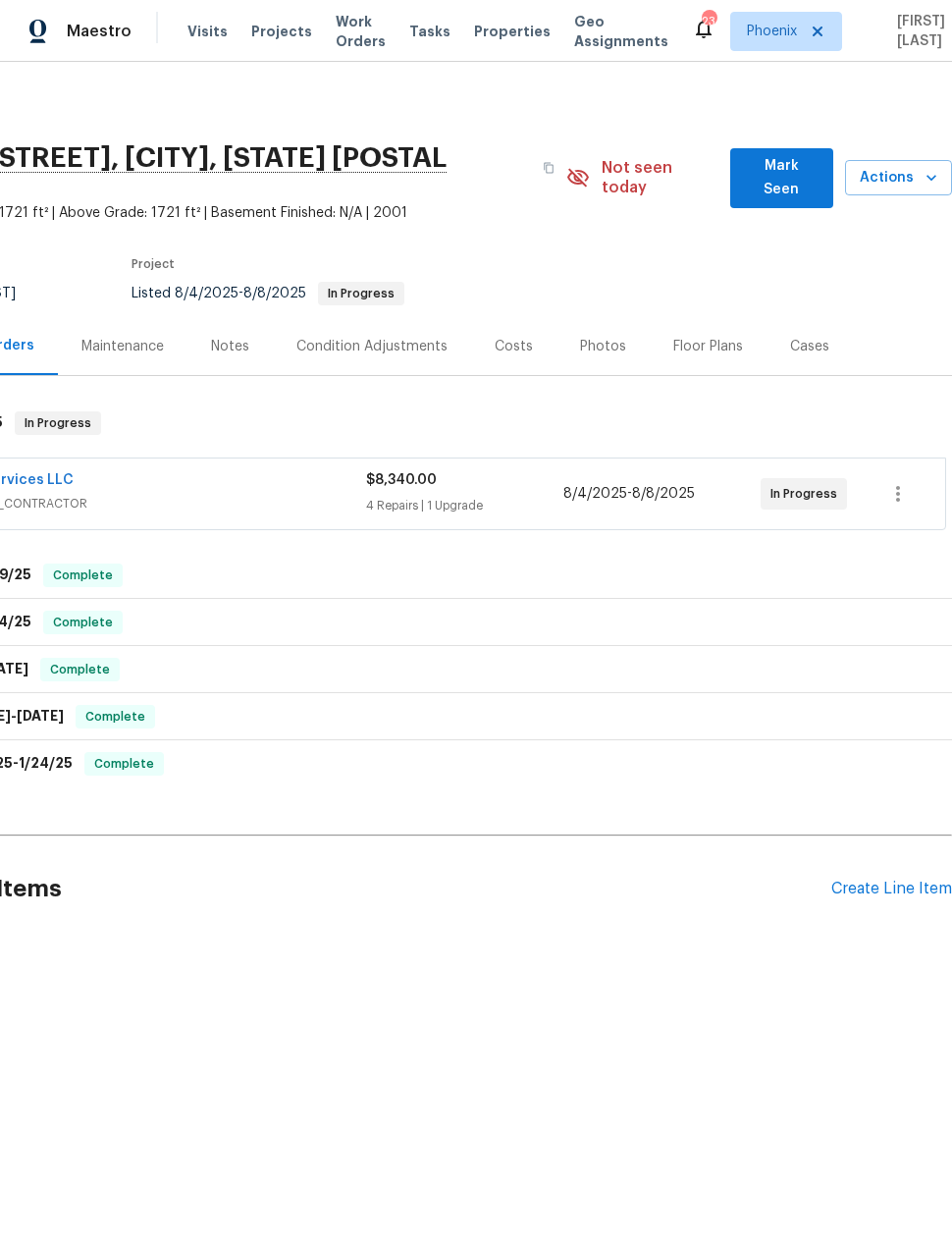 scroll, scrollTop: 0, scrollLeft: 157, axis: horizontal 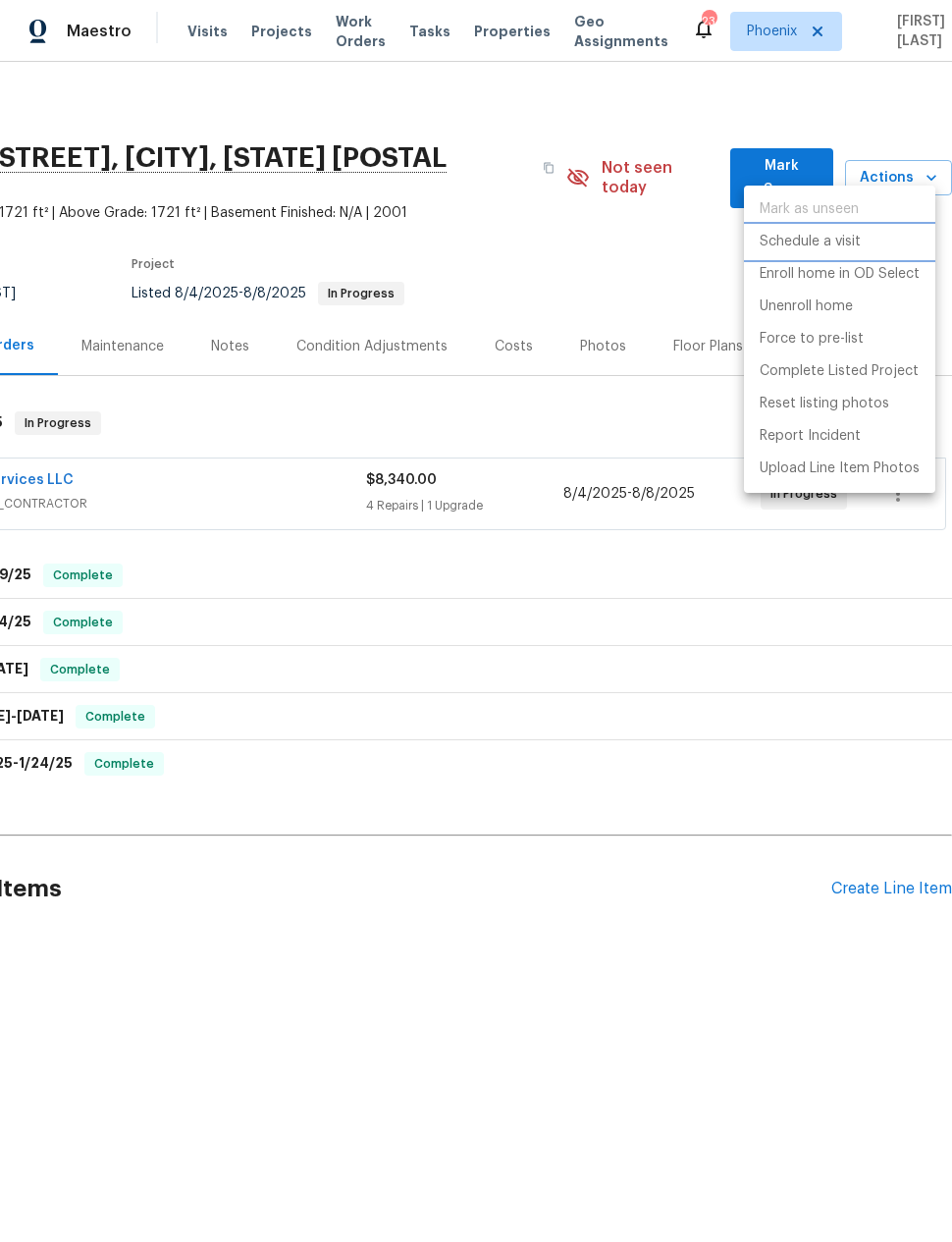 click on "Schedule a visit" at bounding box center [810, 242] 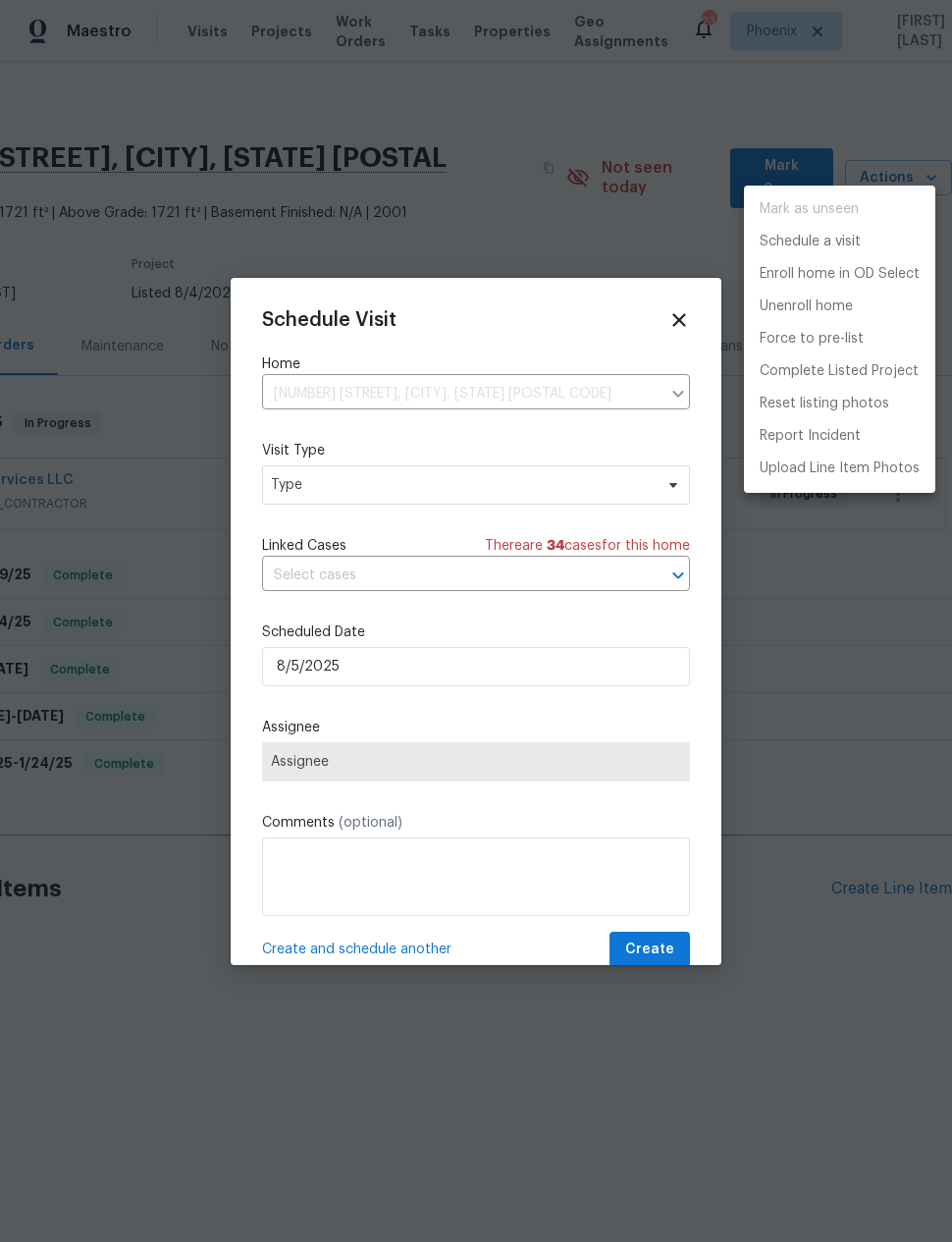 click at bounding box center (476, 621) 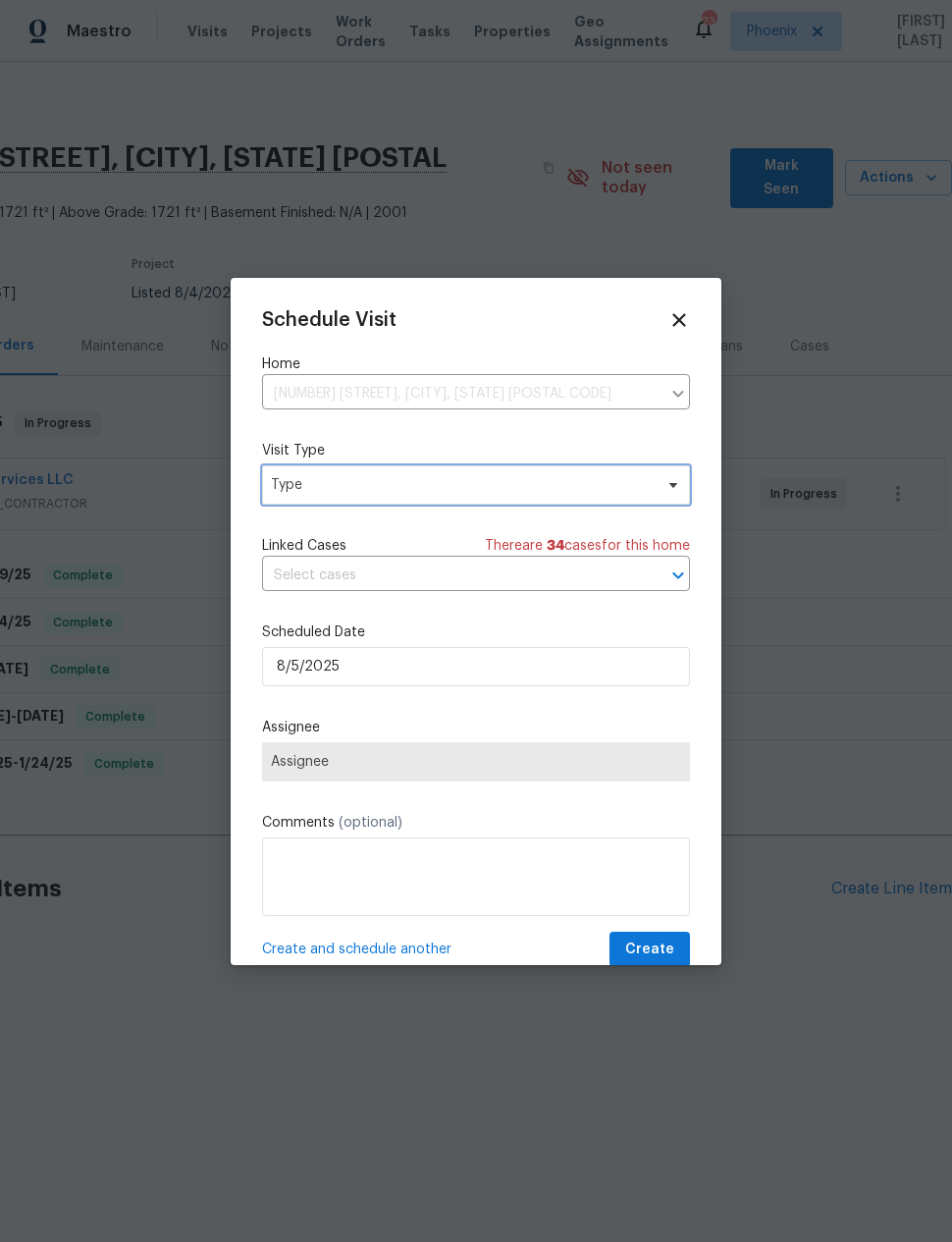 click on "Type" at bounding box center (476, 485) 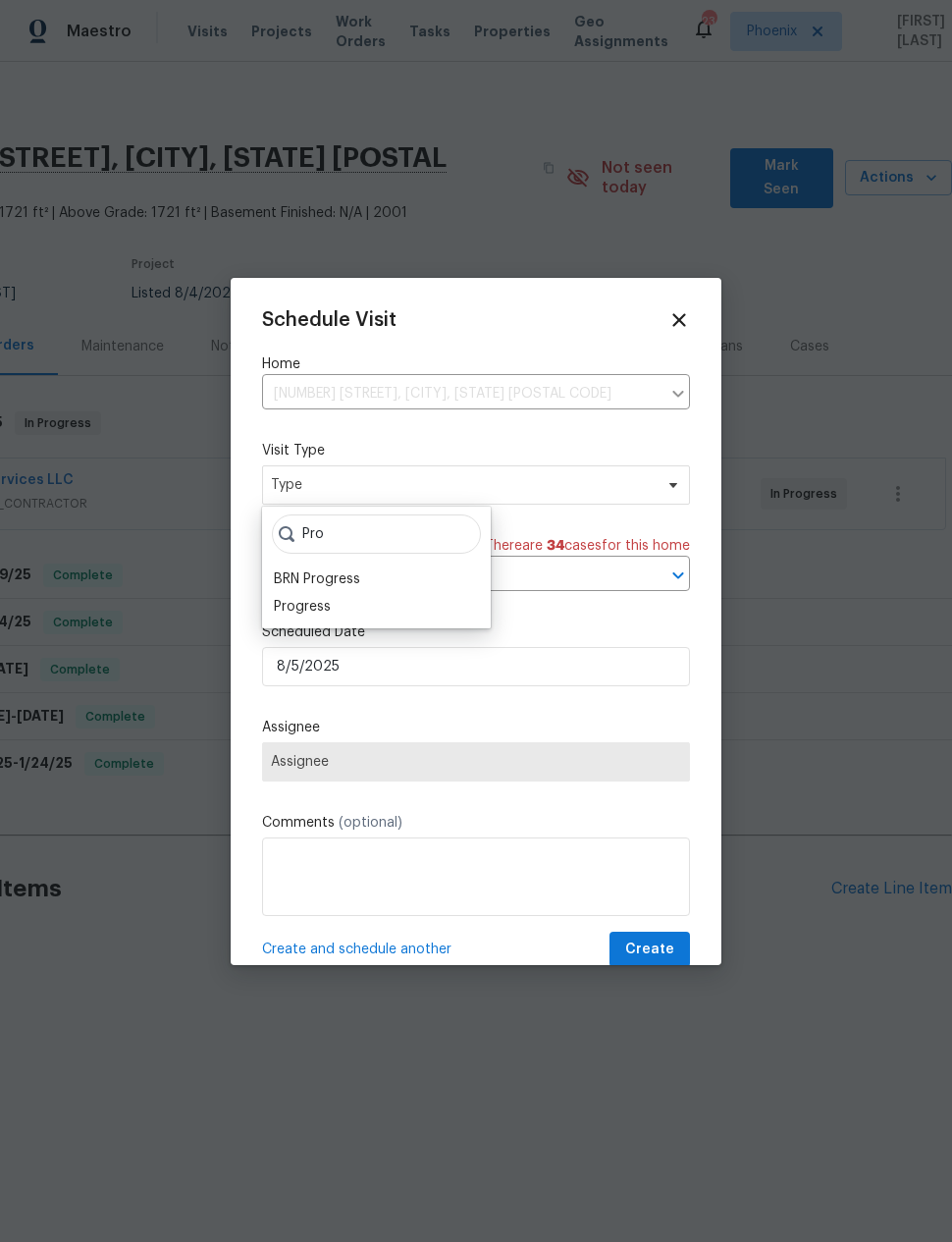 type on "Pro" 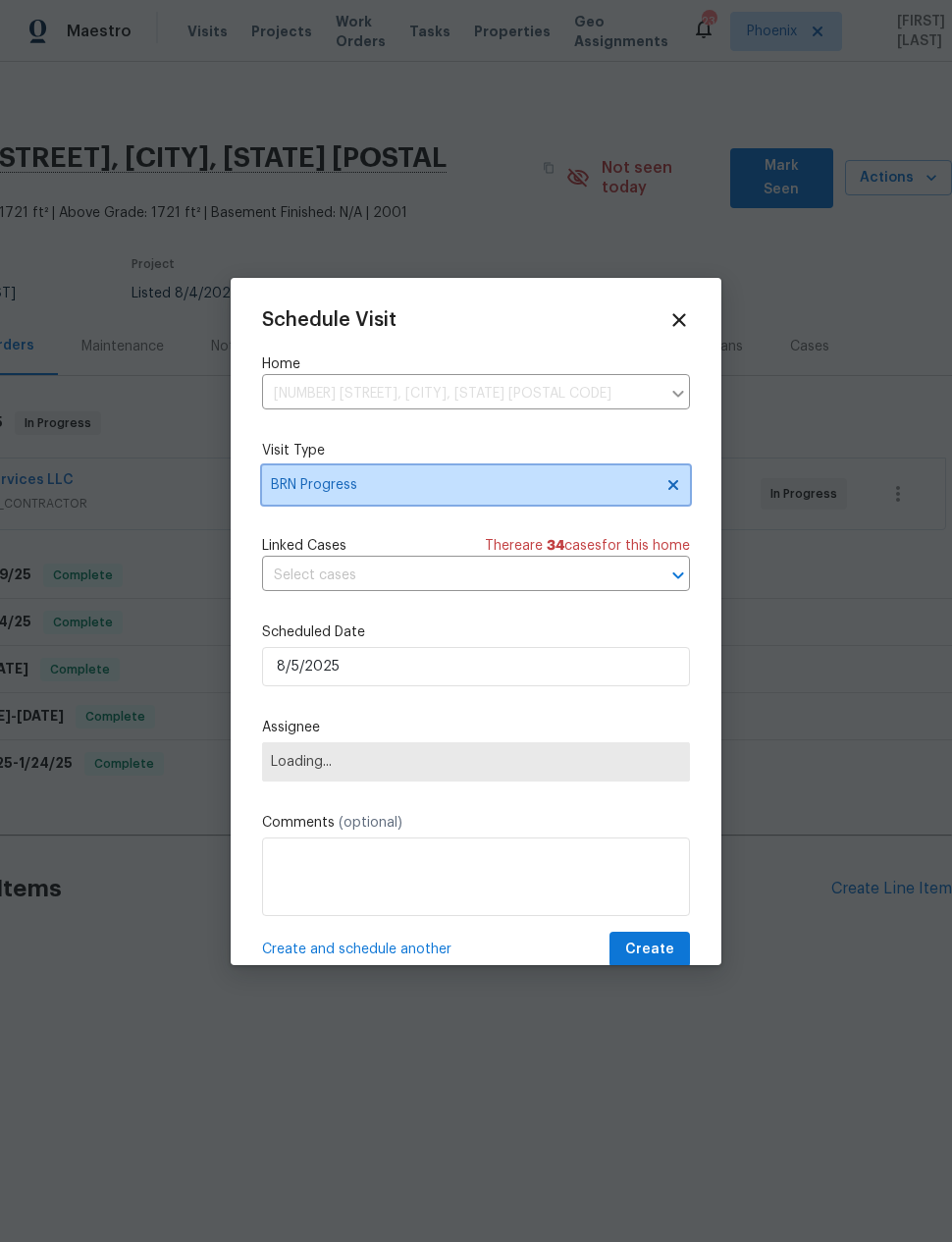 click on "BRN Progress" at bounding box center (461, 485) 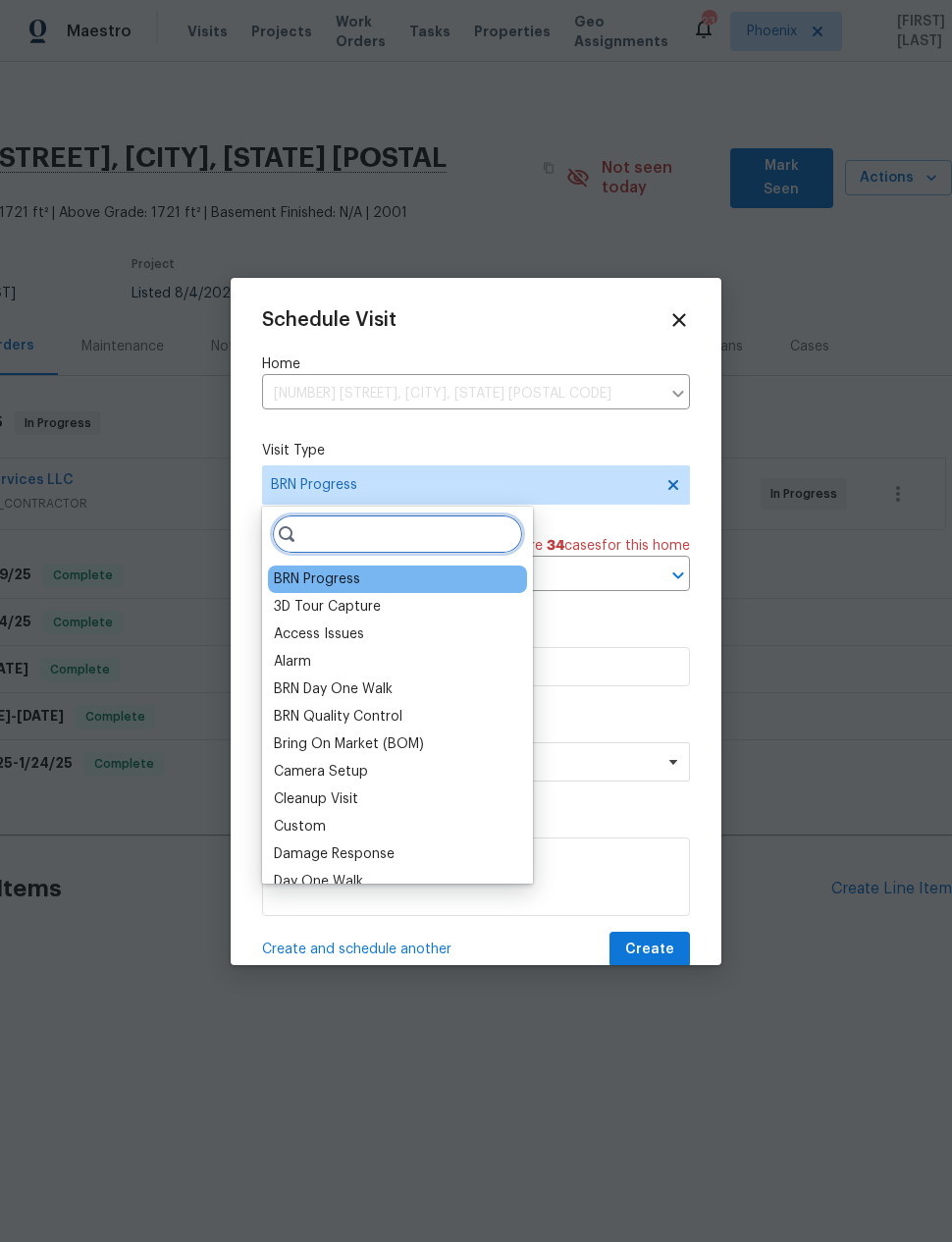 click at bounding box center [397, 534] 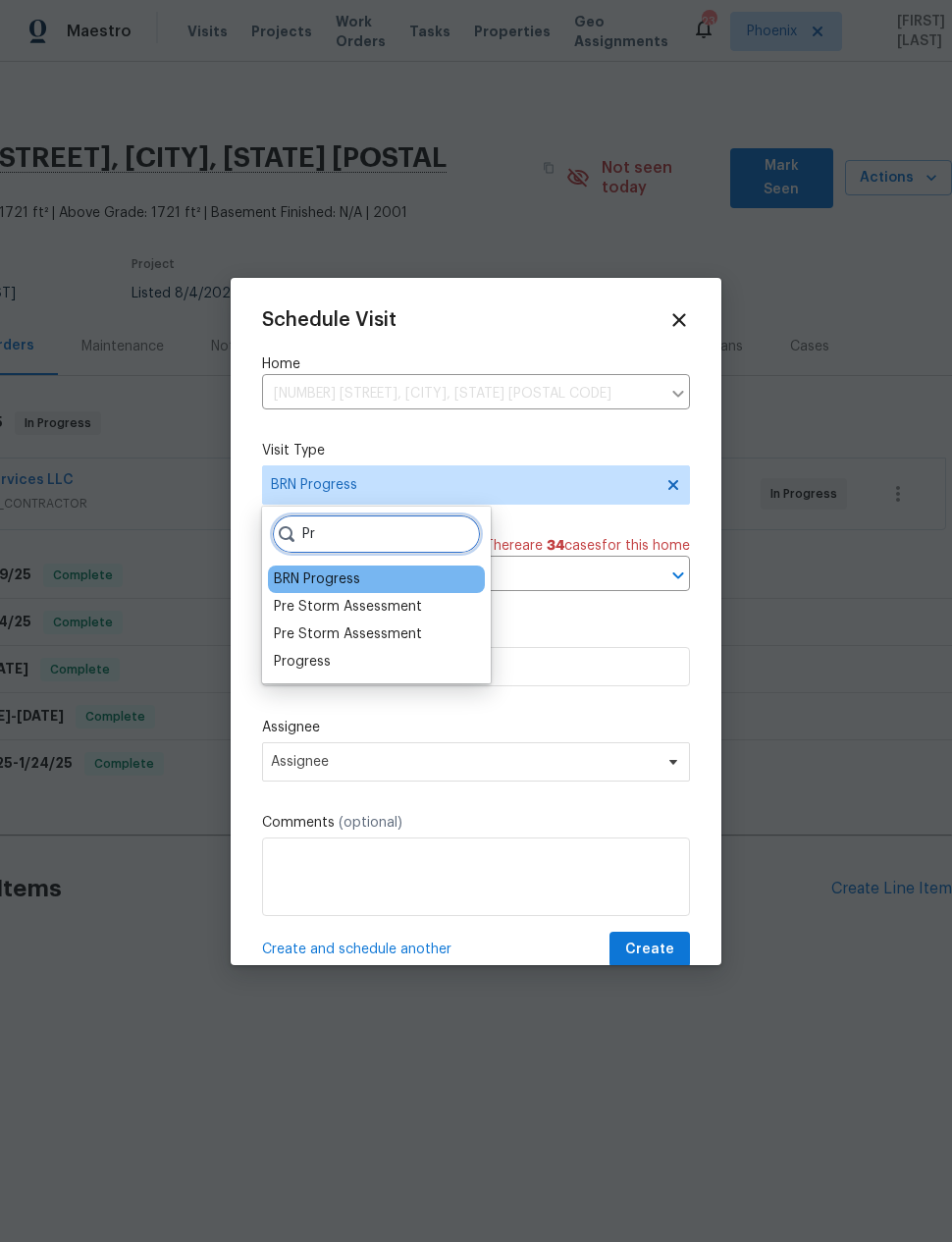 type on "Pr" 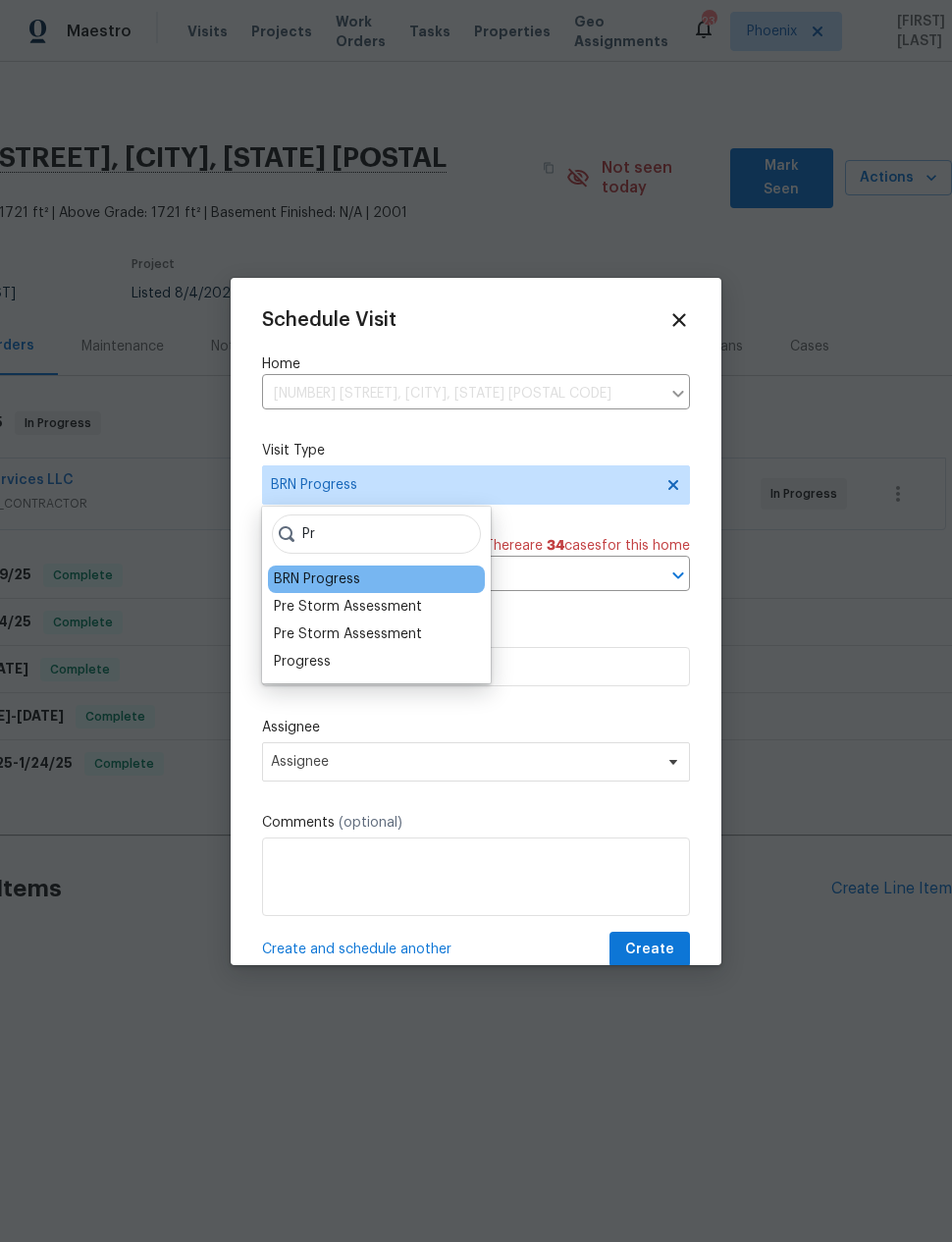 click on "Progress" at bounding box center (302, 662) 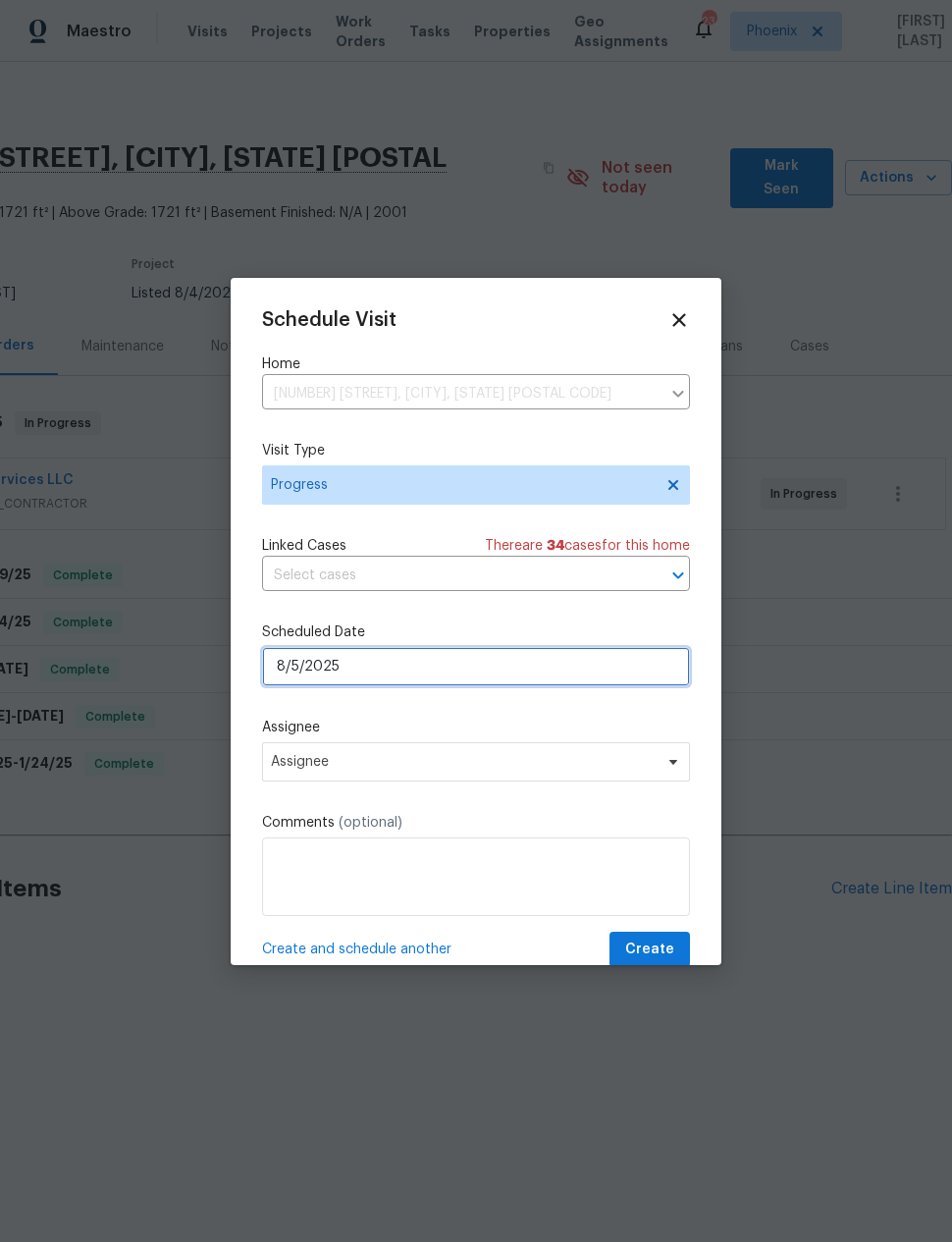 click on "8/5/2025" at bounding box center [476, 667] 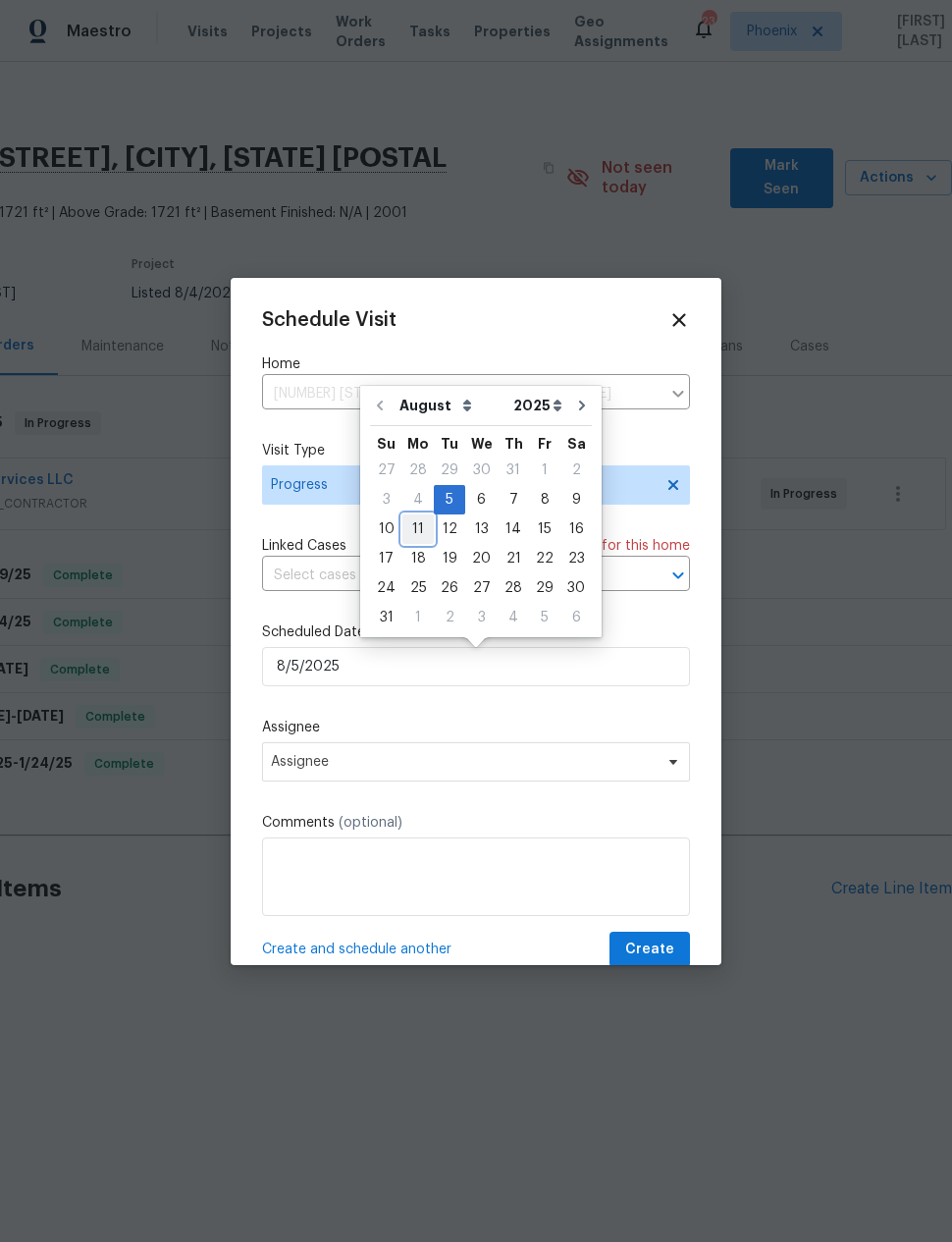 click on "11" at bounding box center (418, 529) 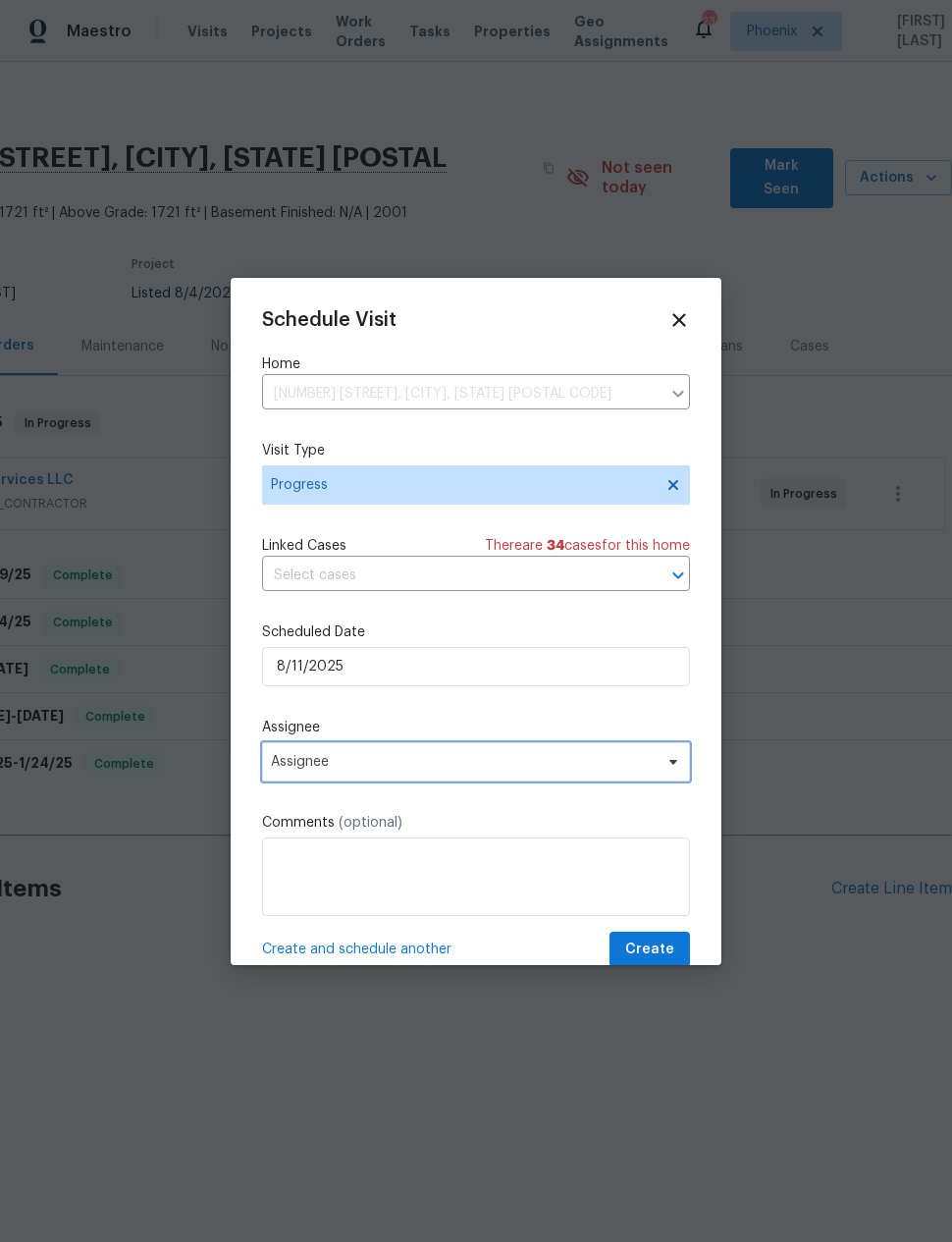 click on "Assignee" at bounding box center (476, 762) 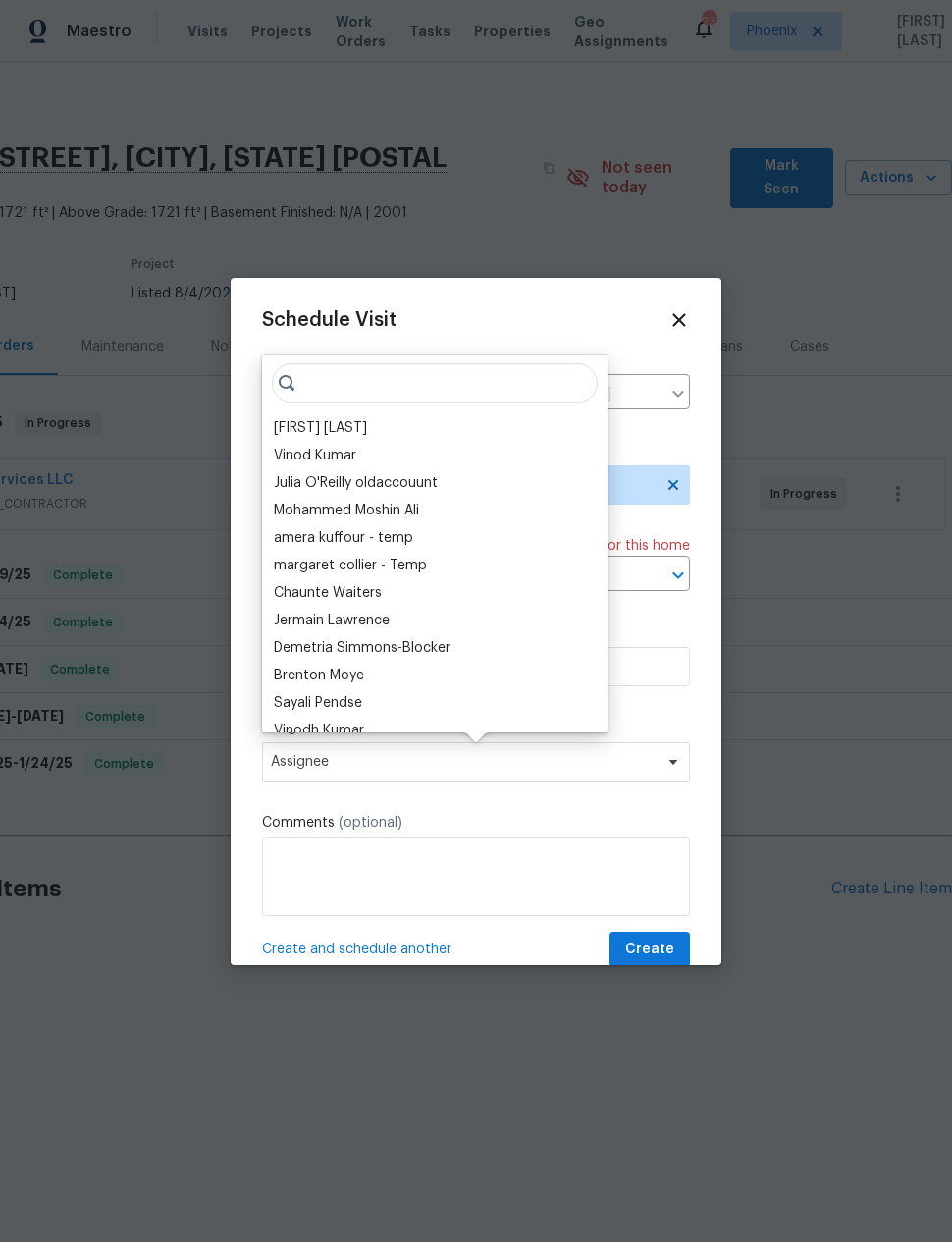click on "[FIRST] [LAST]" at bounding box center [320, 428] 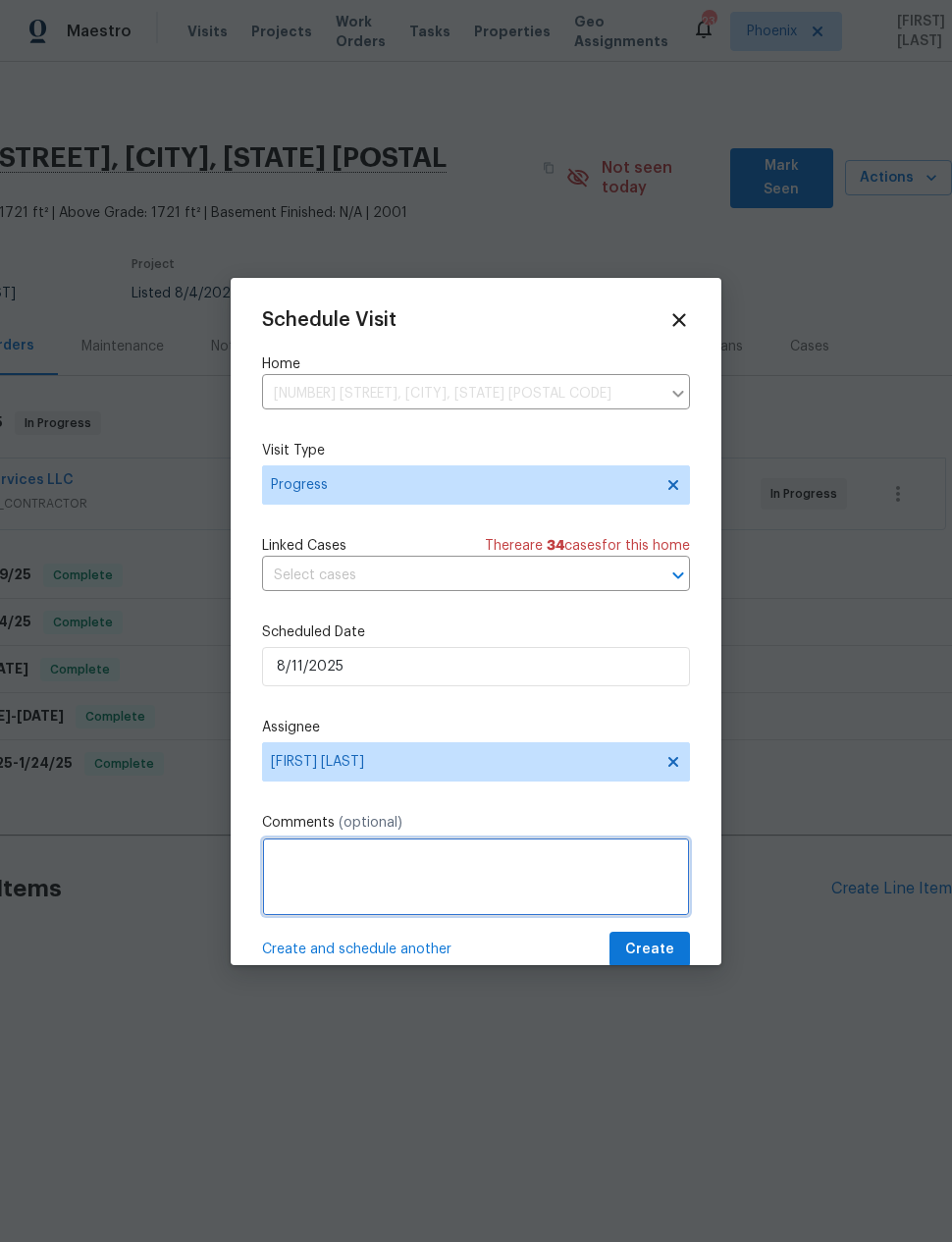 click at bounding box center (476, 877) 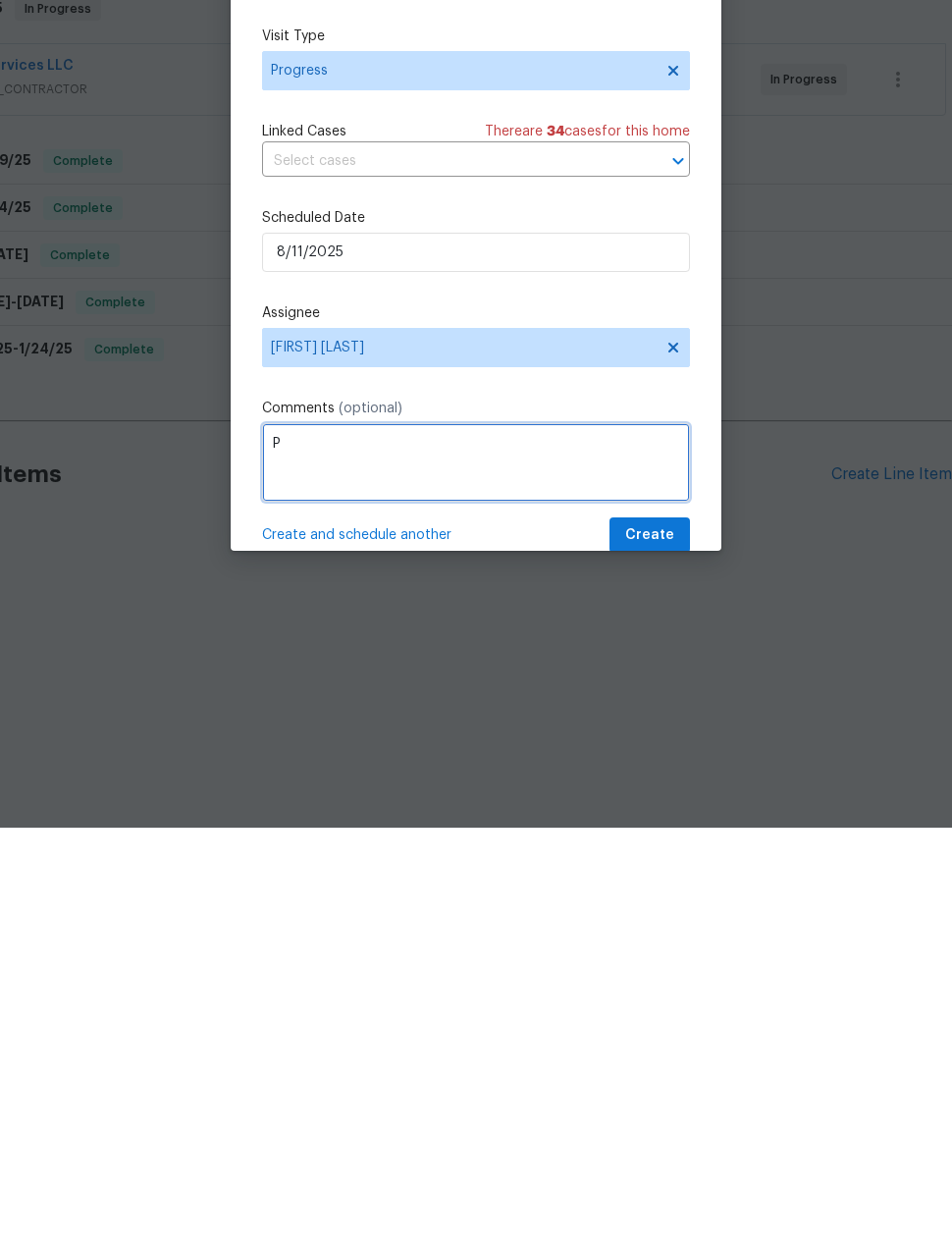 scroll, scrollTop: 0, scrollLeft: 0, axis: both 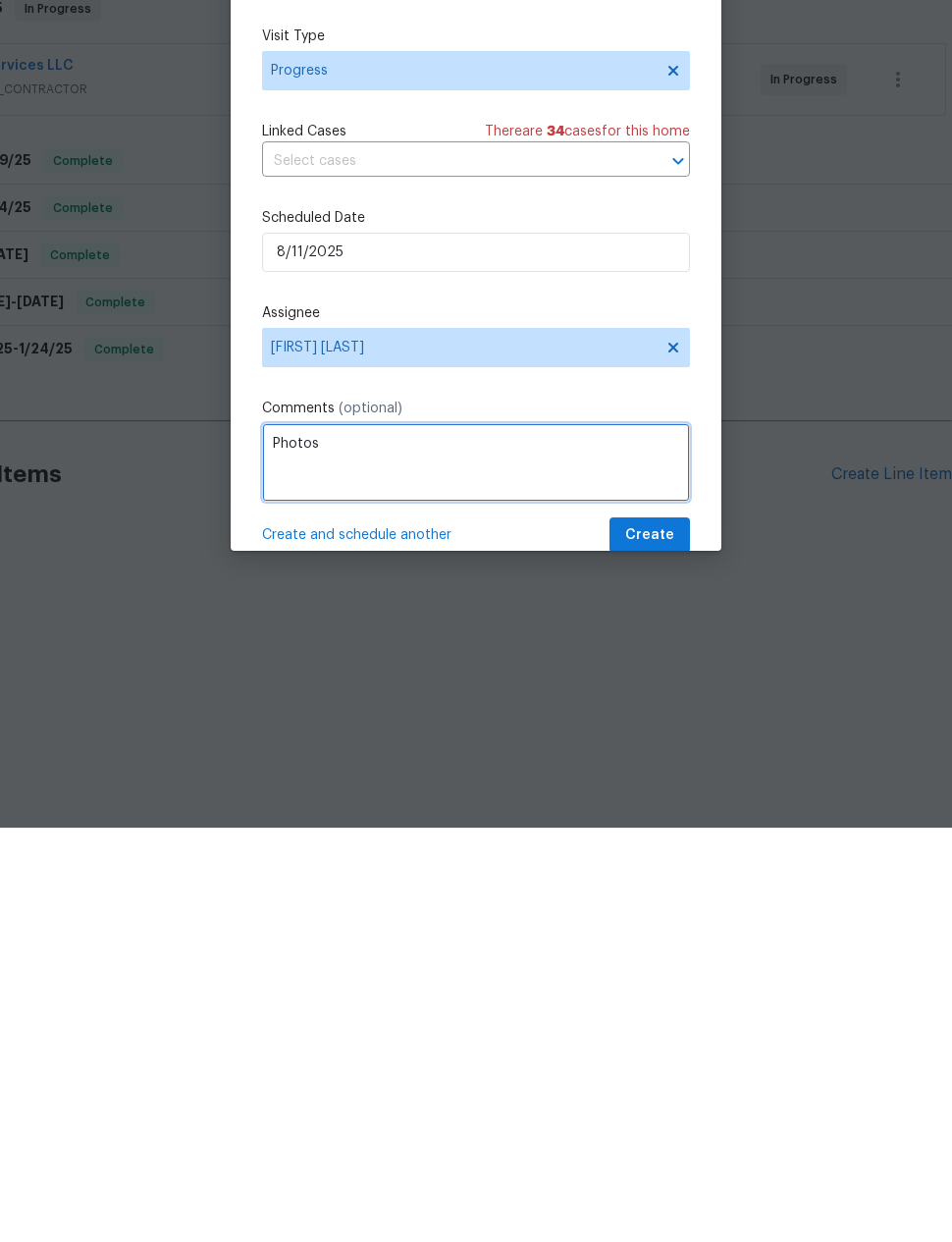 type on "Photos" 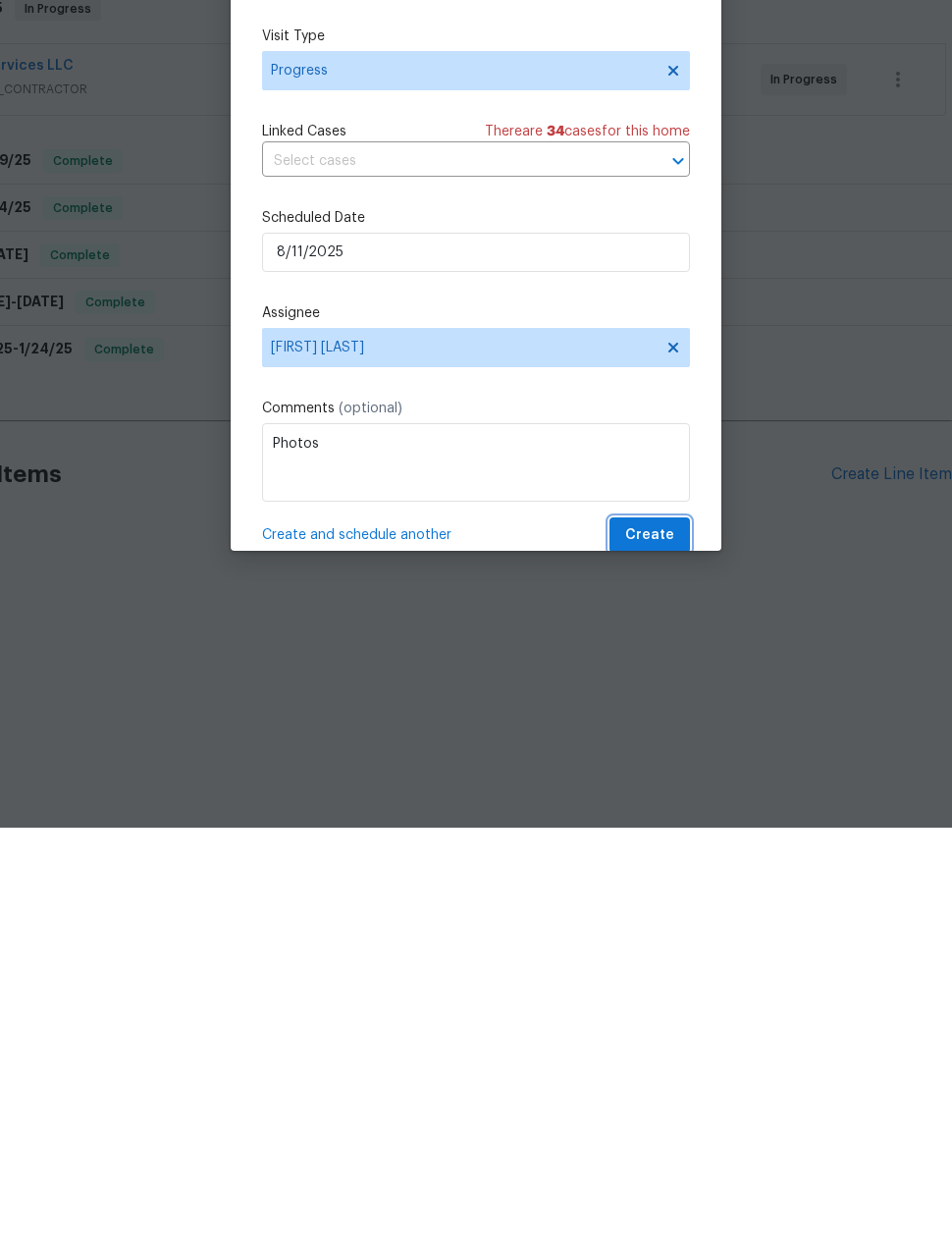 click on "Create" at bounding box center [650, 949] 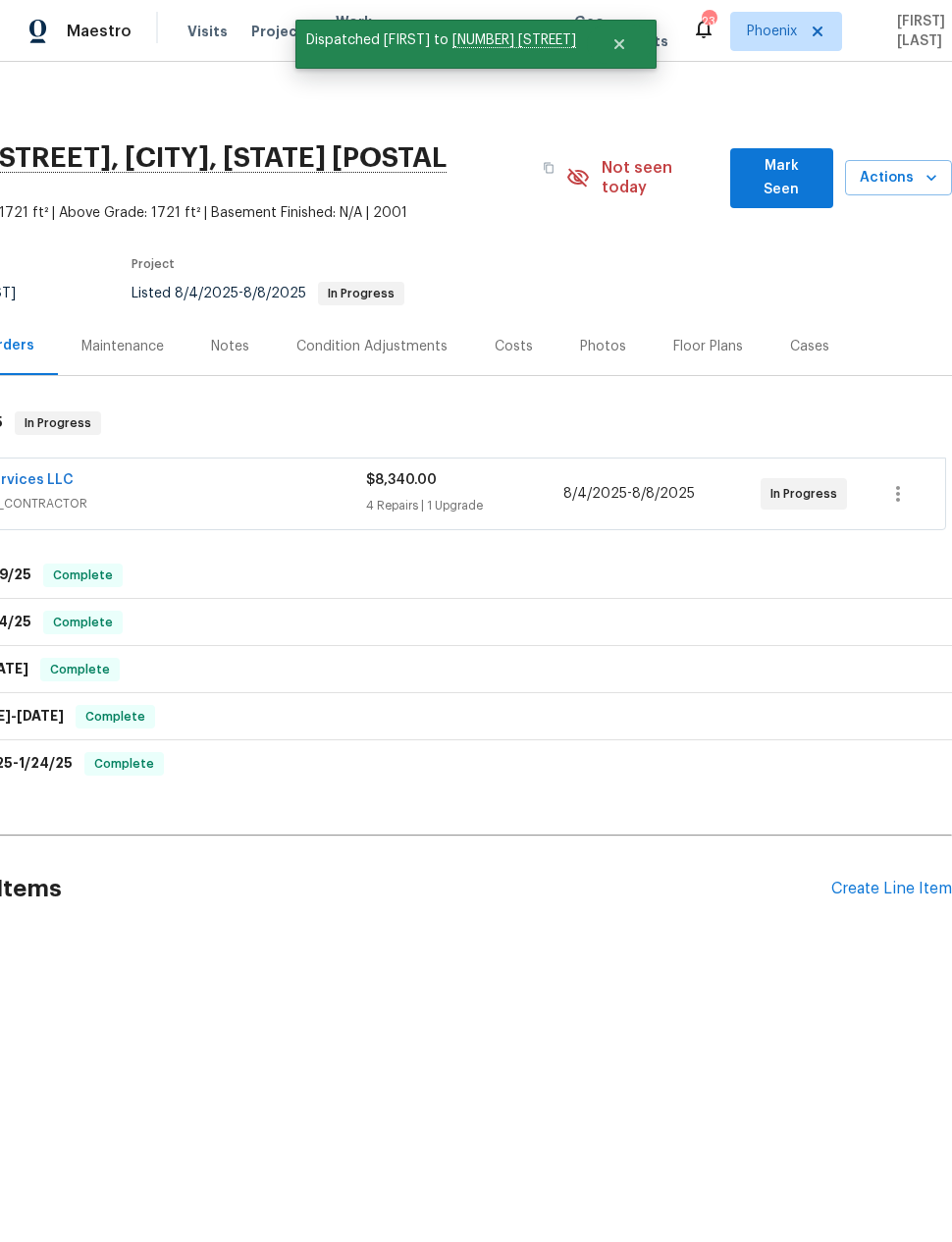scroll, scrollTop: 0, scrollLeft: 157, axis: horizontal 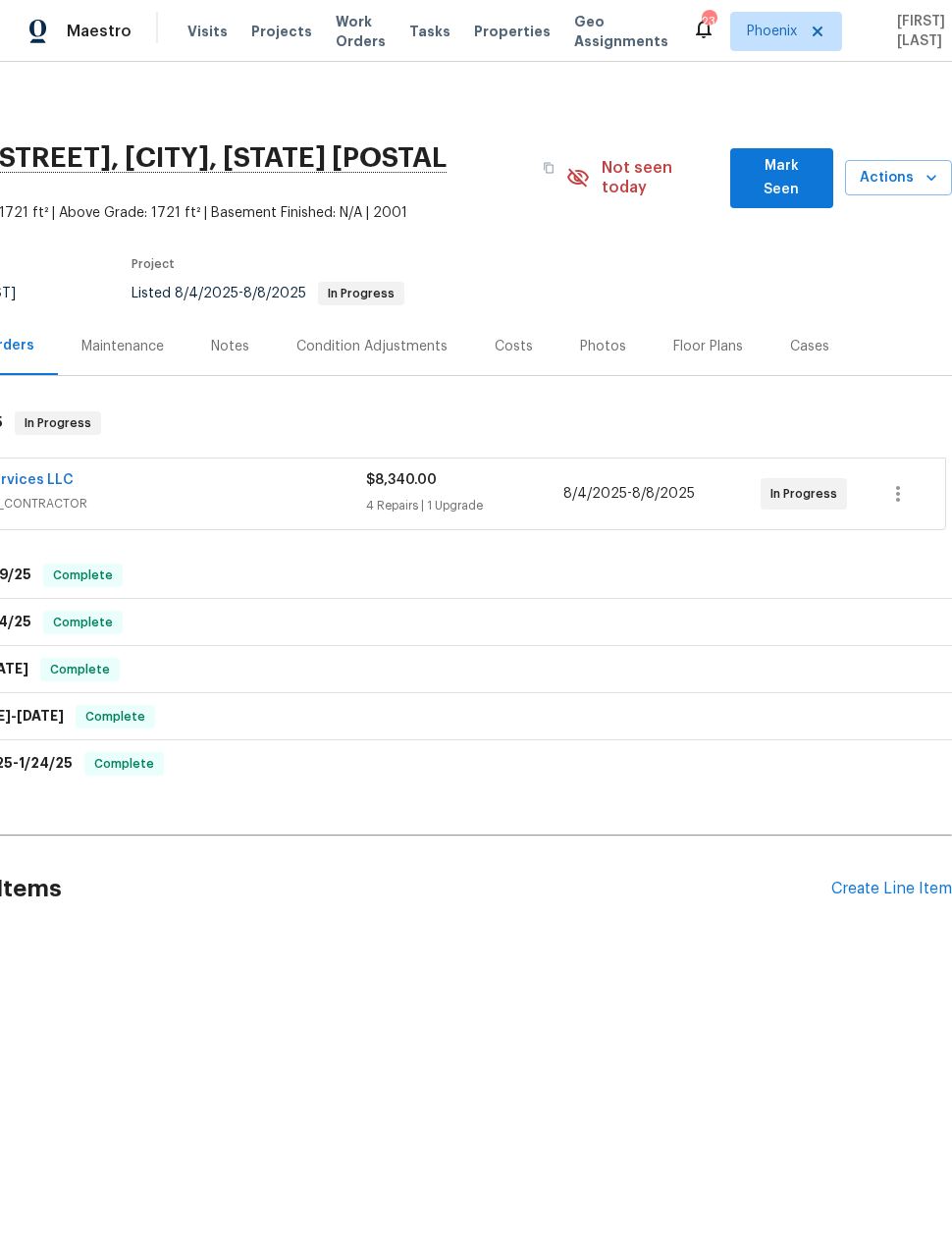 click 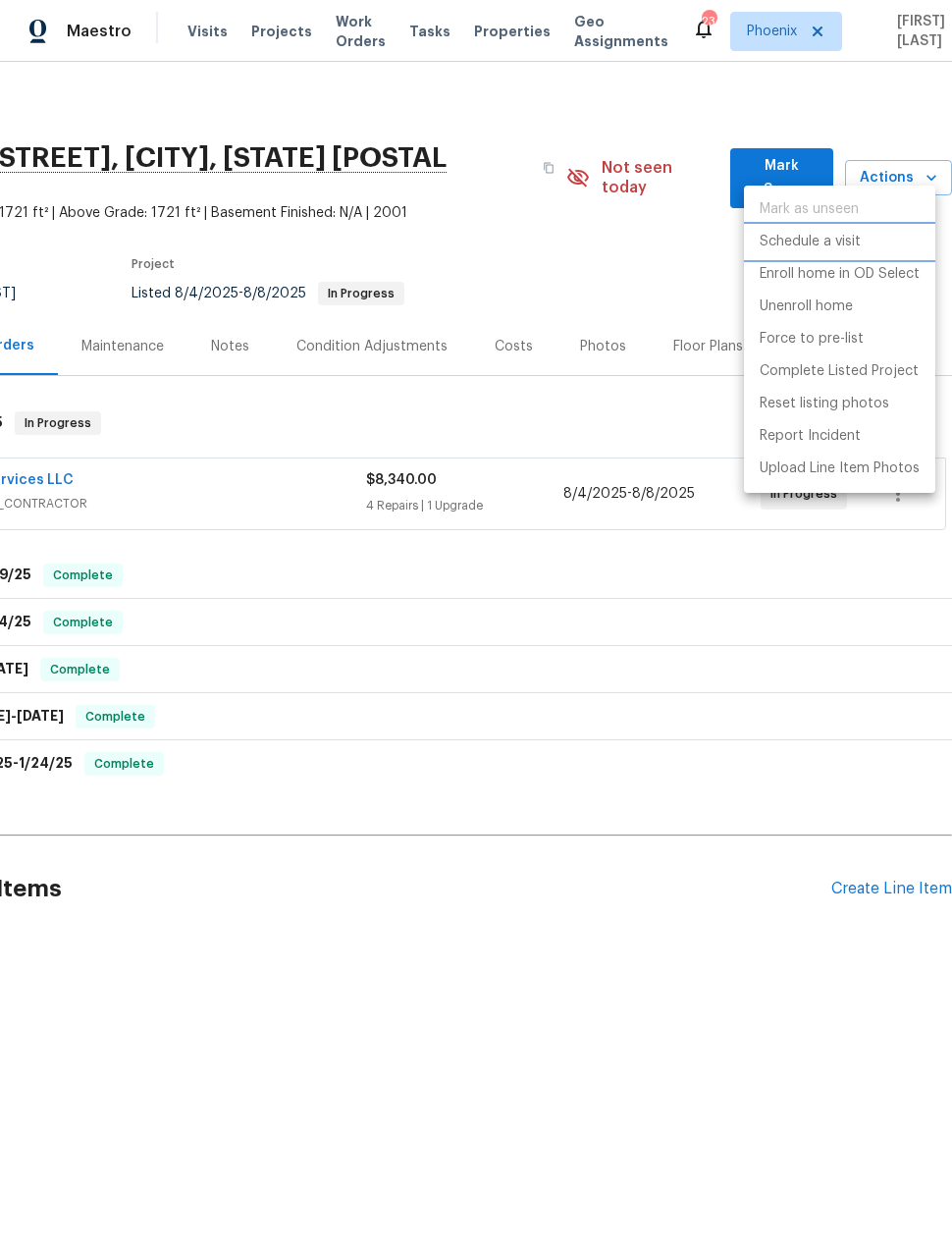 click on "Schedule a visit" at bounding box center (810, 242) 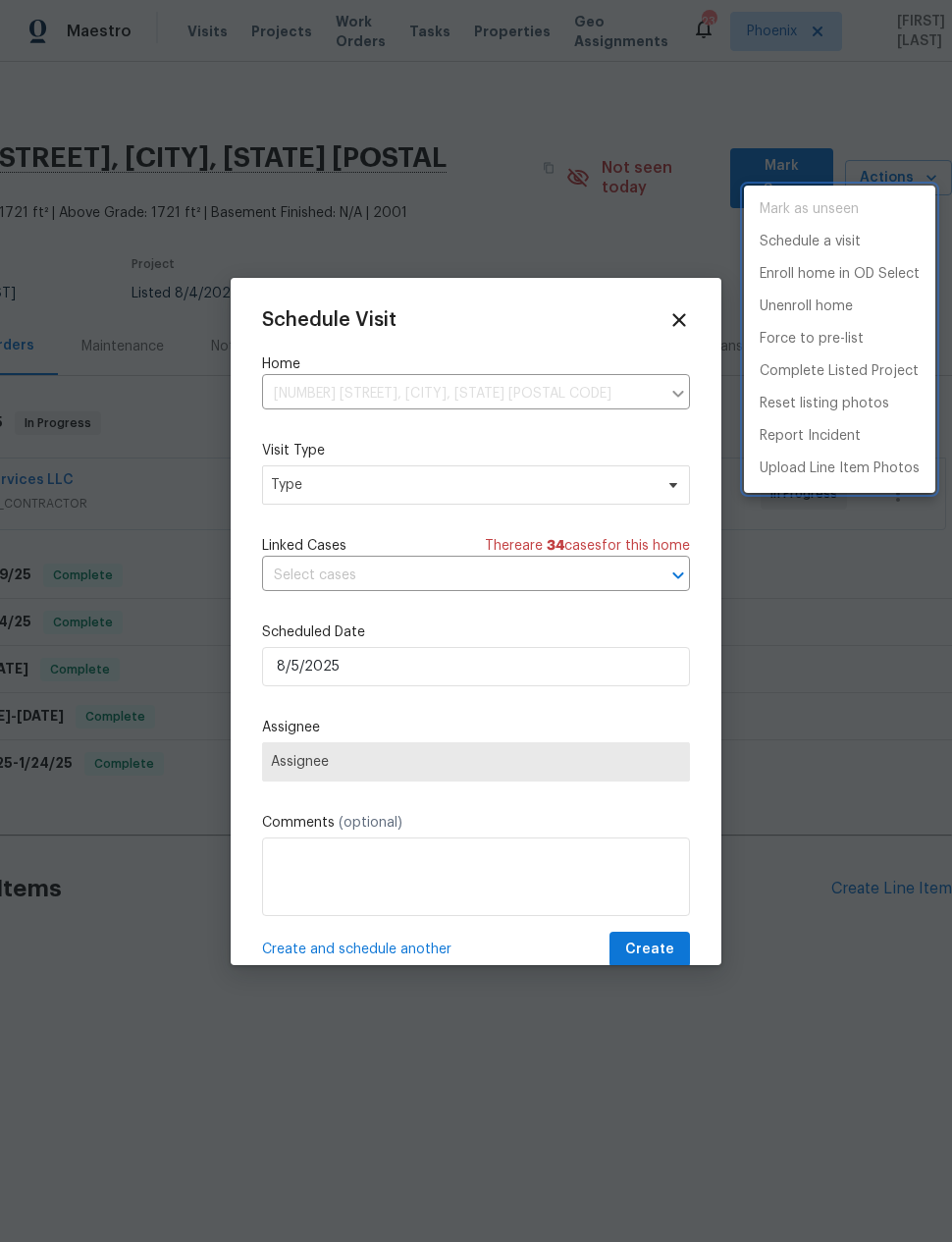 click at bounding box center [476, 621] 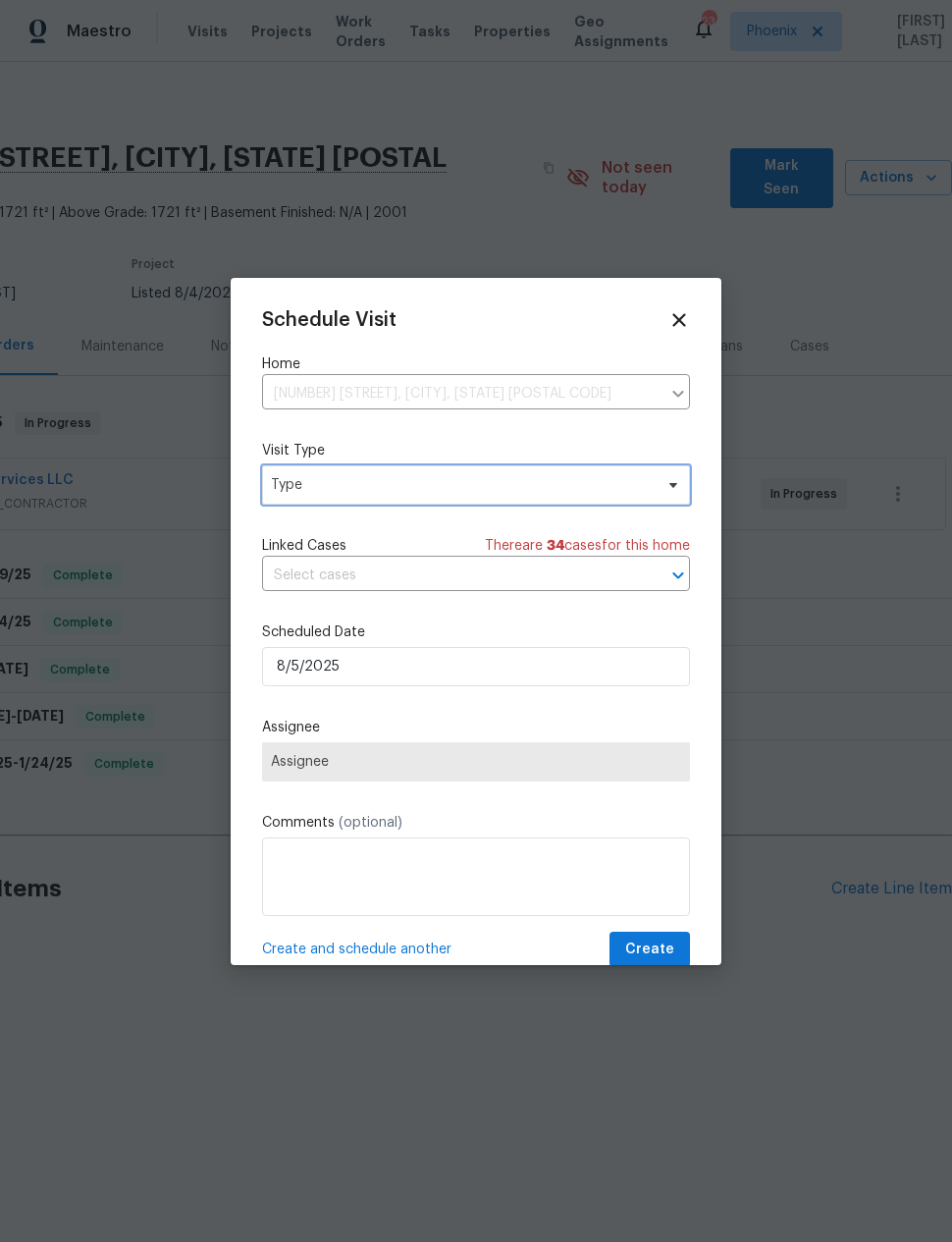 click on "Type" at bounding box center [461, 485] 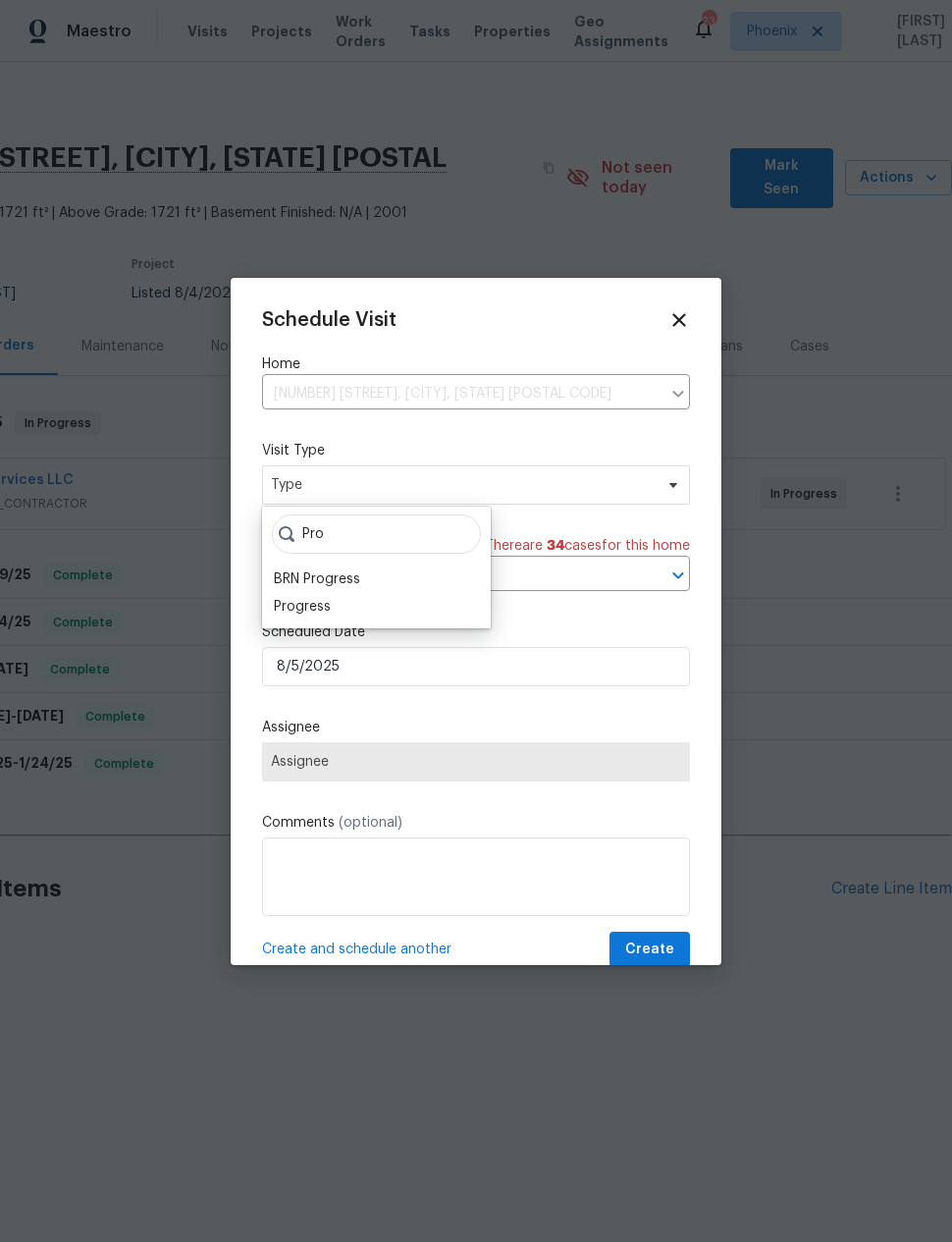 type on "Pro" 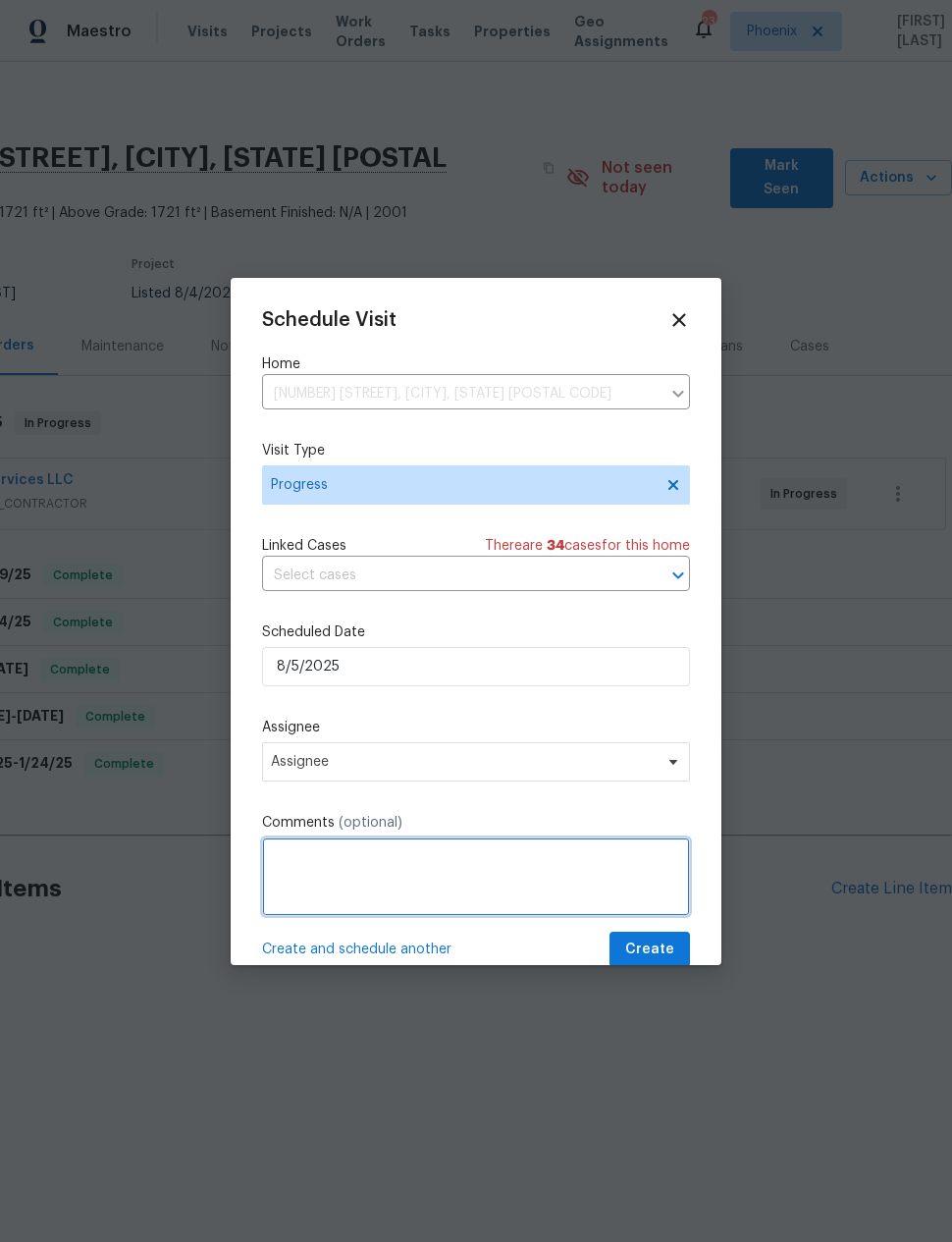 click at bounding box center (476, 877) 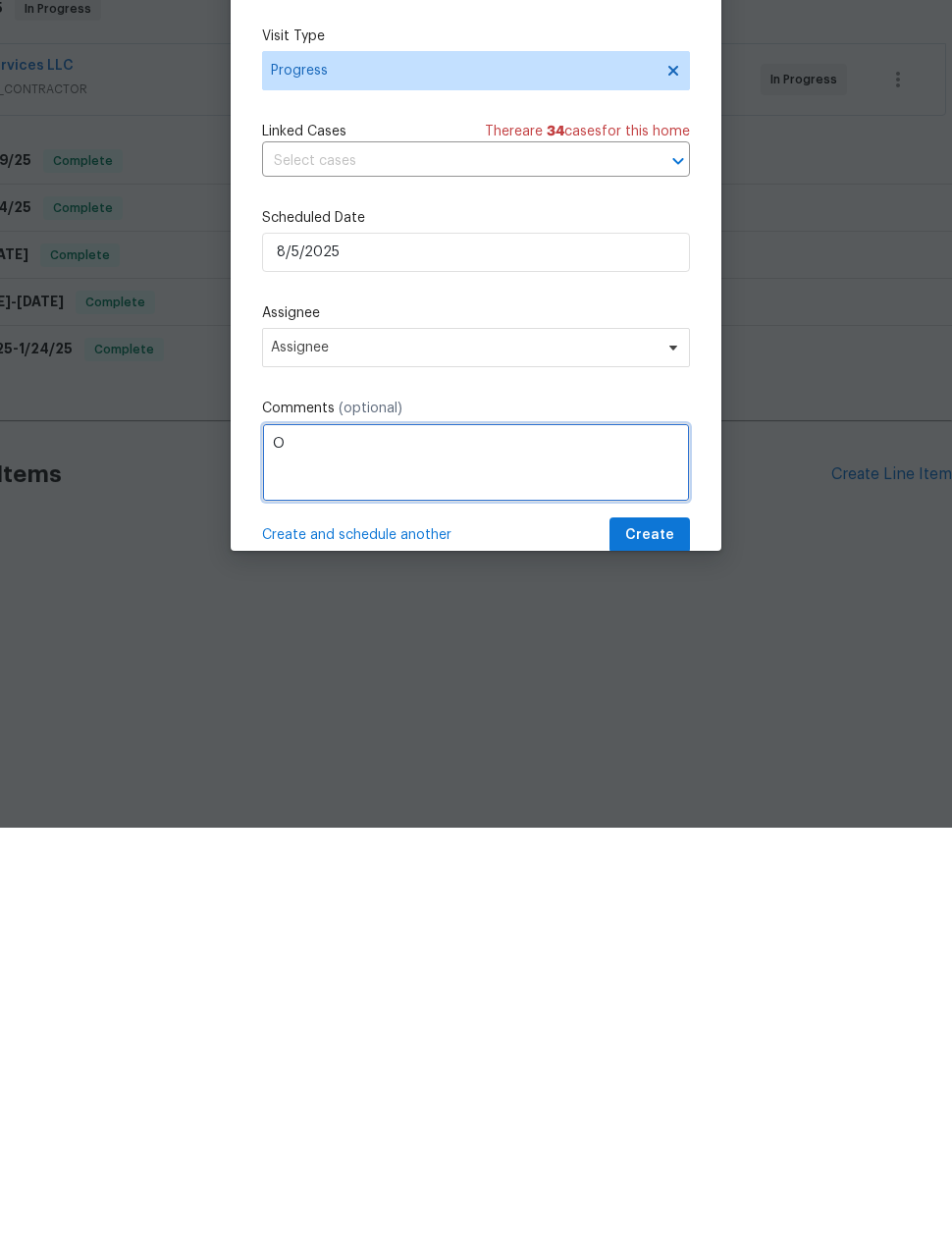 scroll, scrollTop: 0, scrollLeft: 0, axis: both 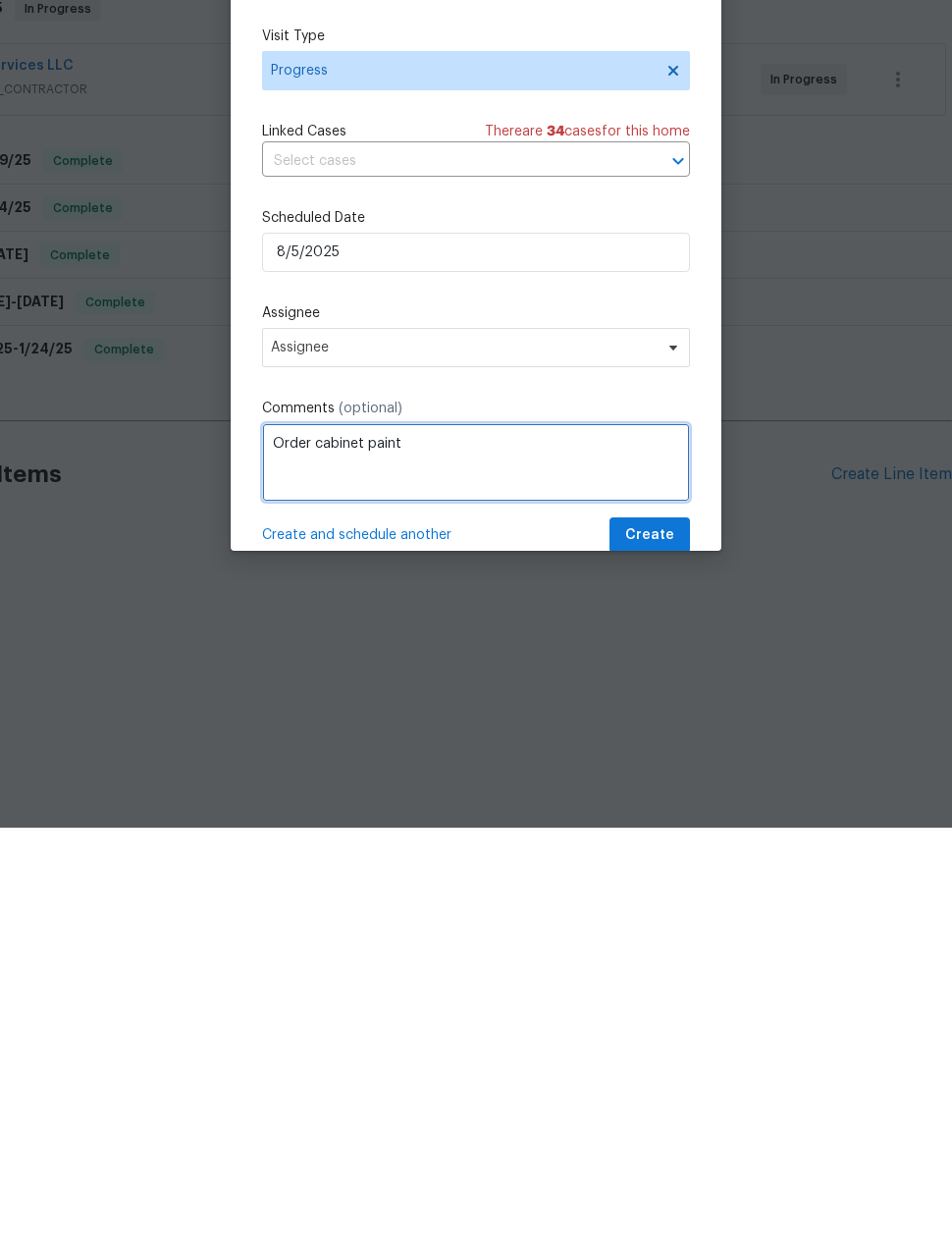 type on "Order cabinet paint" 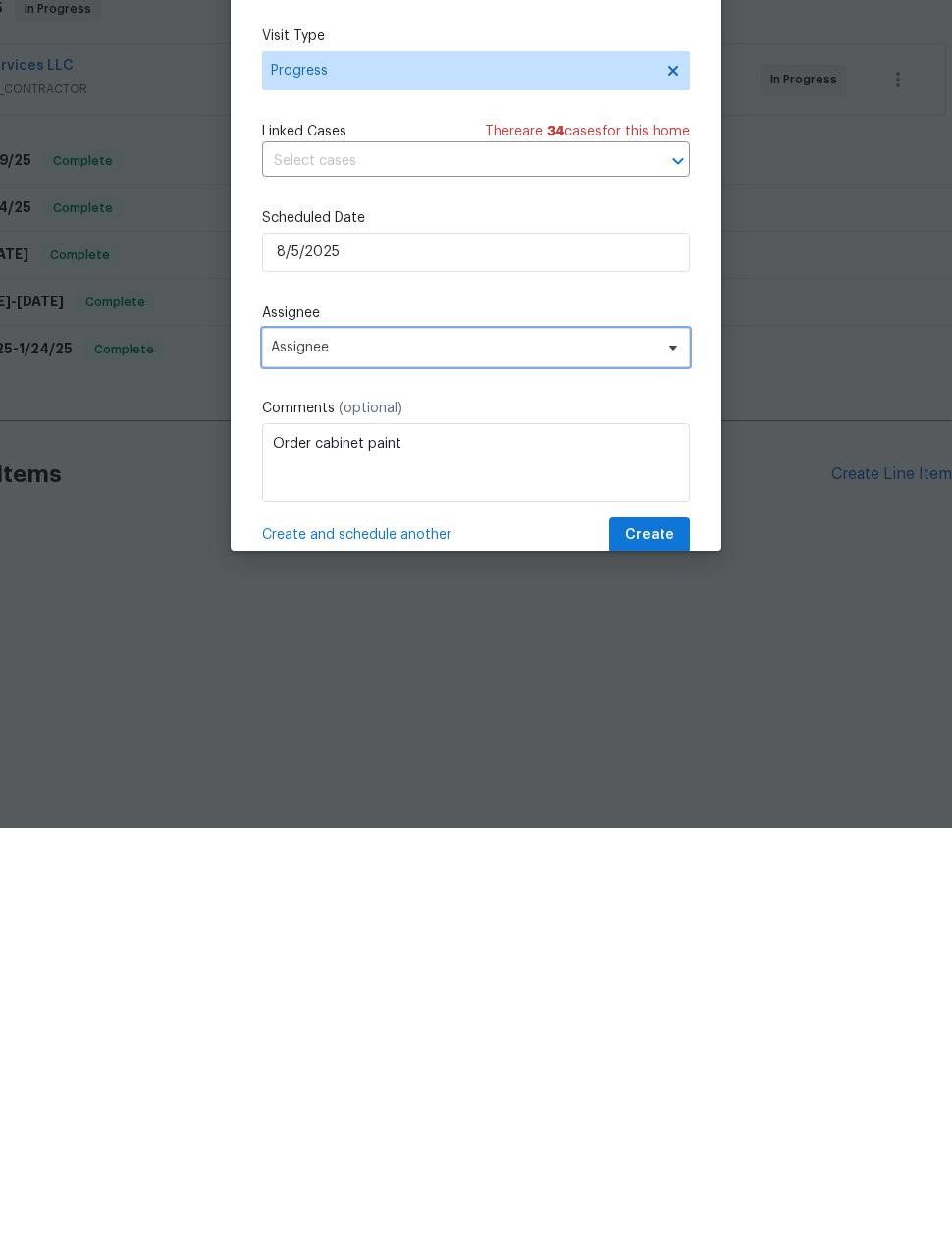 click on "Assignee" at bounding box center [476, 762] 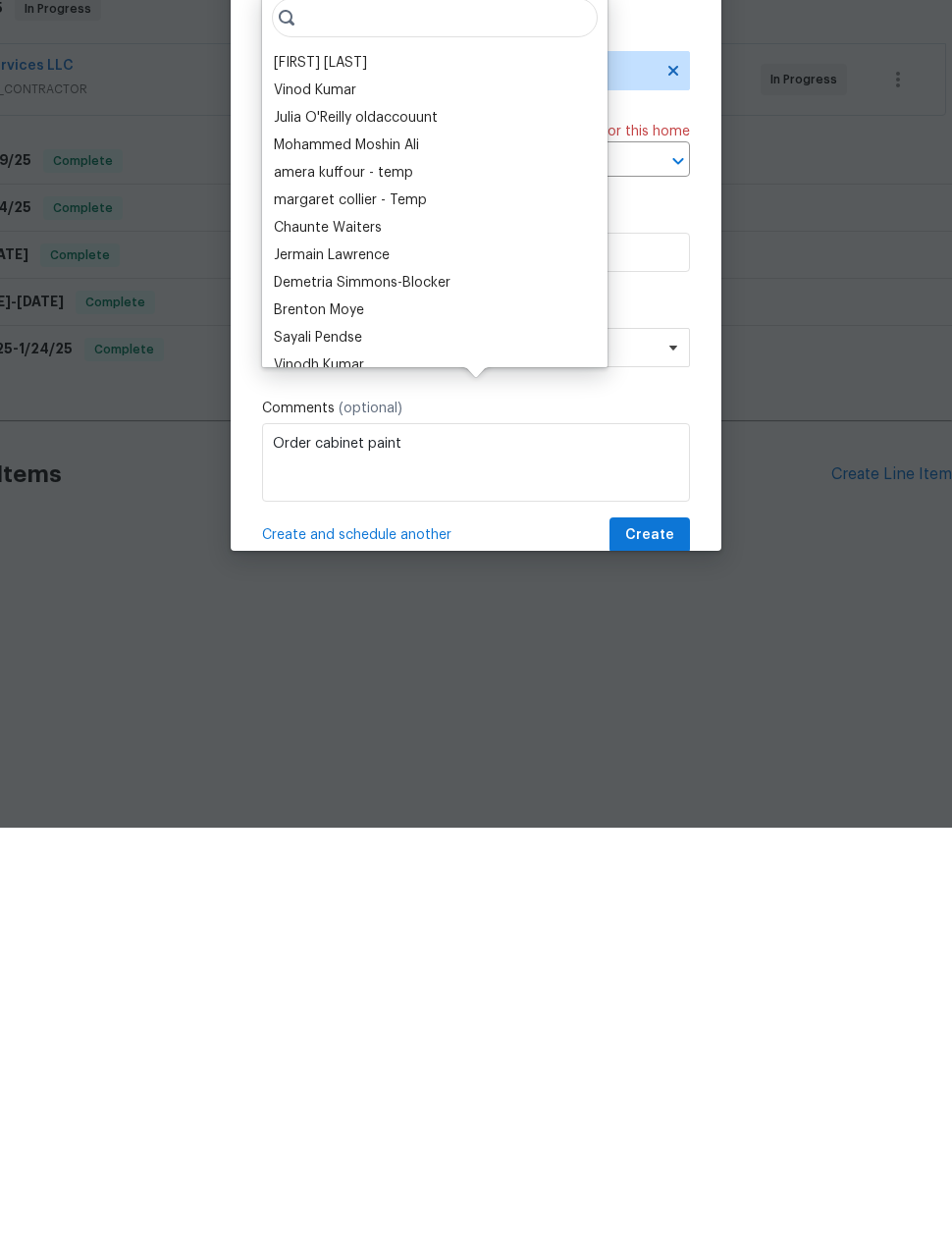 click on "[FIRST] [LAST]" at bounding box center (320, 477) 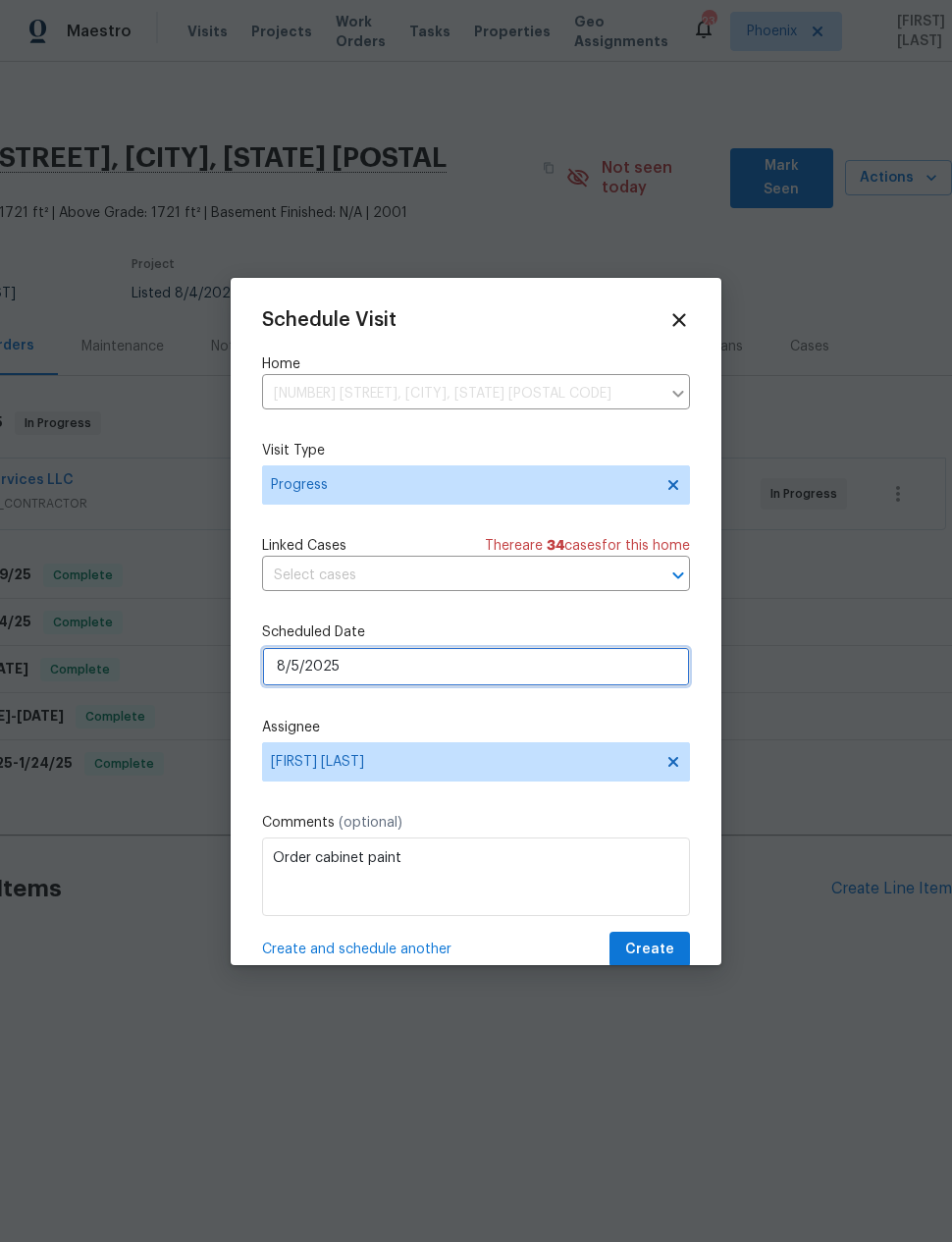 click on "8/5/2025" at bounding box center (476, 667) 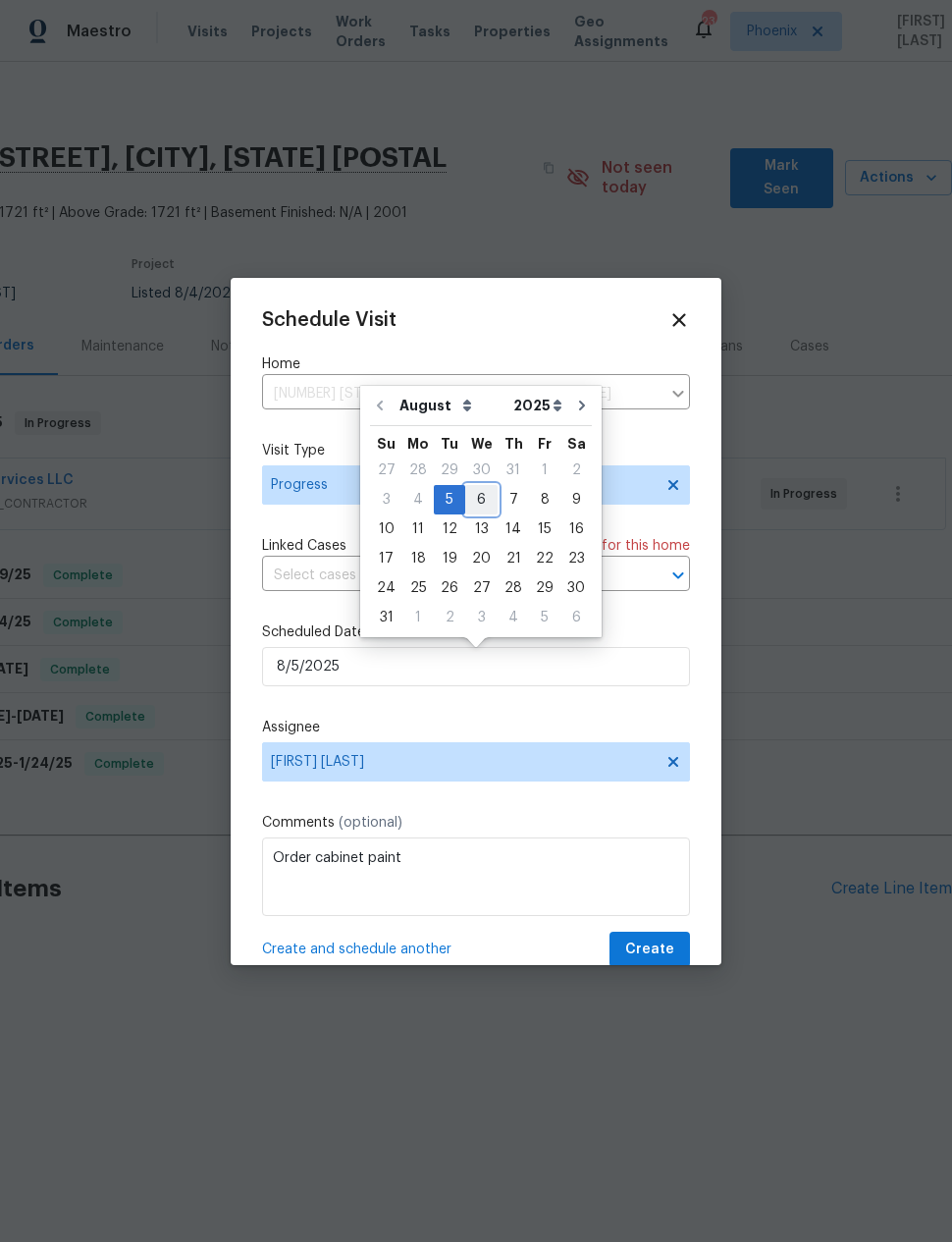 click on "6" at bounding box center [481, 500] 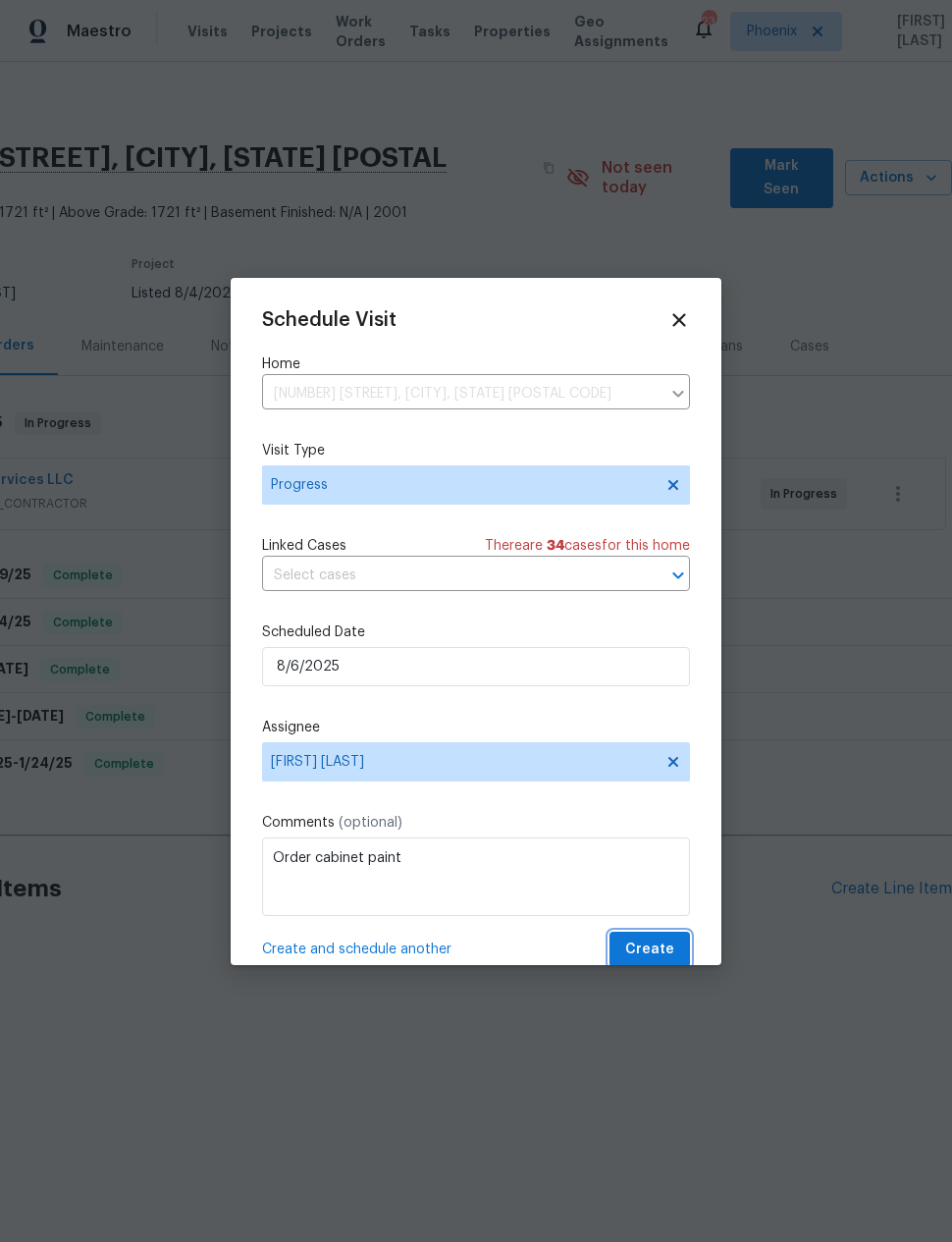 click on "Create" at bounding box center (650, 949) 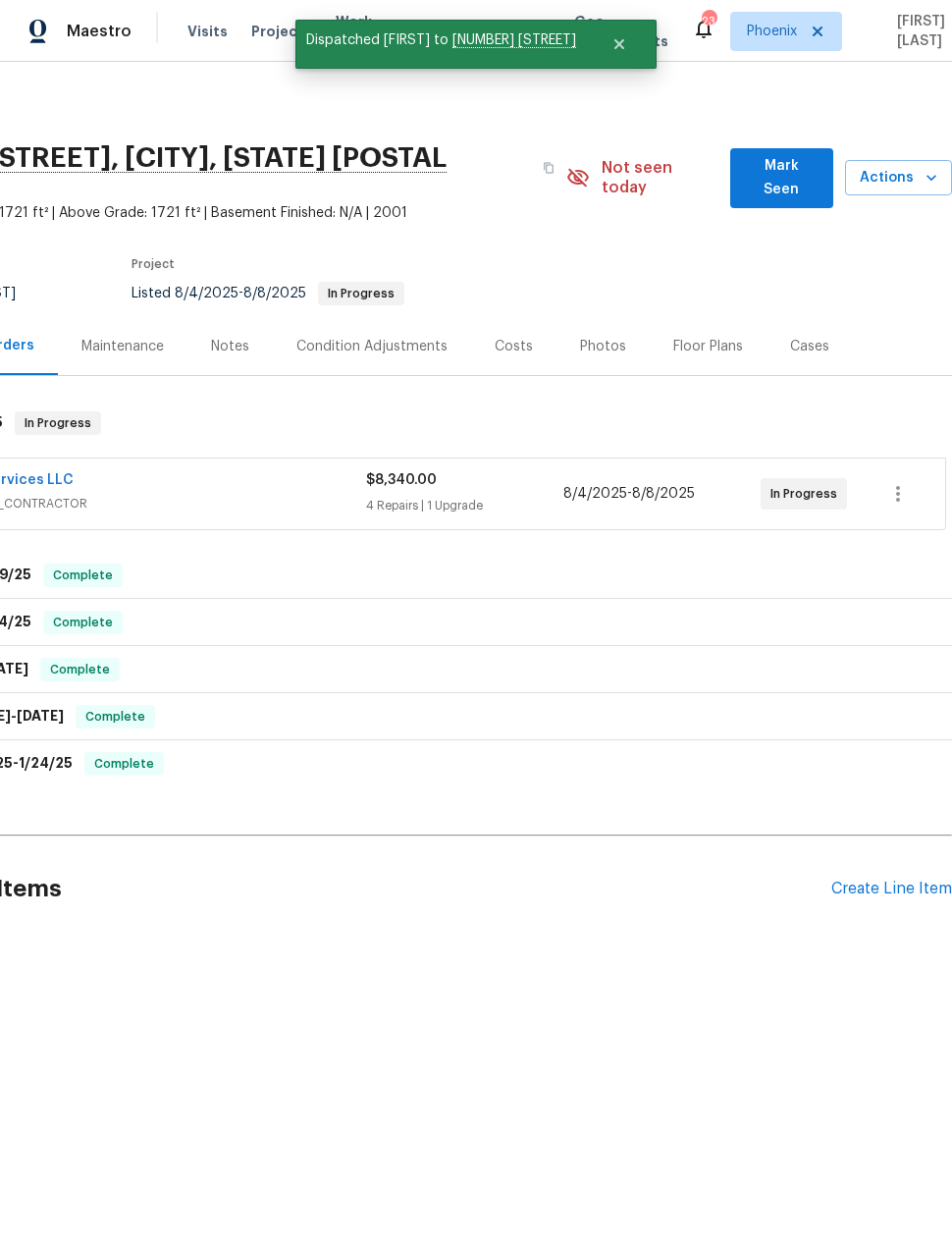 click on "Back to all projects 4225 N 92nd Ln, Phoenix, AZ 85037 3 Beds | 2 Baths | Total: 1721 ft² | Above Grade: 1721 ft² | Basement Finished: N/A | 2001 Not seen today Mark Seen Actions Last Visit Date 8/4/2025  by  Nick Pulliam   Project Listed   8/4/2025  -  8/8/2025 In Progress Visits Work Orders Maintenance Notes Condition Adjustments Costs Photos Floor Plans Cases LISTED   8/4/25  -  8/8/25 In Progress Equity Property Services LLC OD_SELECT, GENERAL_CONTRACTOR $8,340.00 4 Repairs | 1 Upgrade 8/4/2025  -  8/8/2025 In Progress LISTED   4/25/25  -  5/9/25 Complete Equity Property Services LLC OD_SELECT, GENERAL_CONTRACTOR $3,575.00 3 Repairs 4/25/2025  -  5/9/2025 Paid LISTED   2/26/25  -  3/4/25 Complete Bright Blue Pool Services L.L.C. POOL, BRN_AND_LRR $1,535.00 1 Repair 3/4/2025  -  3/4/2025 Paid LISTED   1/24/25  -  1/25/25 Complete VRX Photography PHOTOGRAPHY $120.00 1 Repair 1/24/2025  -  1/25/2025 Paid RENOVATION   1/23/25  -  1/23/25 Complete Centralized Purchasing $699.33 1 Repair 1/23/2025  -     -" at bounding box center (476, 574) 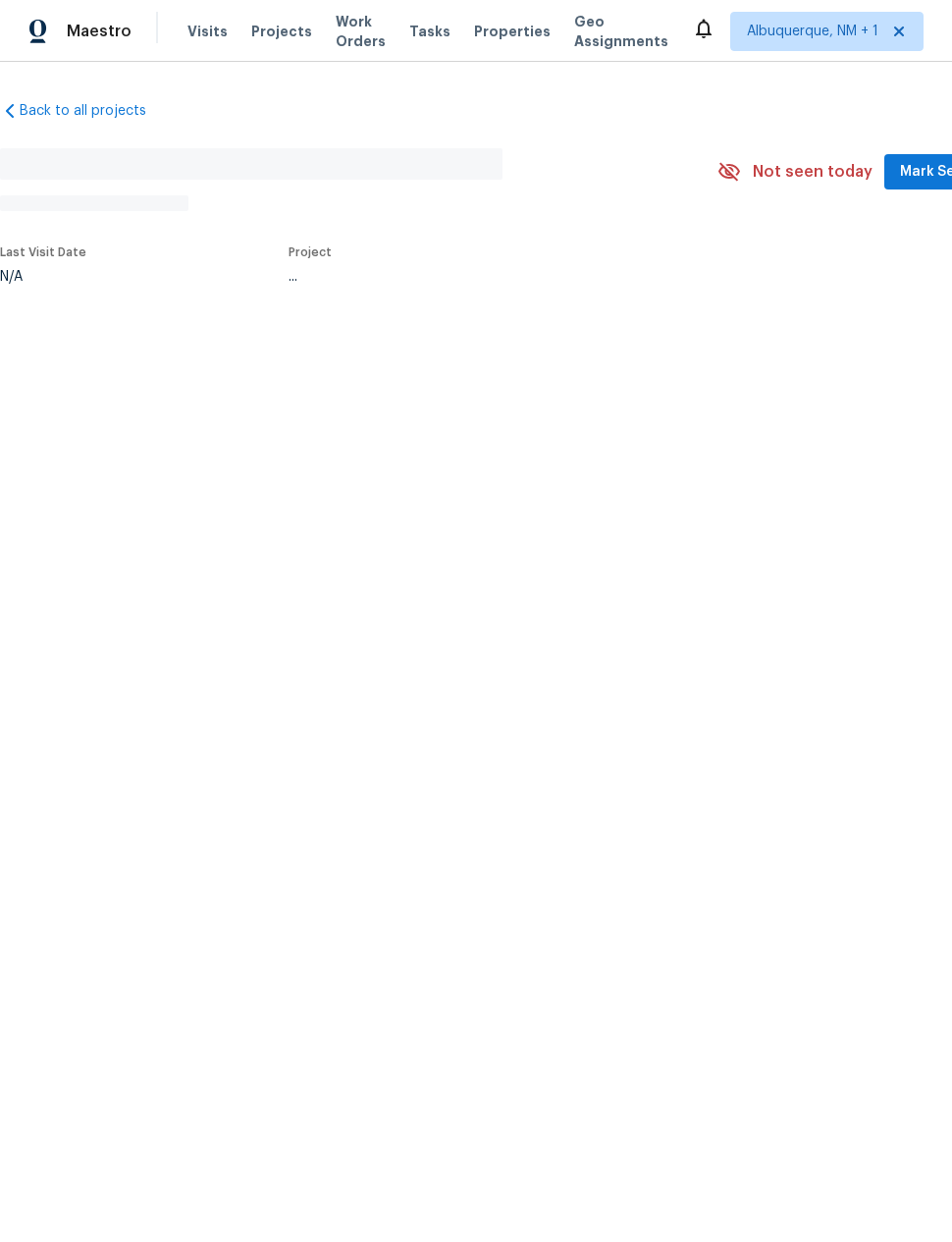 scroll, scrollTop: 0, scrollLeft: 0, axis: both 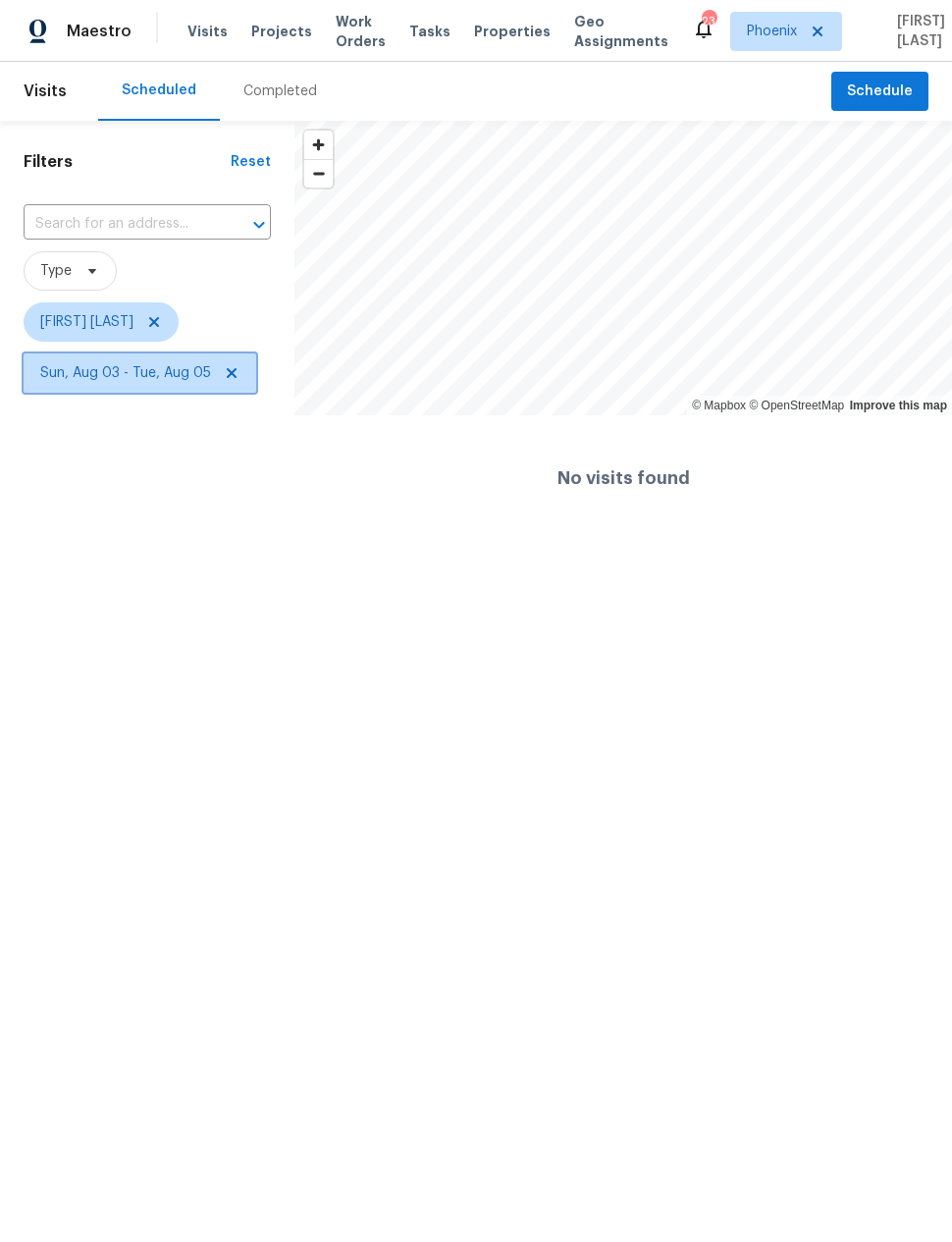 click on "Sun, Aug 03 - Tue, Aug 05" at bounding box center (139, 373) 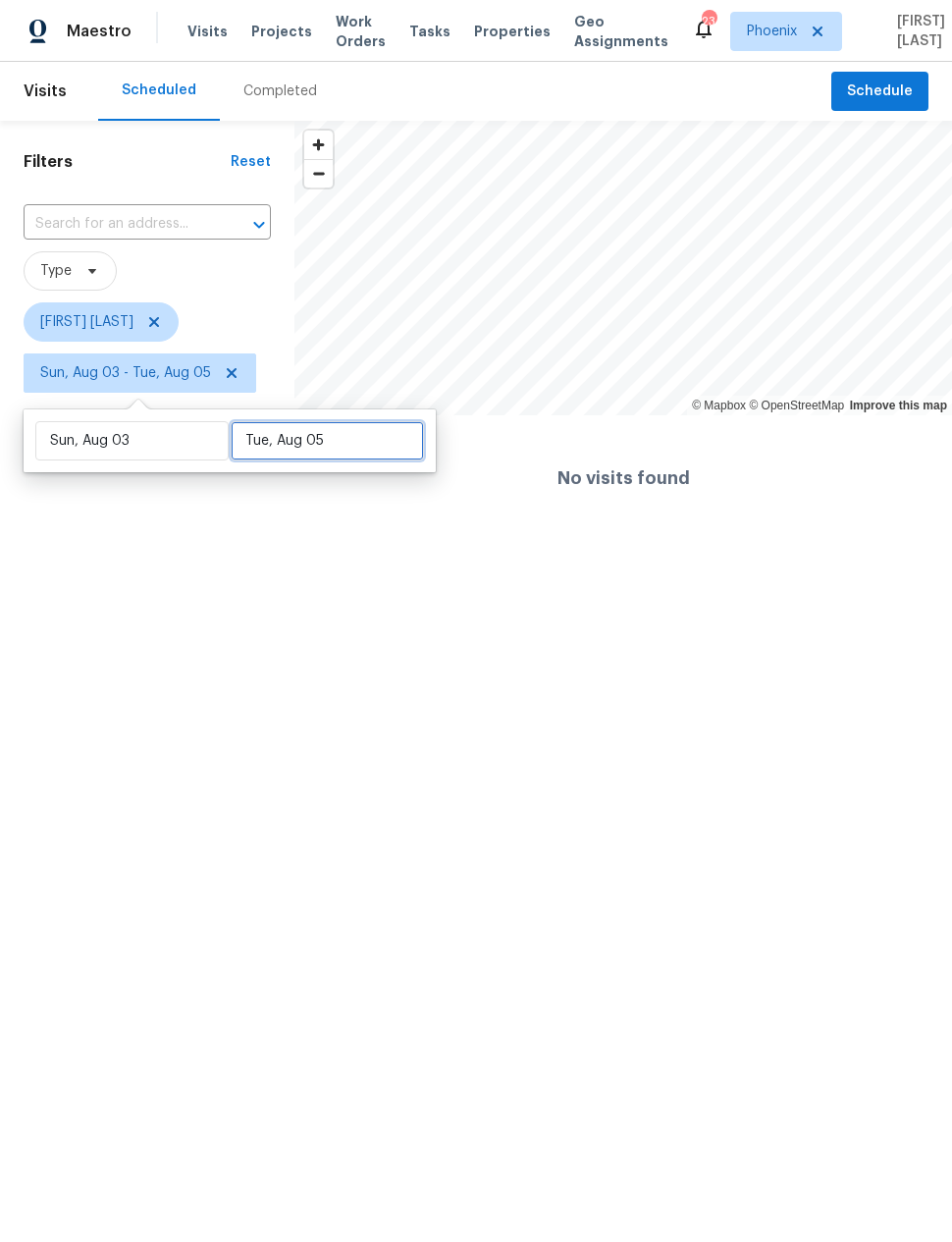 click on "Tue, Aug 05" at bounding box center (327, 441) 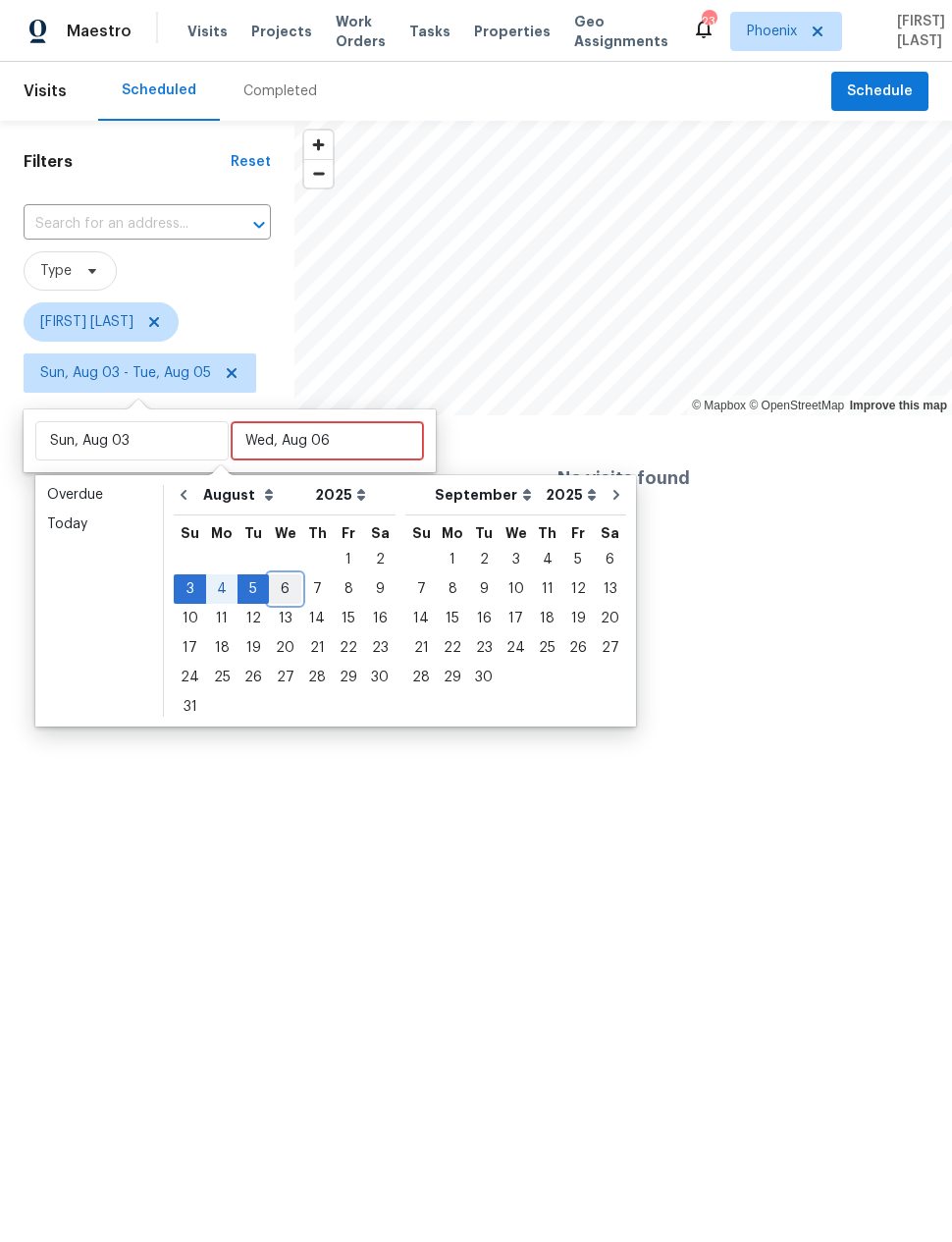 click on "6" at bounding box center [285, 589] 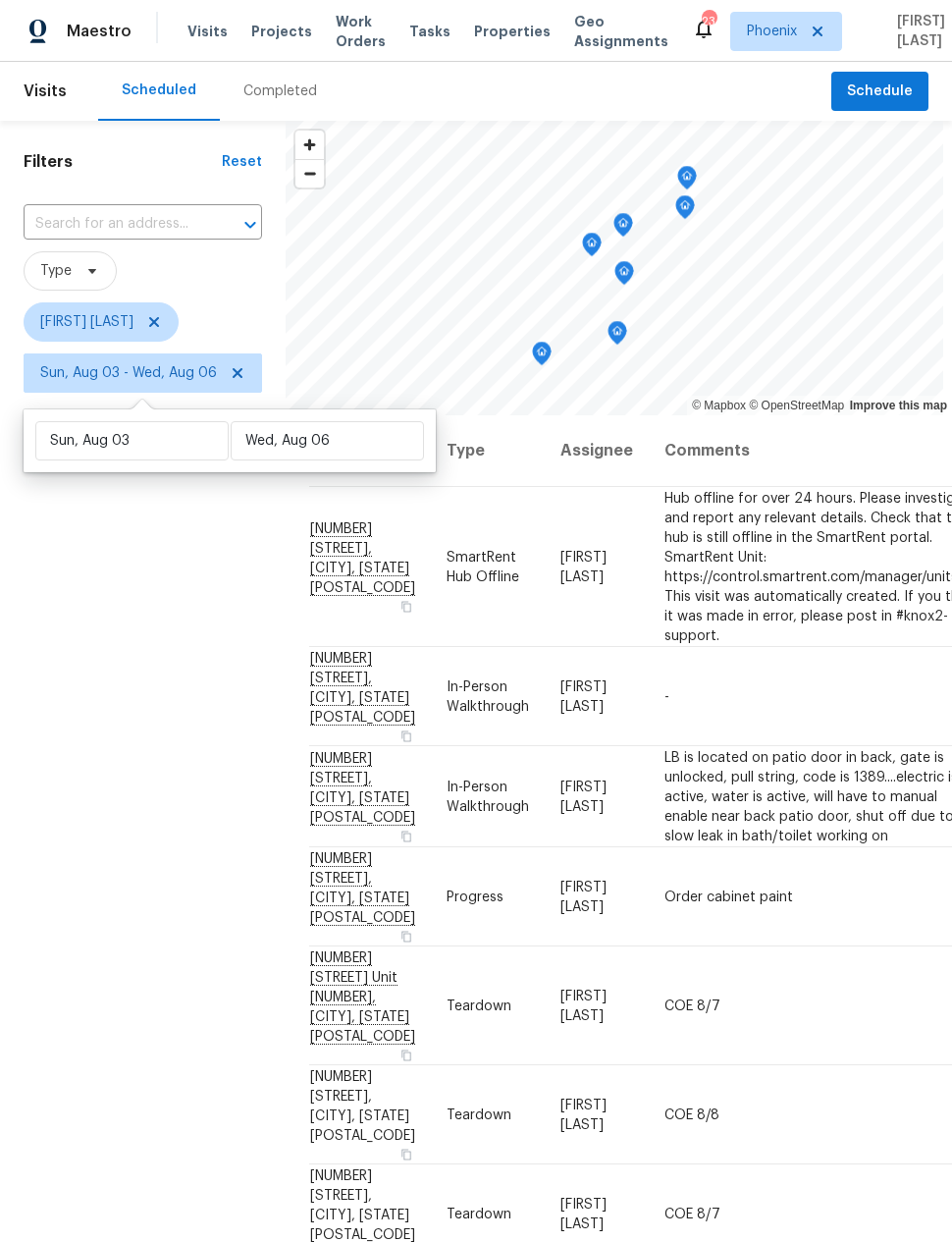 click on "Filters Reset ​ Type [FIRST] [LAST] Sun, Aug 03 - Wed, Aug 06" at bounding box center [142, 765] 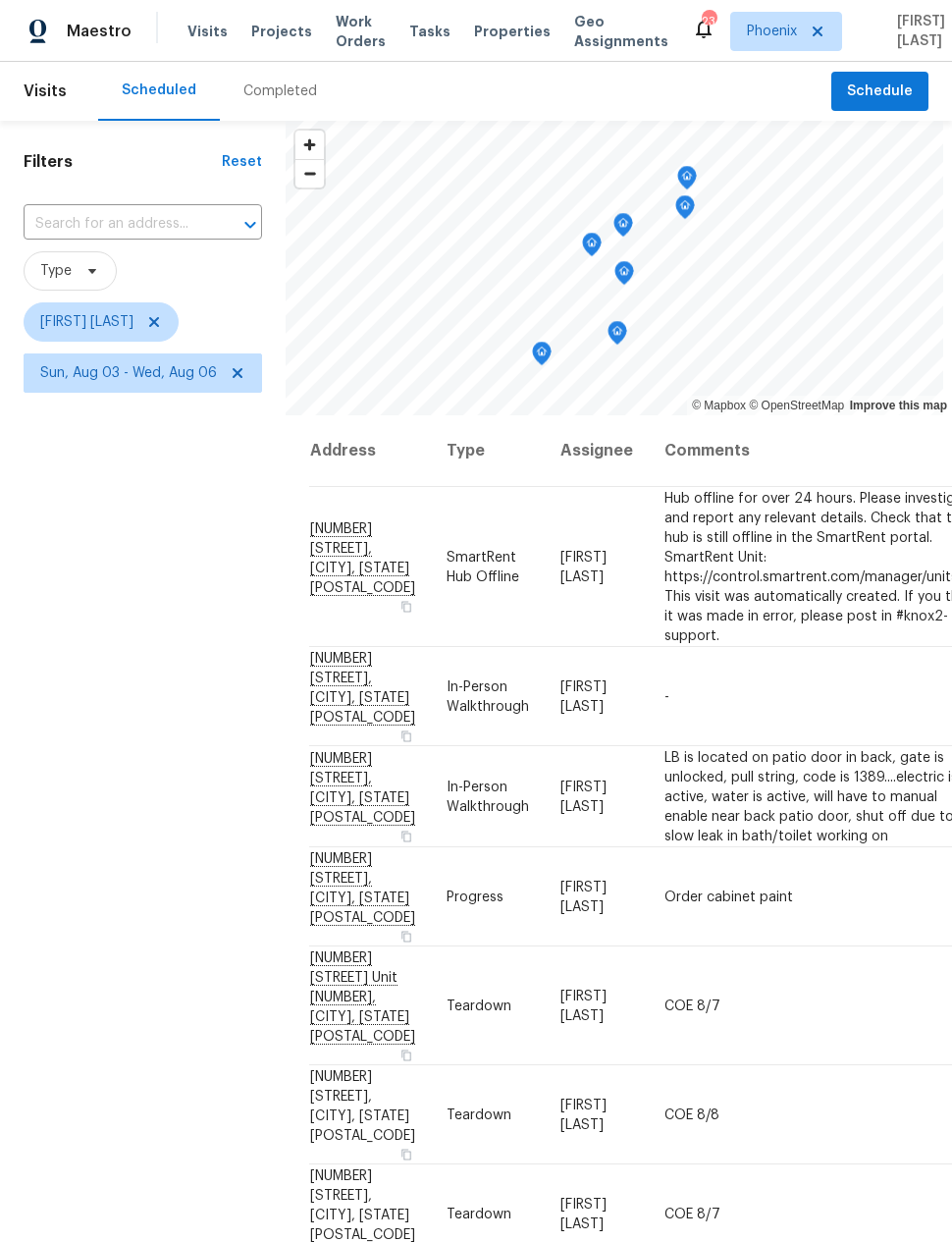 scroll, scrollTop: 0, scrollLeft: 0, axis: both 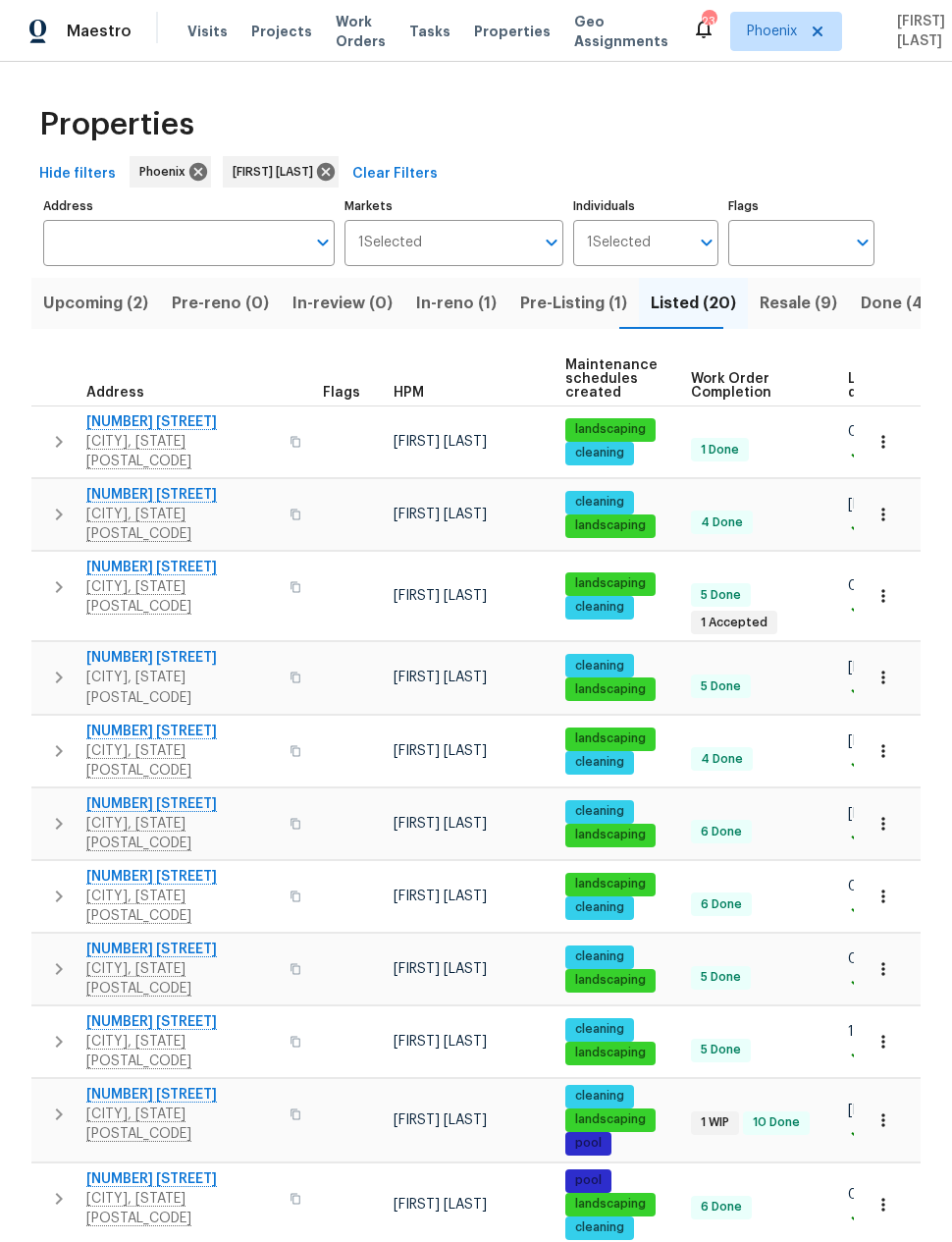 click on "In-reno (1)" at bounding box center (456, 303) 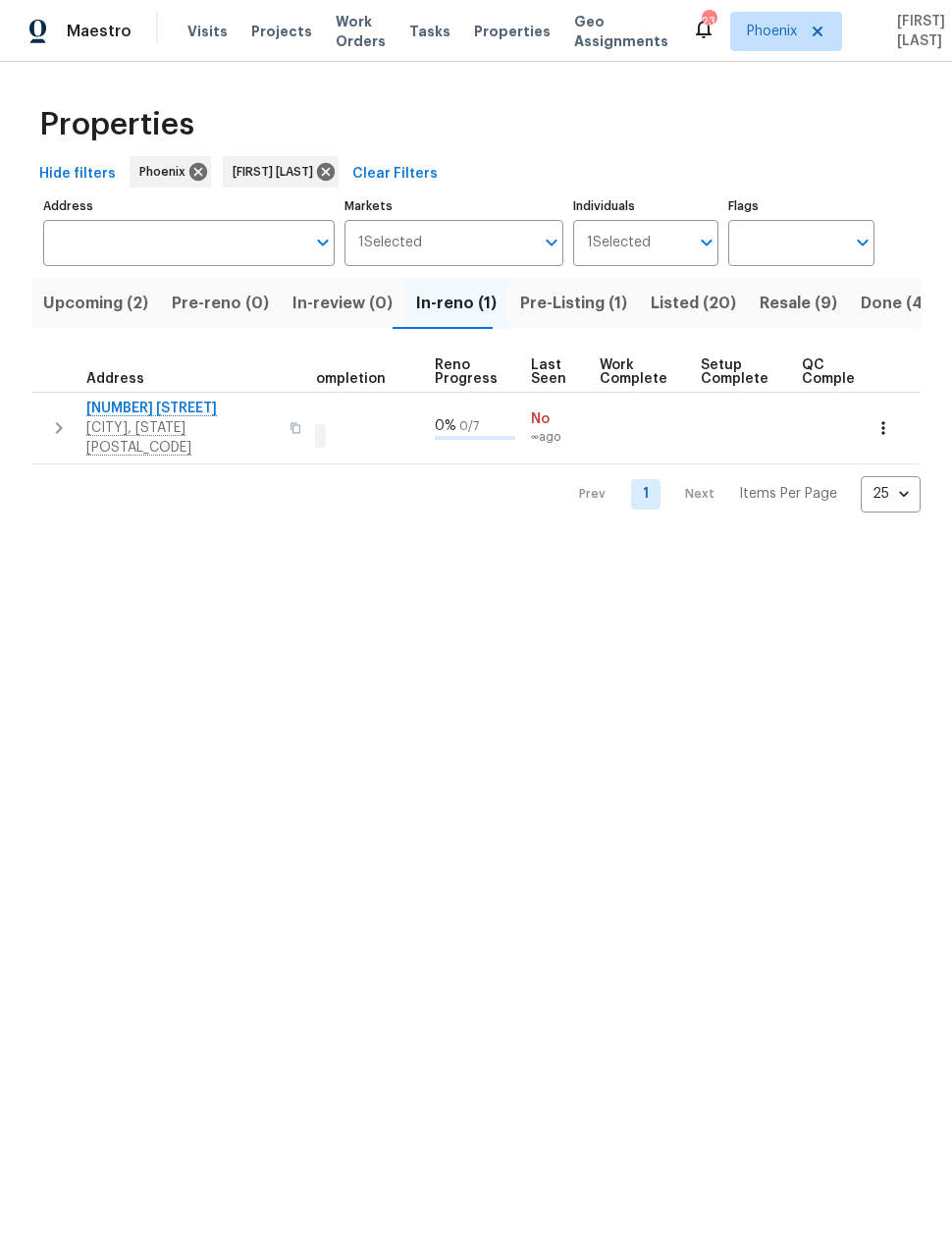 scroll, scrollTop: 0, scrollLeft: 776, axis: horizontal 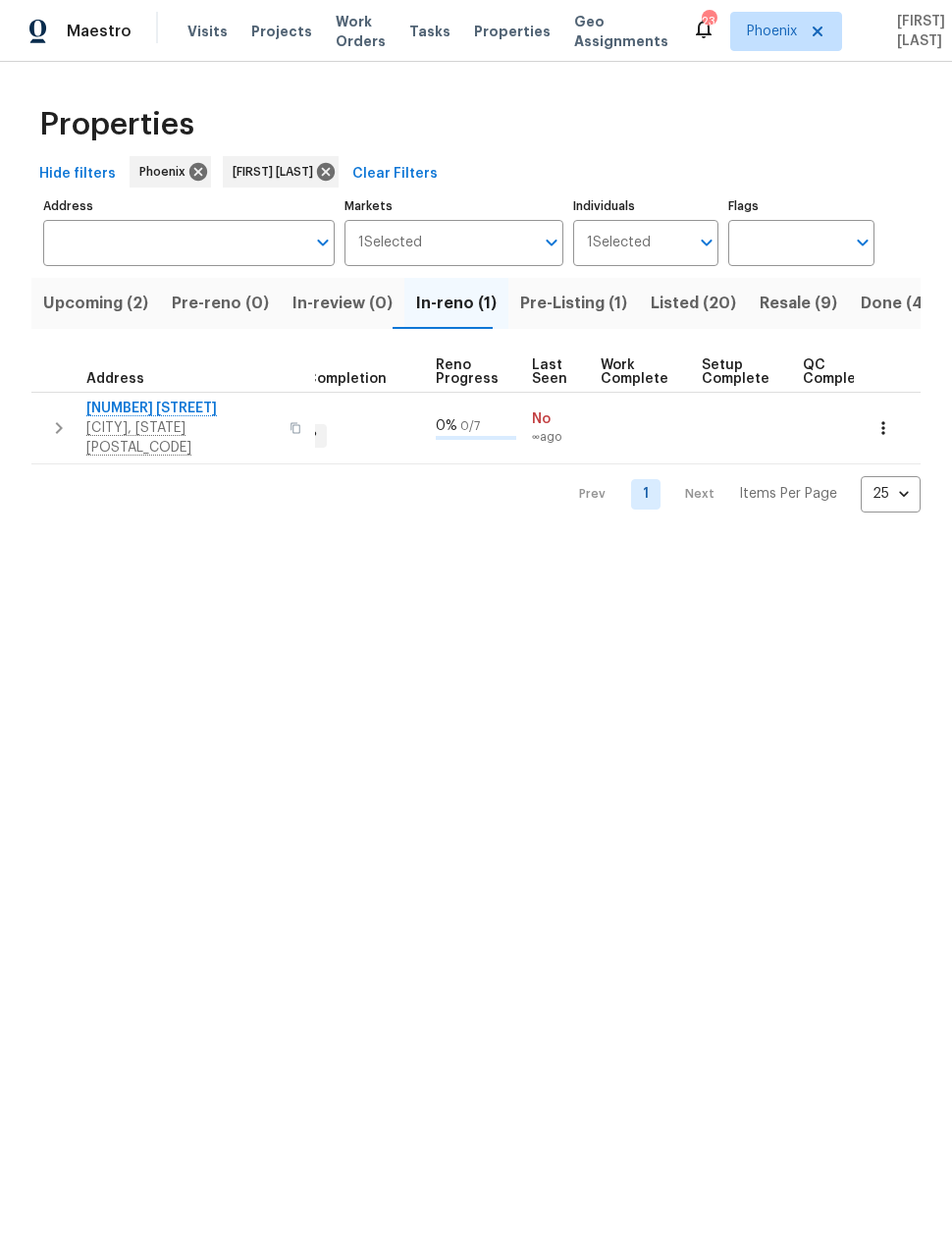 click on "[CITY], [STATE] [POSTAL_CODE] [FIRST] [LAST] Properties [CITY] [FIRST] [LAST] Address Address Markets Selected Markets Individuals Selected Individuals Flags Flags Upcoming Pre-reno In-review In-reno Pre-Listing Listed Resale Done Unknown Address Updates Flags HPM Ready Start Target Finish Overall WO Completion Reno Progress Last Seen Work Complete Setup Complete QC Complete [NUMBER] [STREET] [CITY], [STATE] [POSTAL_CODE] [FIRST] [LAST] [DATE] [DATE] [DATE] [DATE] [NUMBER] WIP % / No ∞ ago Prev Next Items Per Page" at bounding box center [476, 272] 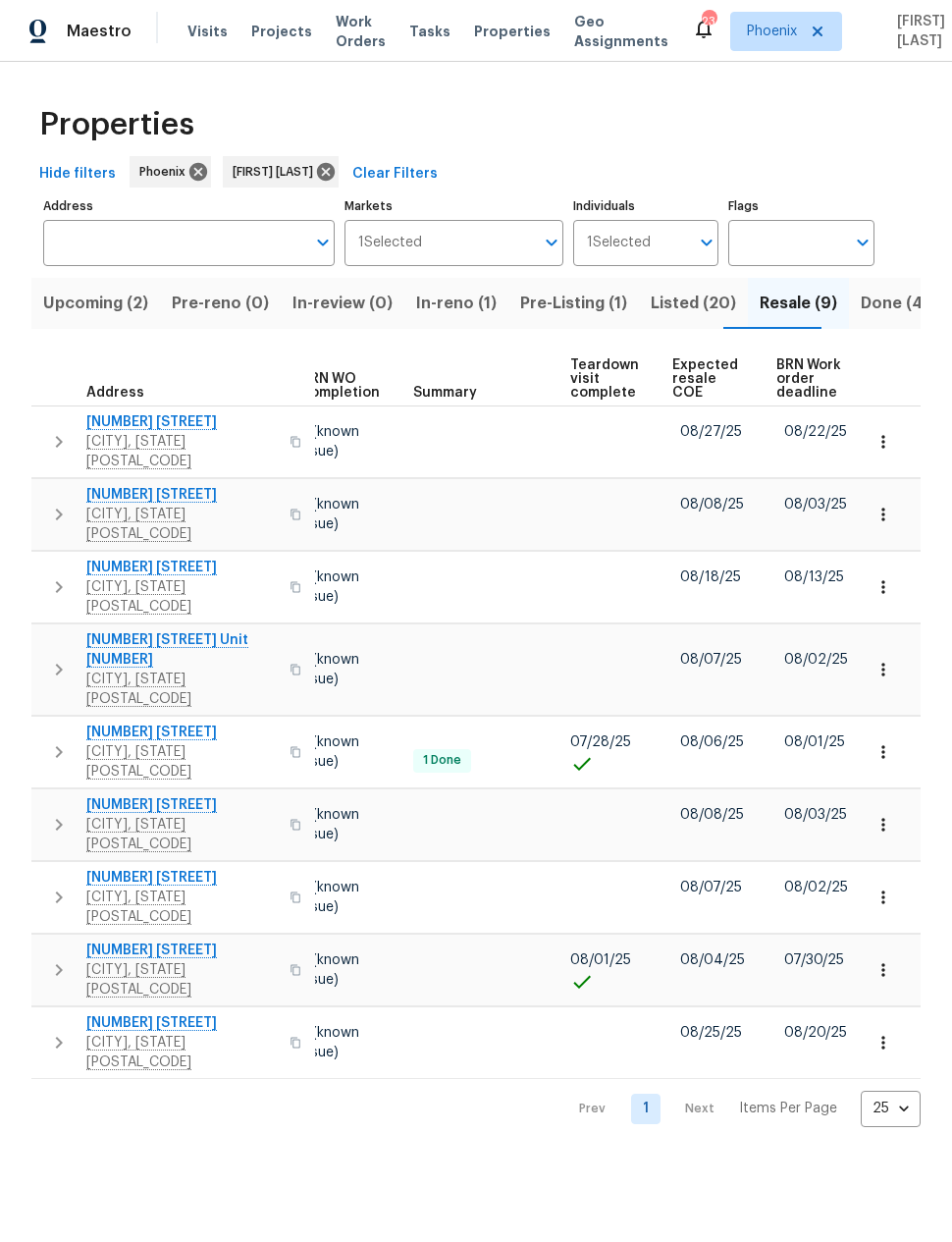 scroll, scrollTop: 0, scrollLeft: 263, axis: horizontal 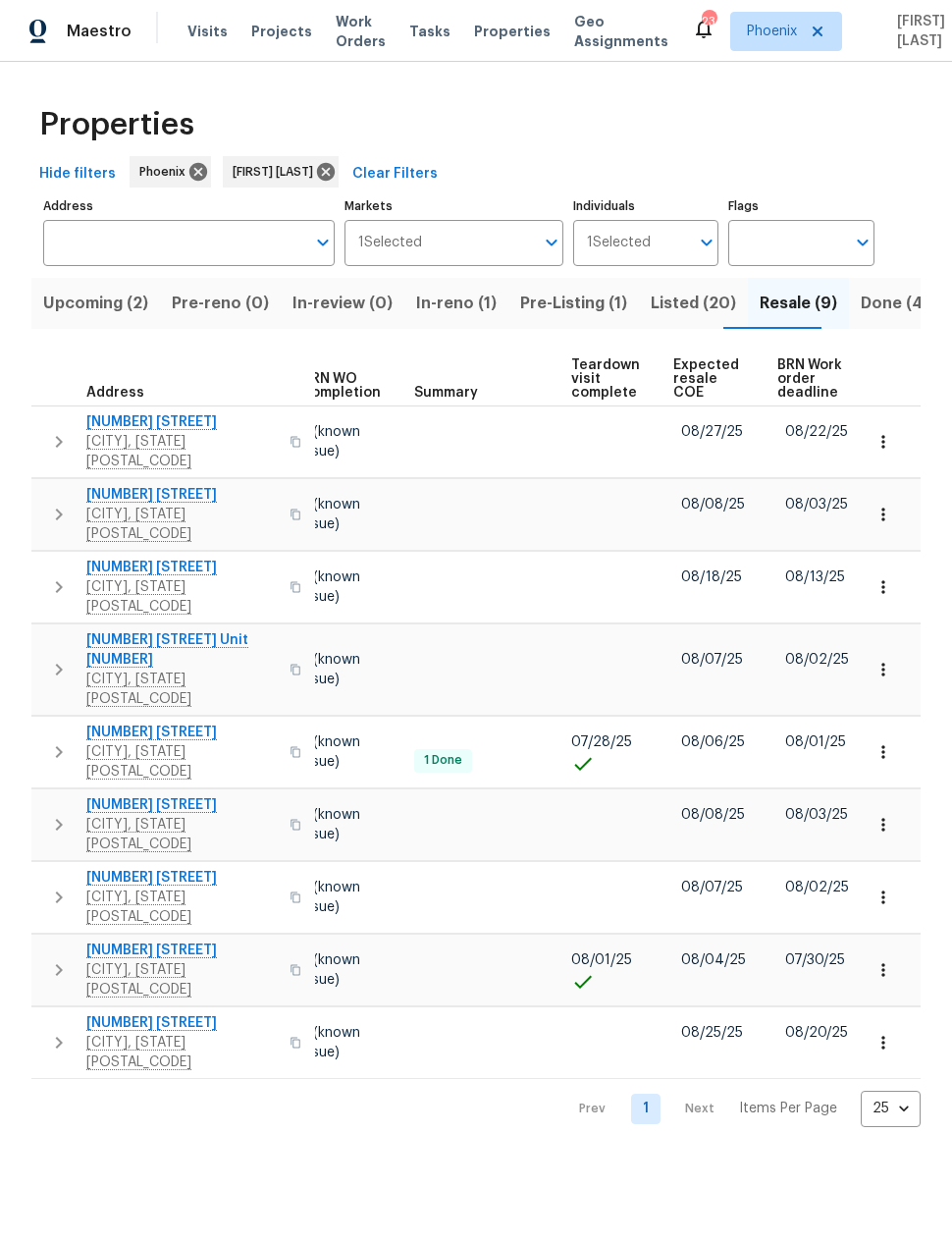 click on "Expected resale COE" at bounding box center [709, 379] 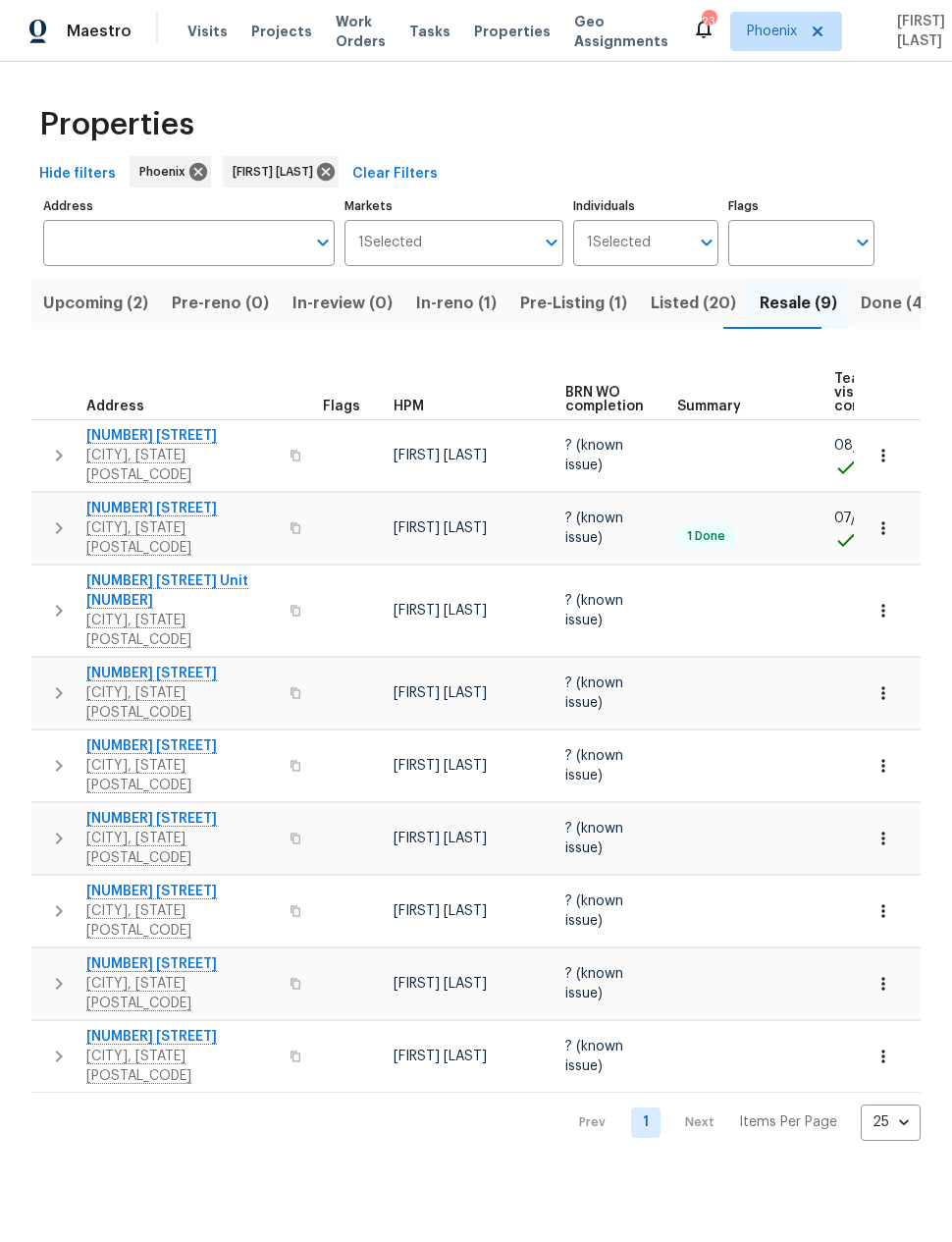 scroll, scrollTop: 0, scrollLeft: 0, axis: both 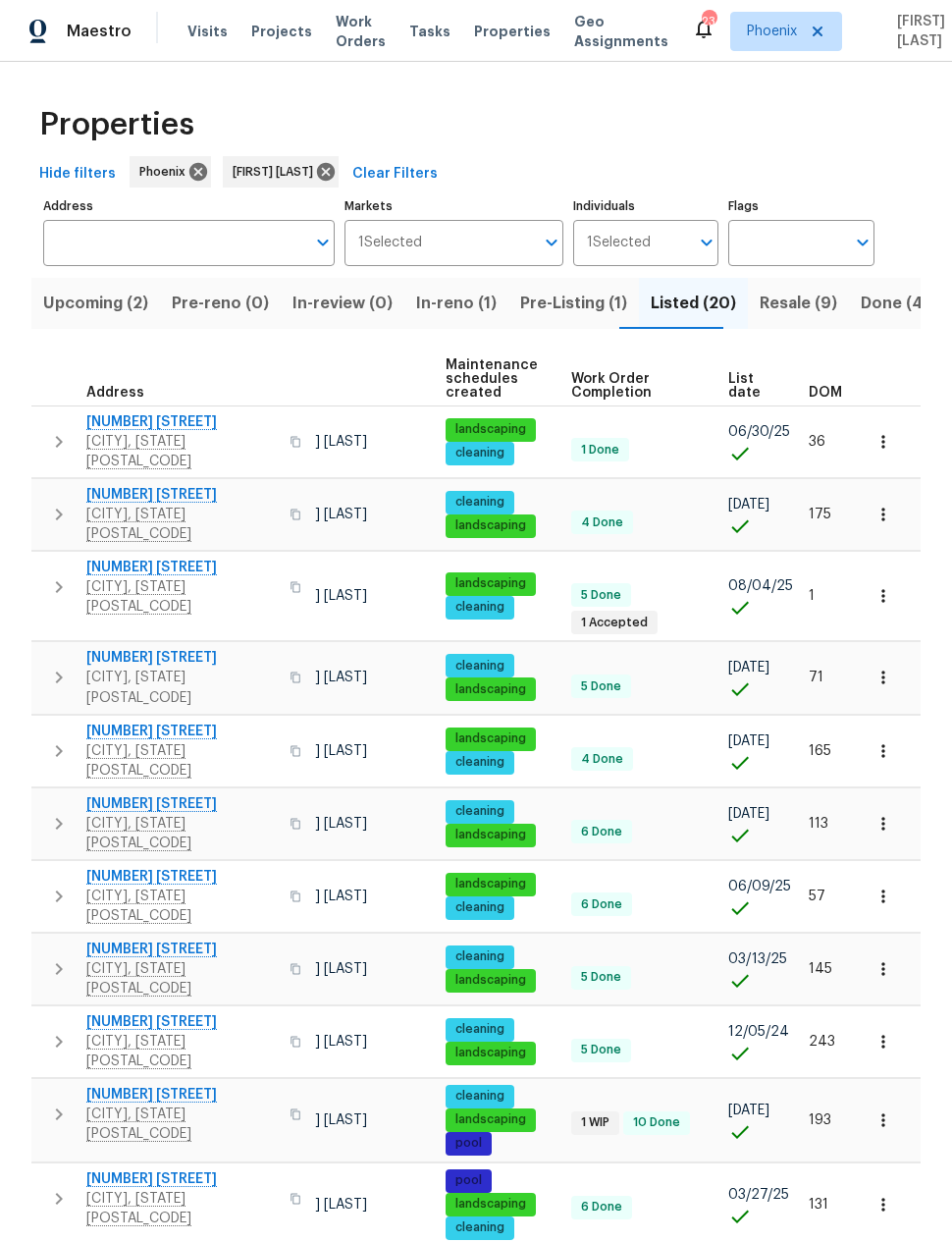 click on "DOM" at bounding box center (825, 393) 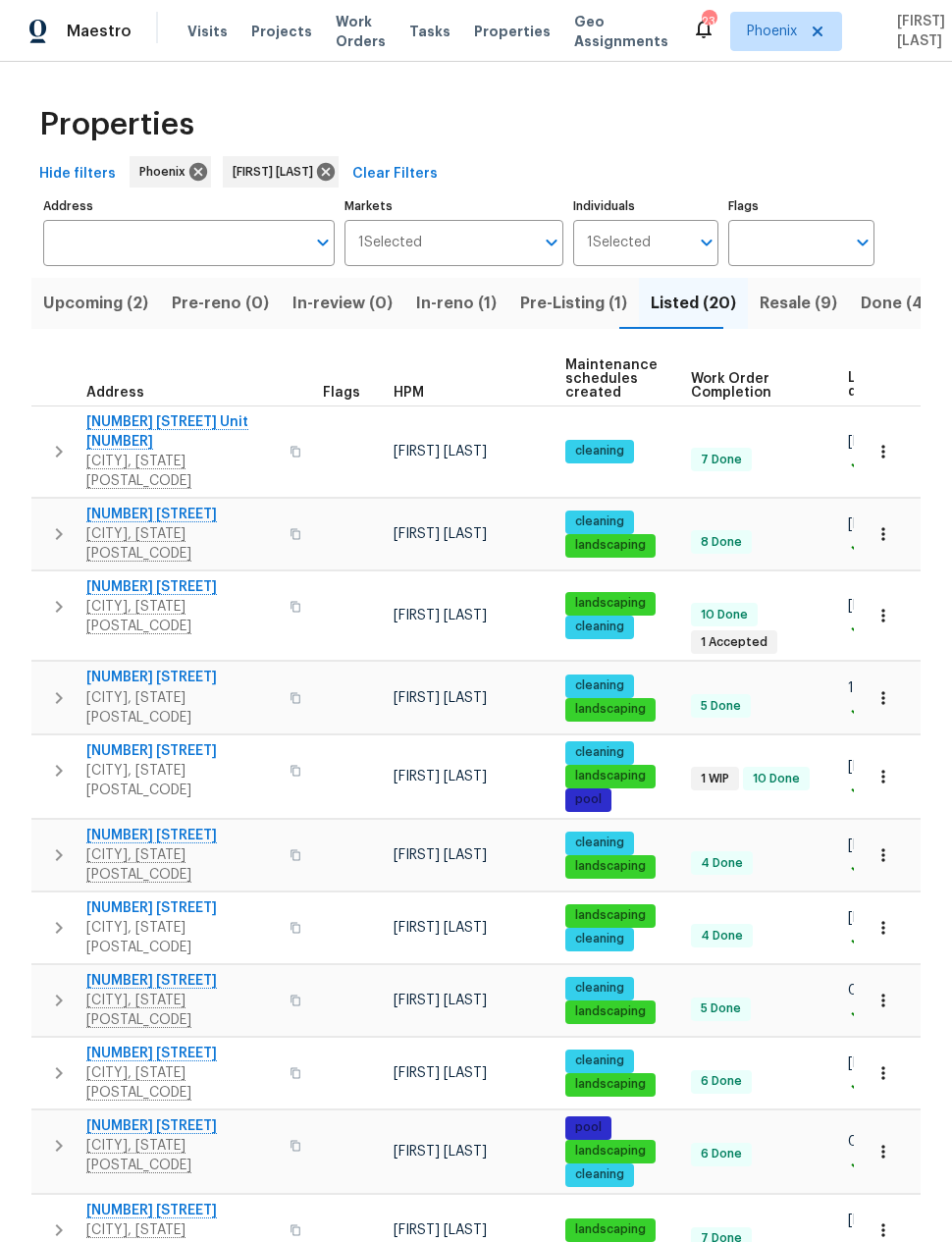 scroll, scrollTop: 16, scrollLeft: 0, axis: vertical 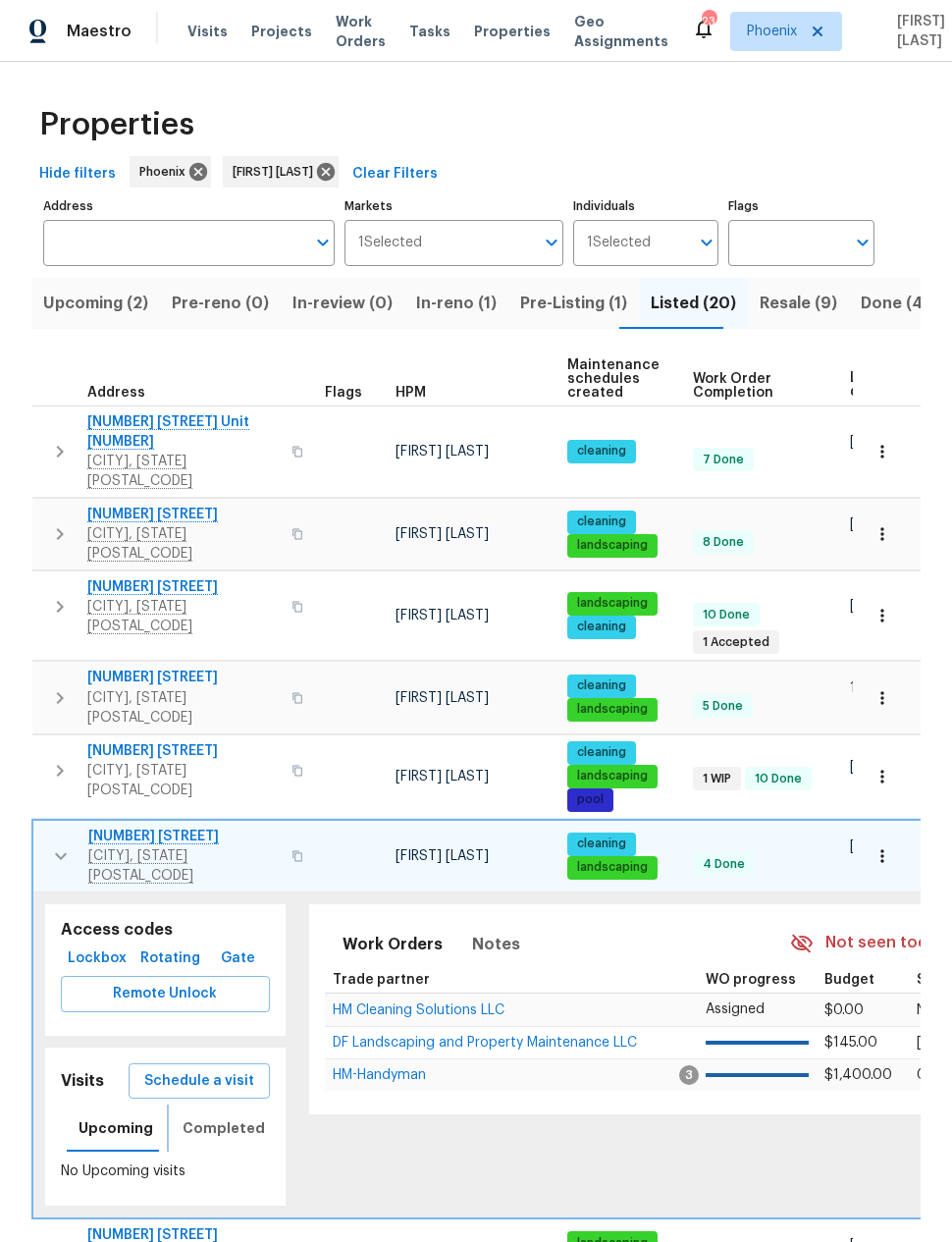 click on "Completed" at bounding box center (224, 1128) 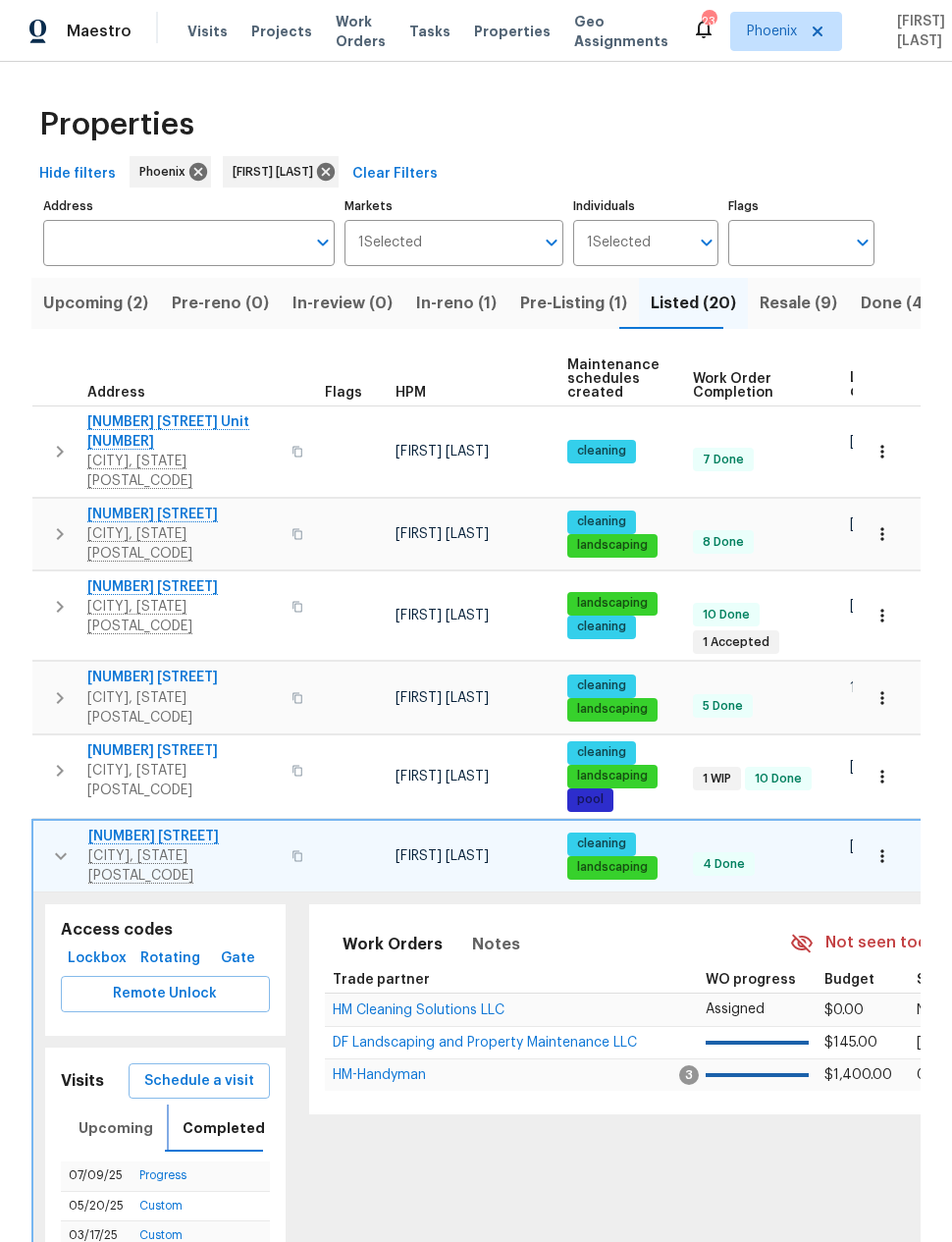 scroll, scrollTop: 0, scrollLeft: 0, axis: both 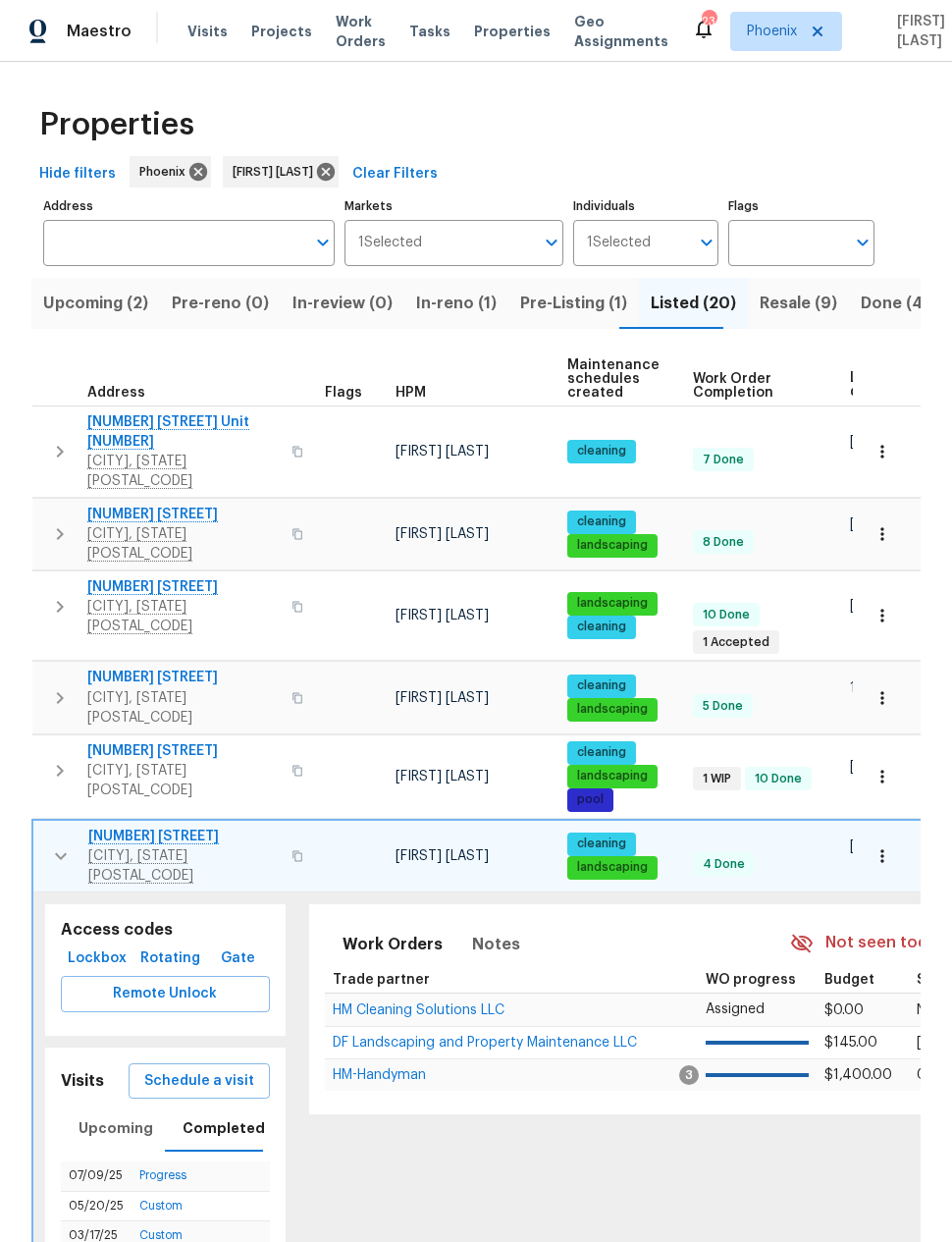 click at bounding box center (61, 856) 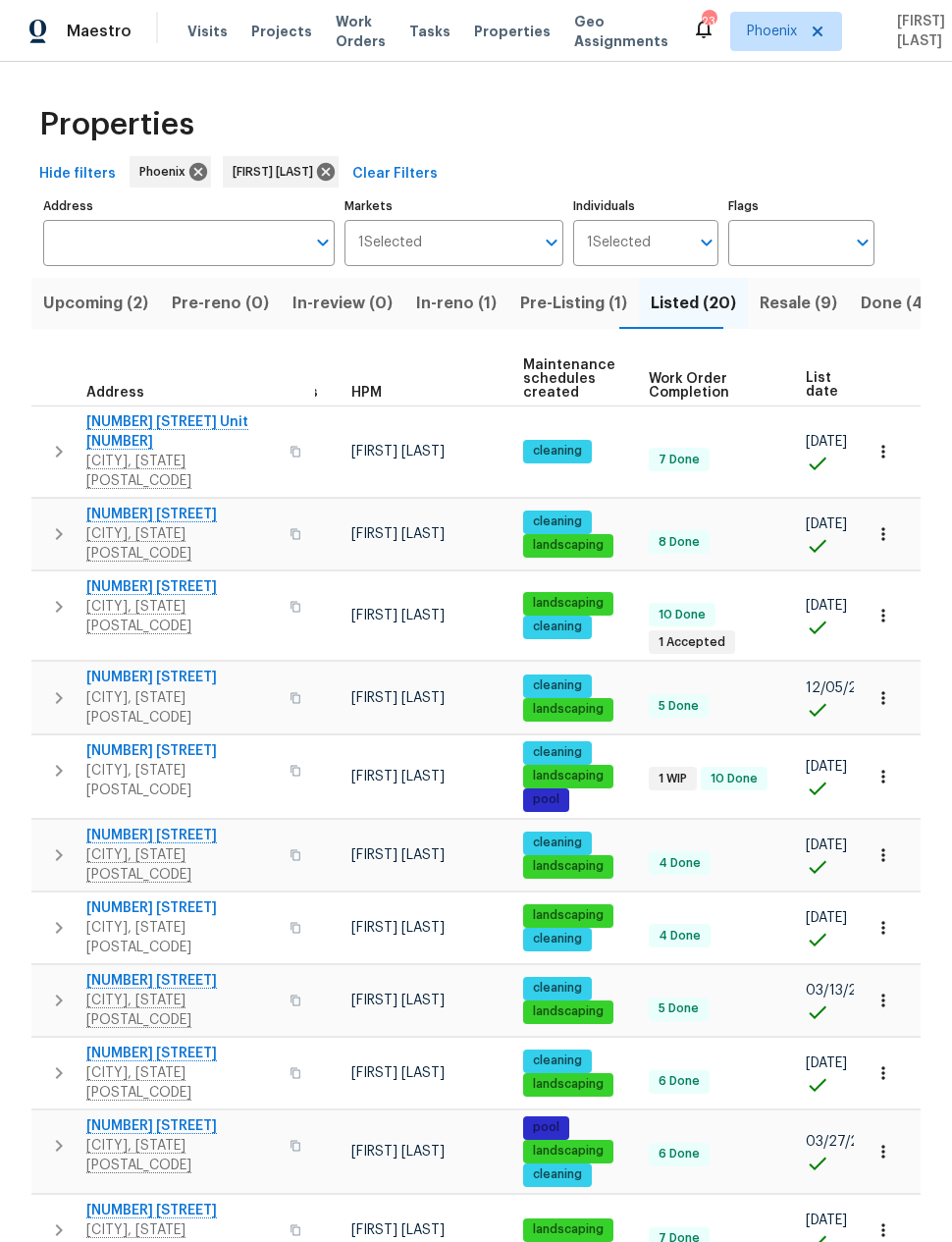 scroll, scrollTop: 16, scrollLeft: 42, axis: both 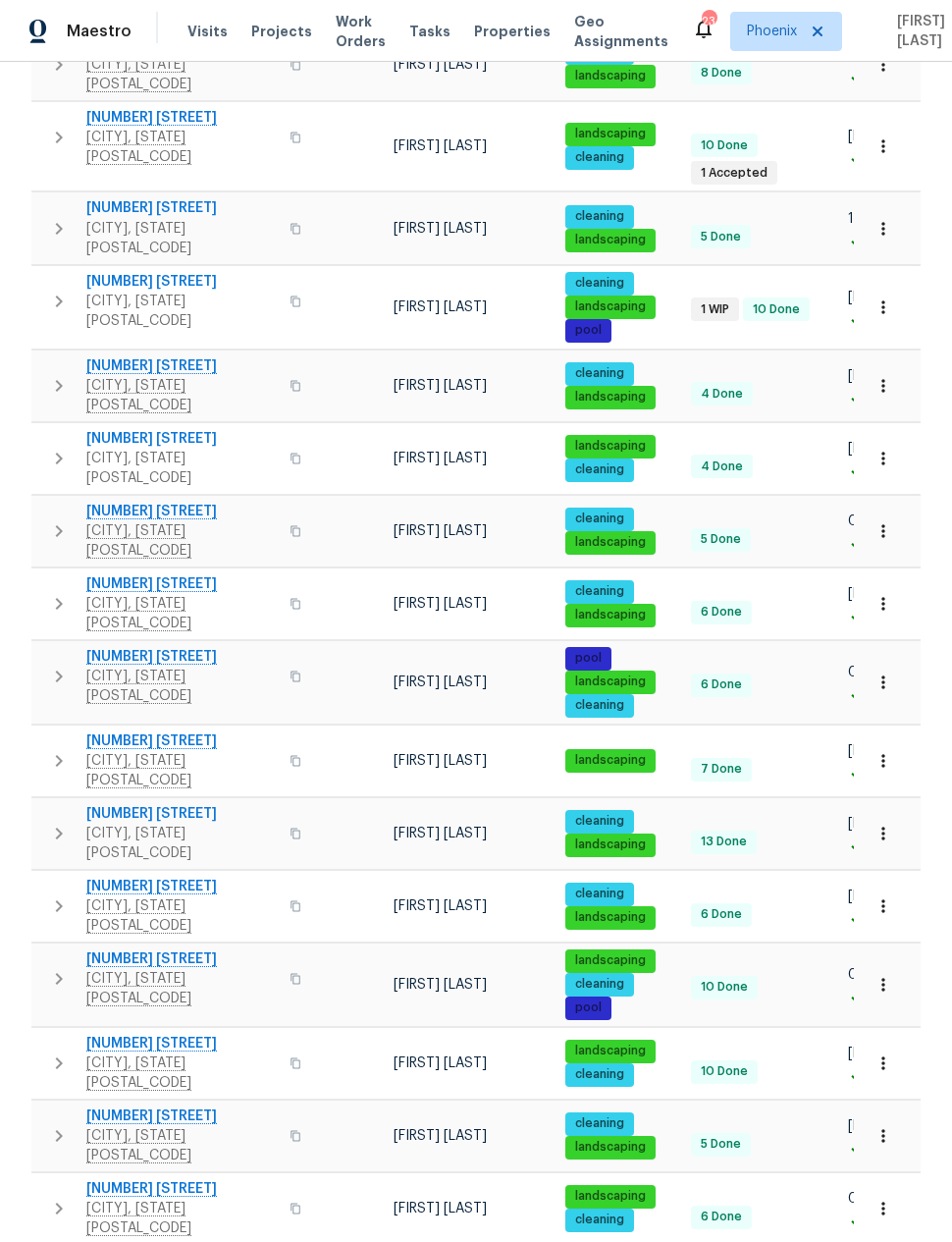 click 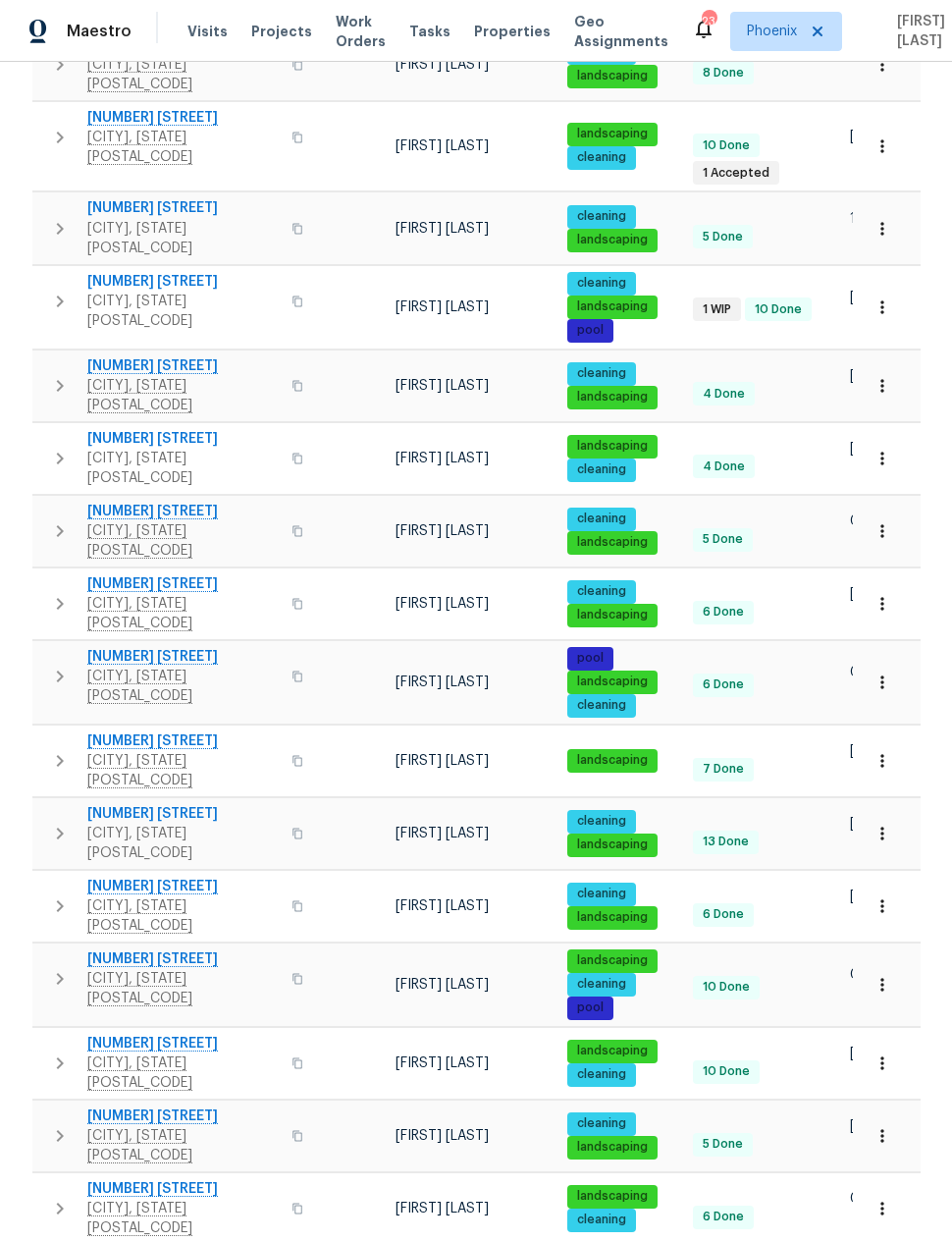 scroll, scrollTop: 0, scrollLeft: 0, axis: both 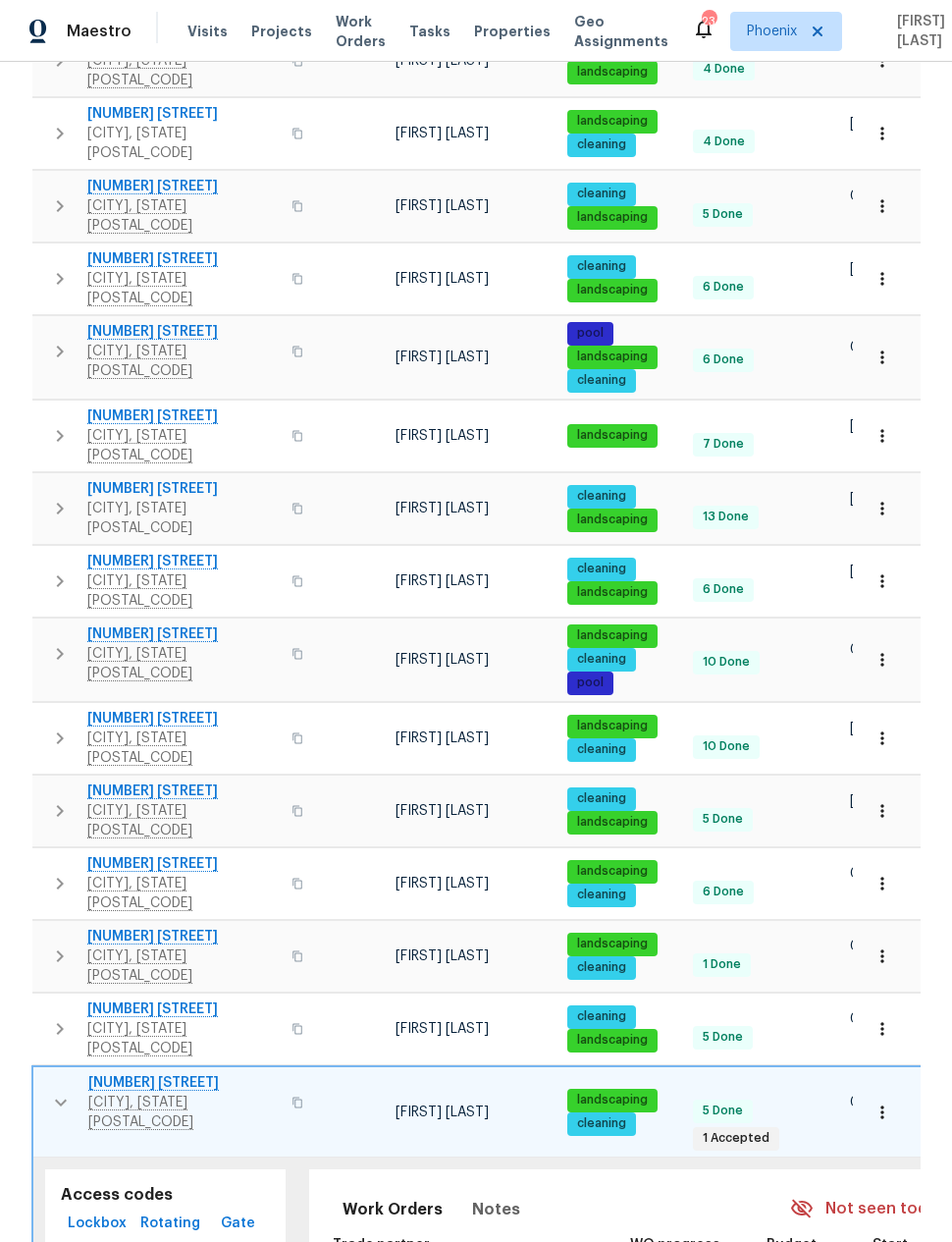 click 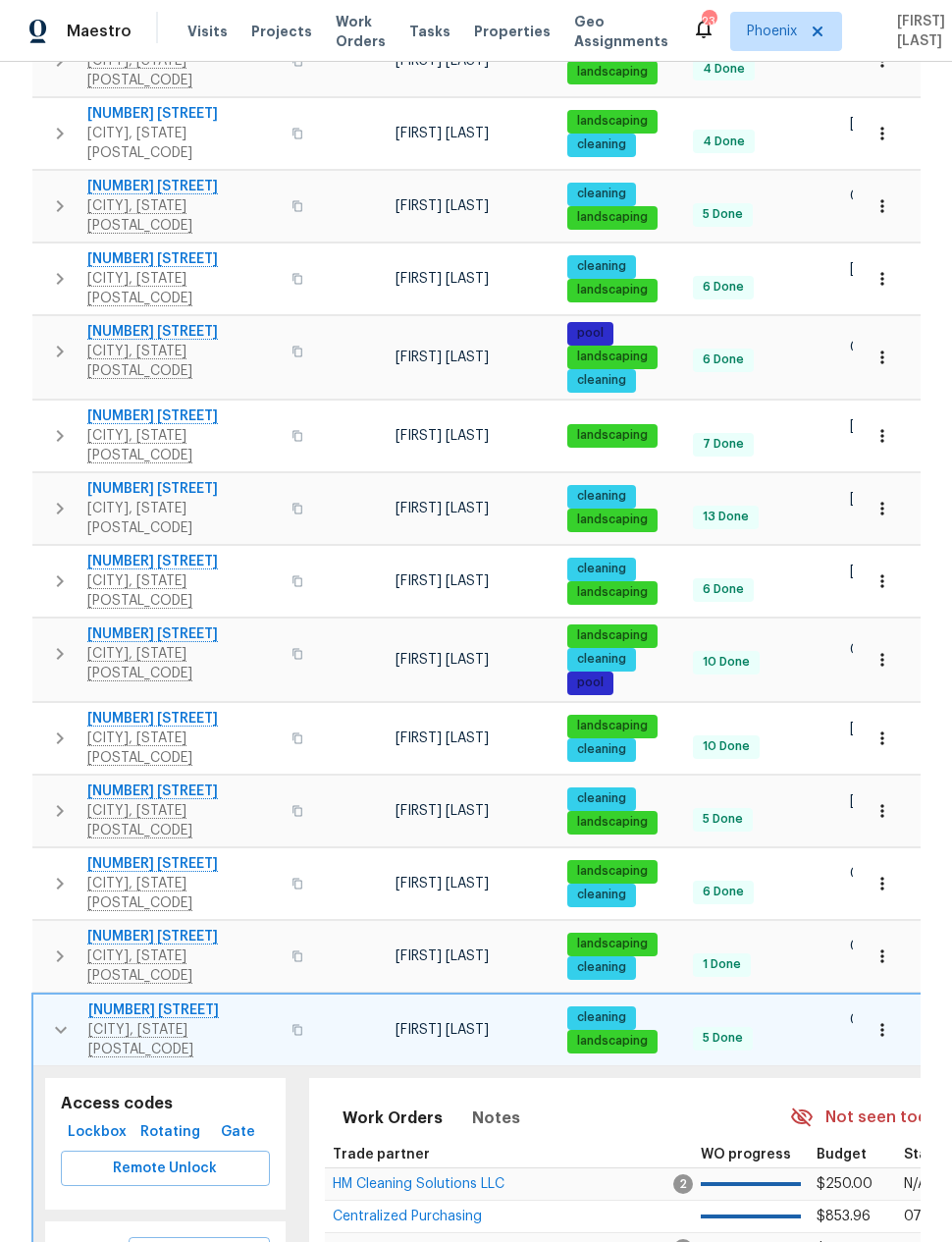 click 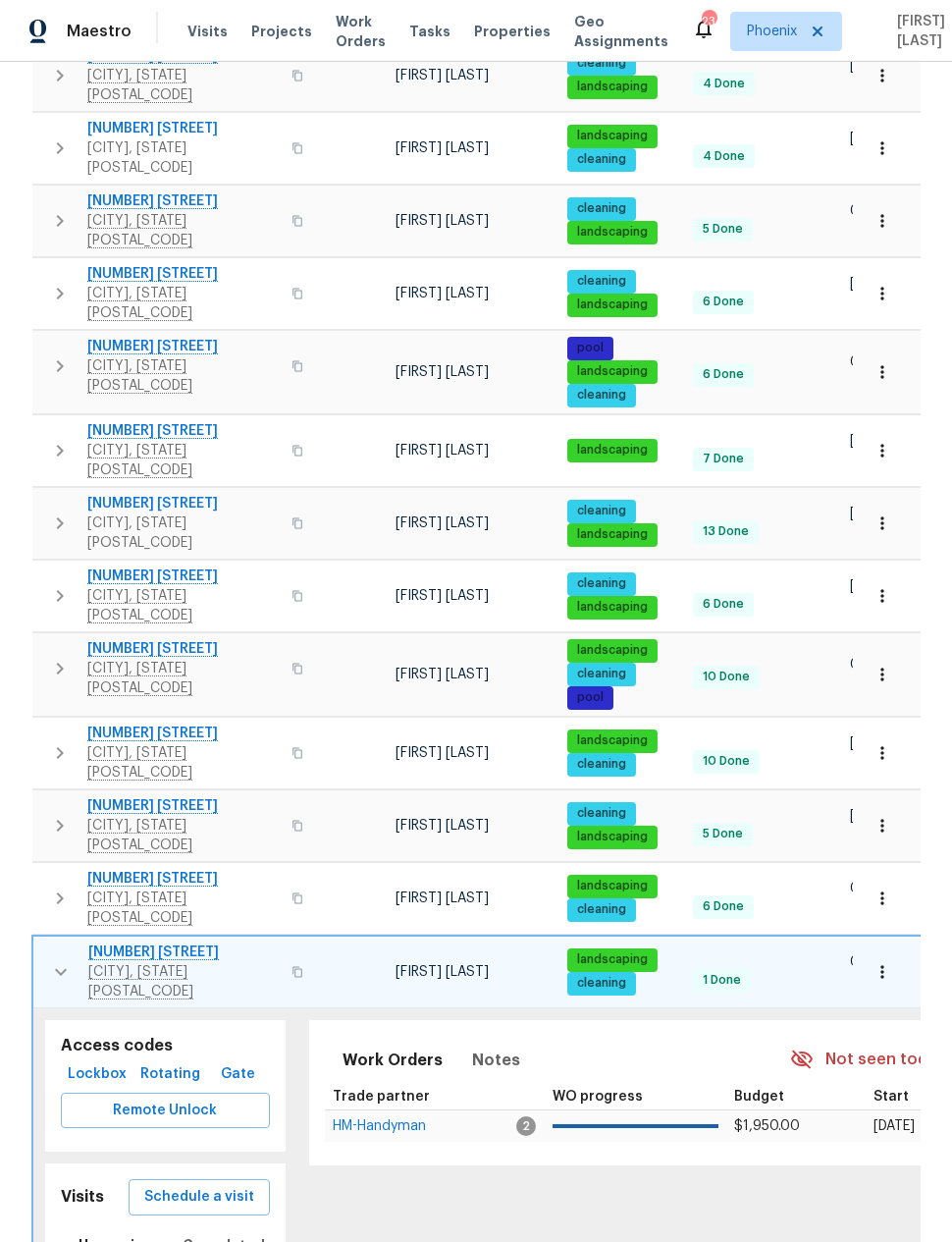 scroll, scrollTop: 779, scrollLeft: 0, axis: vertical 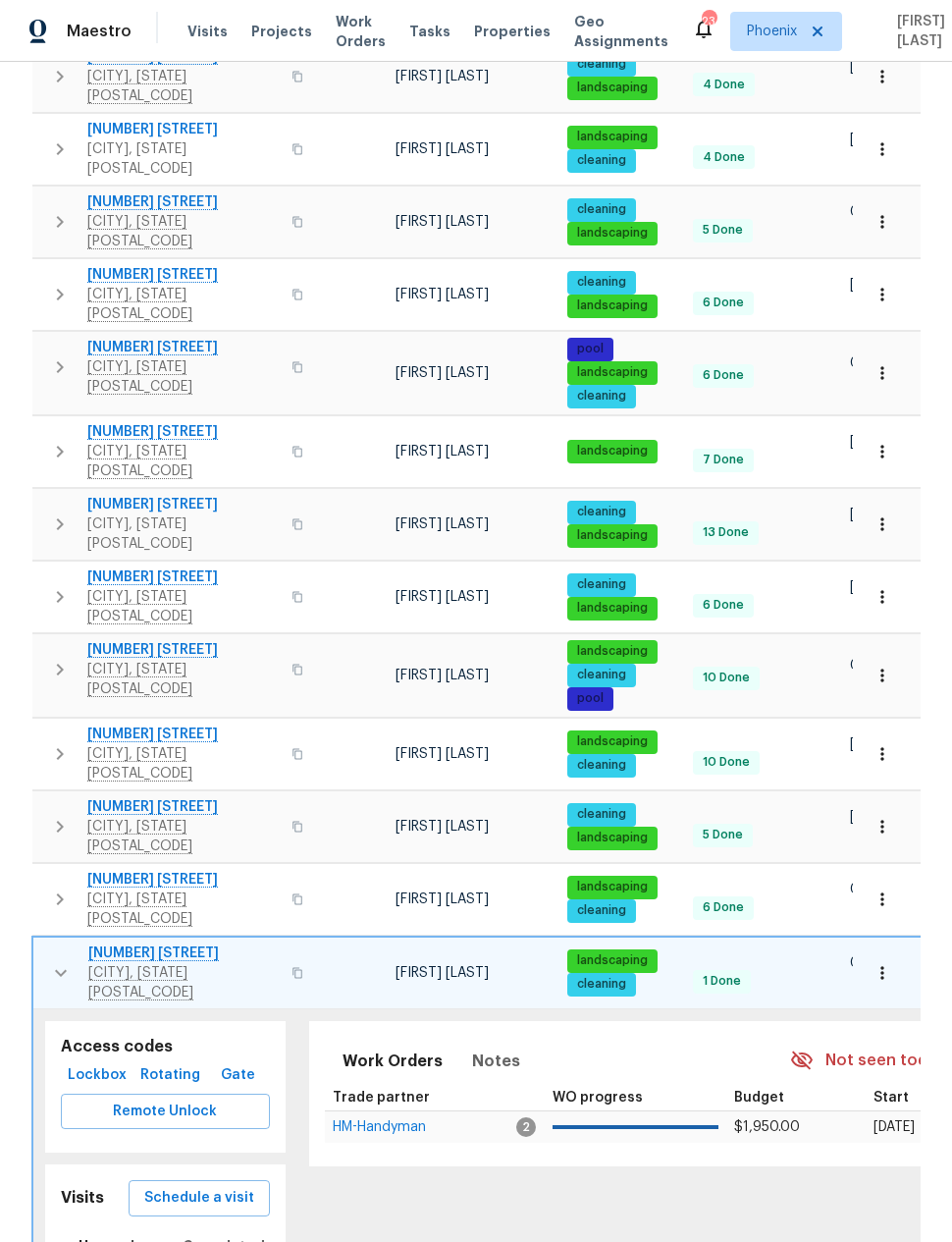 click 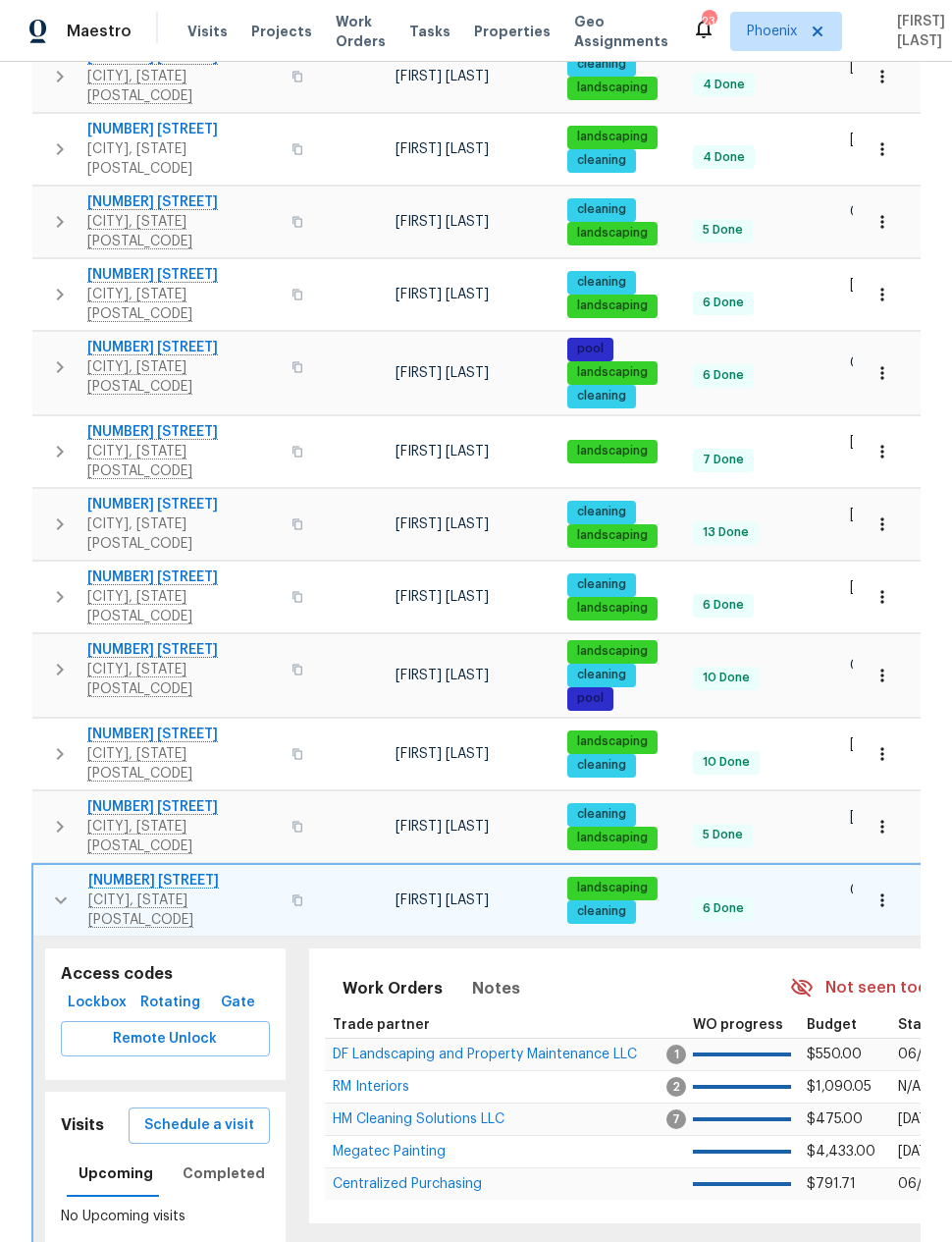 click 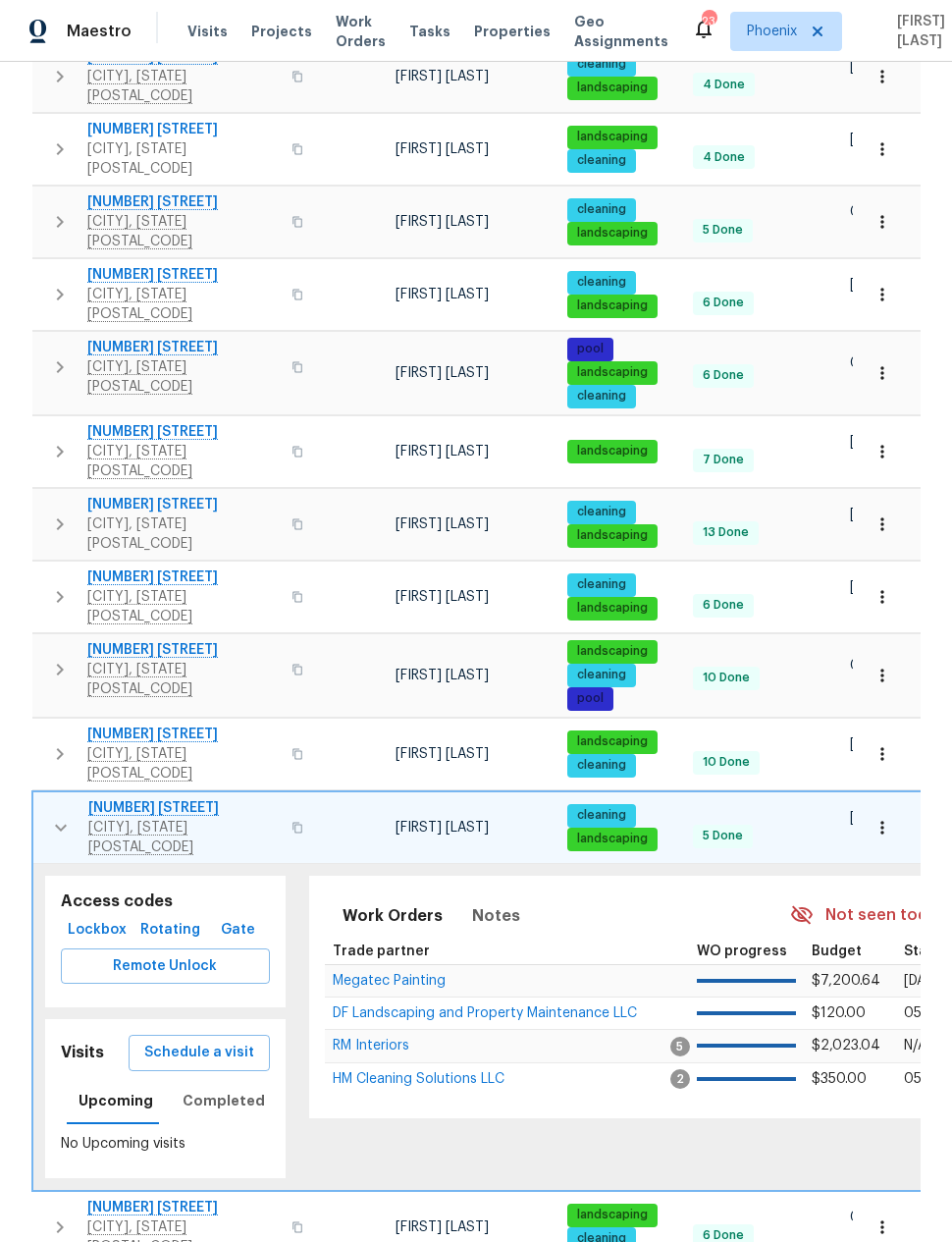 click 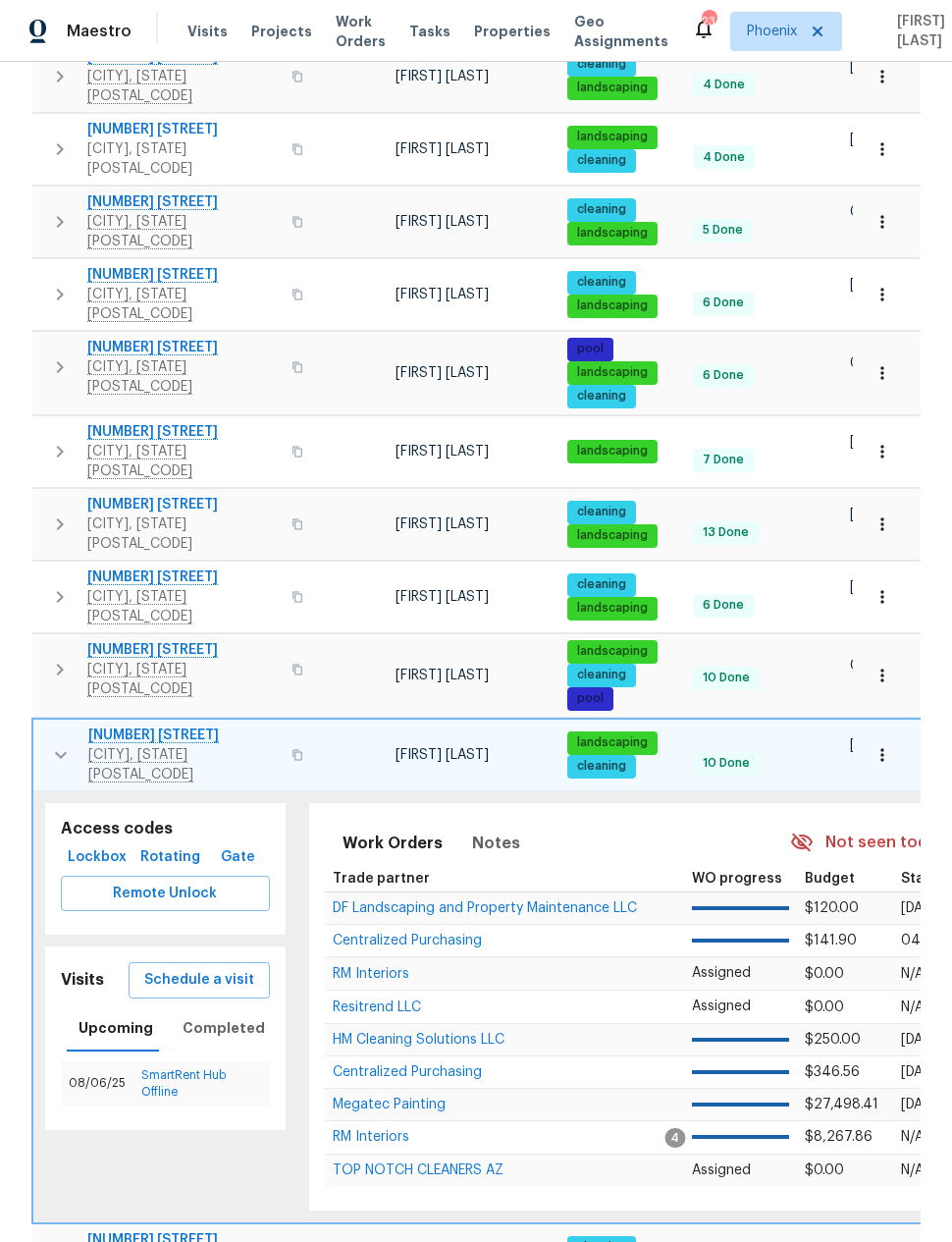 click 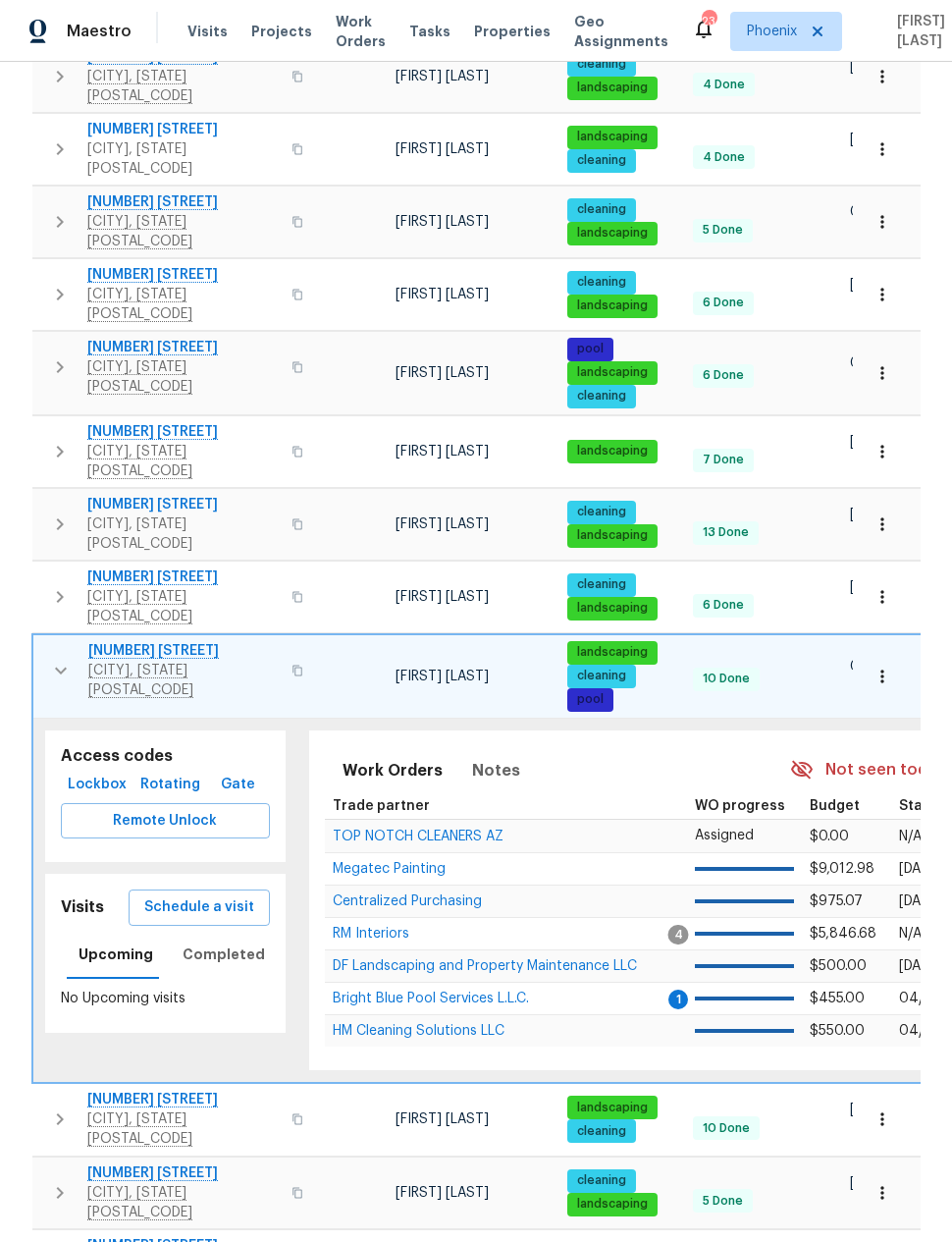 click 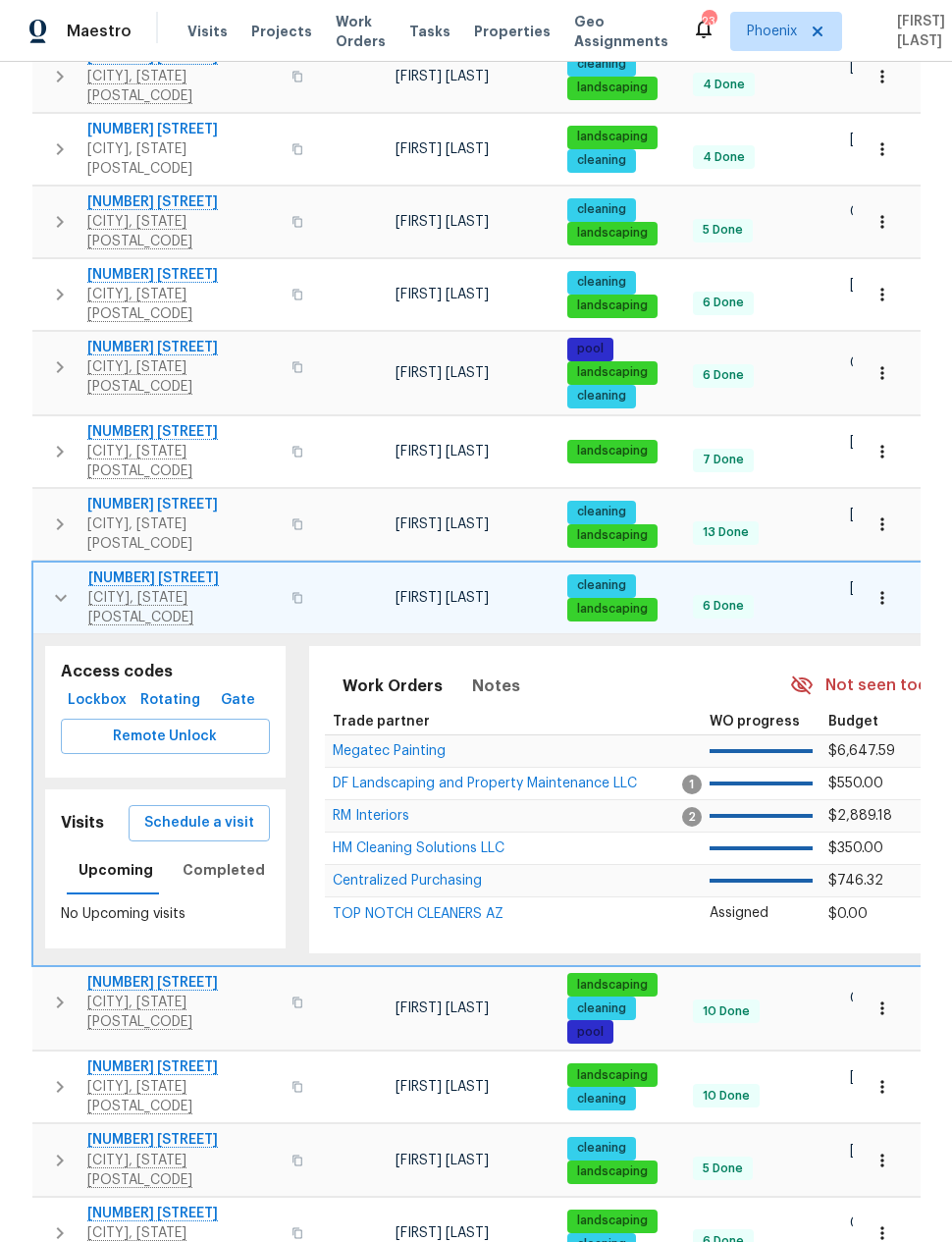 click 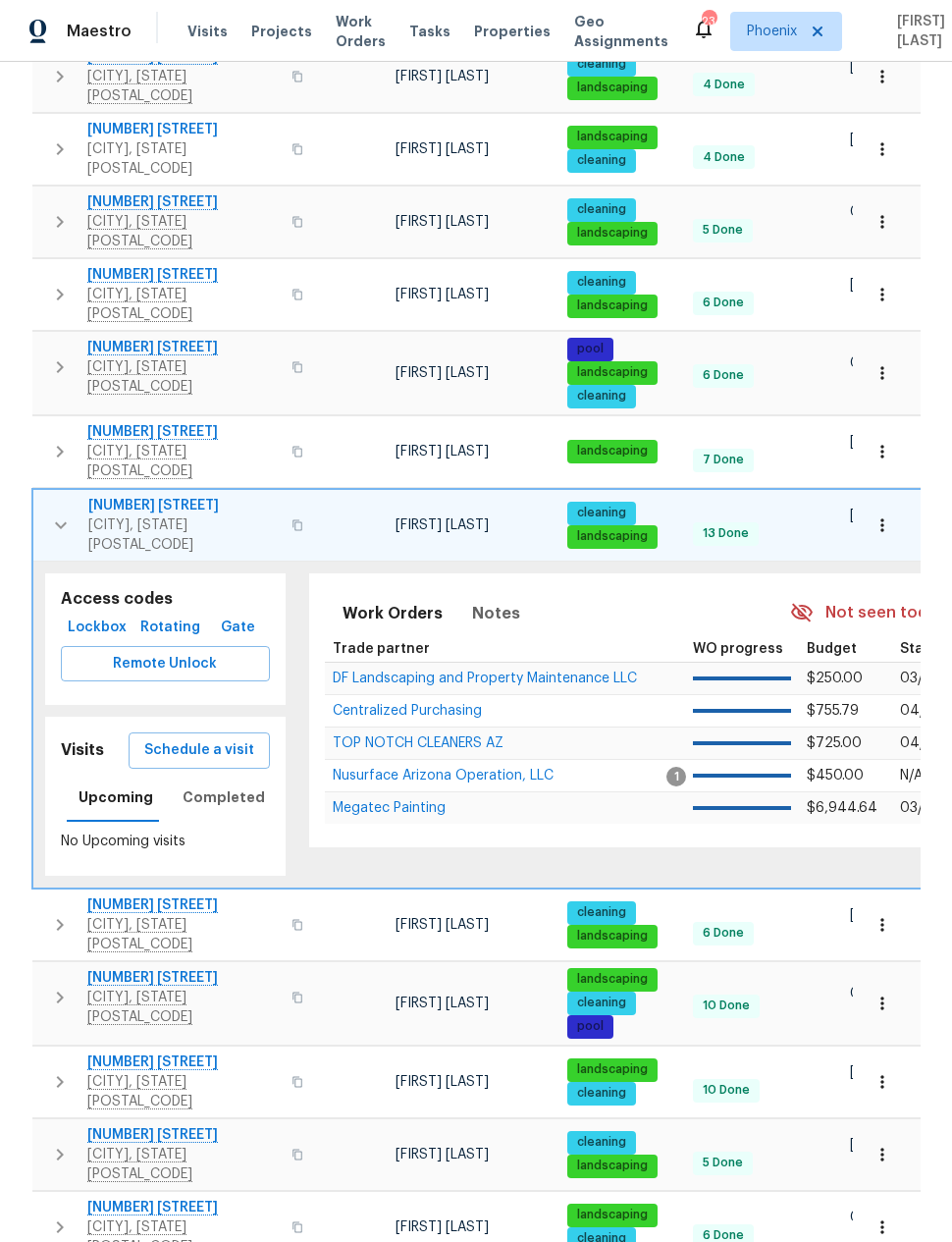 click 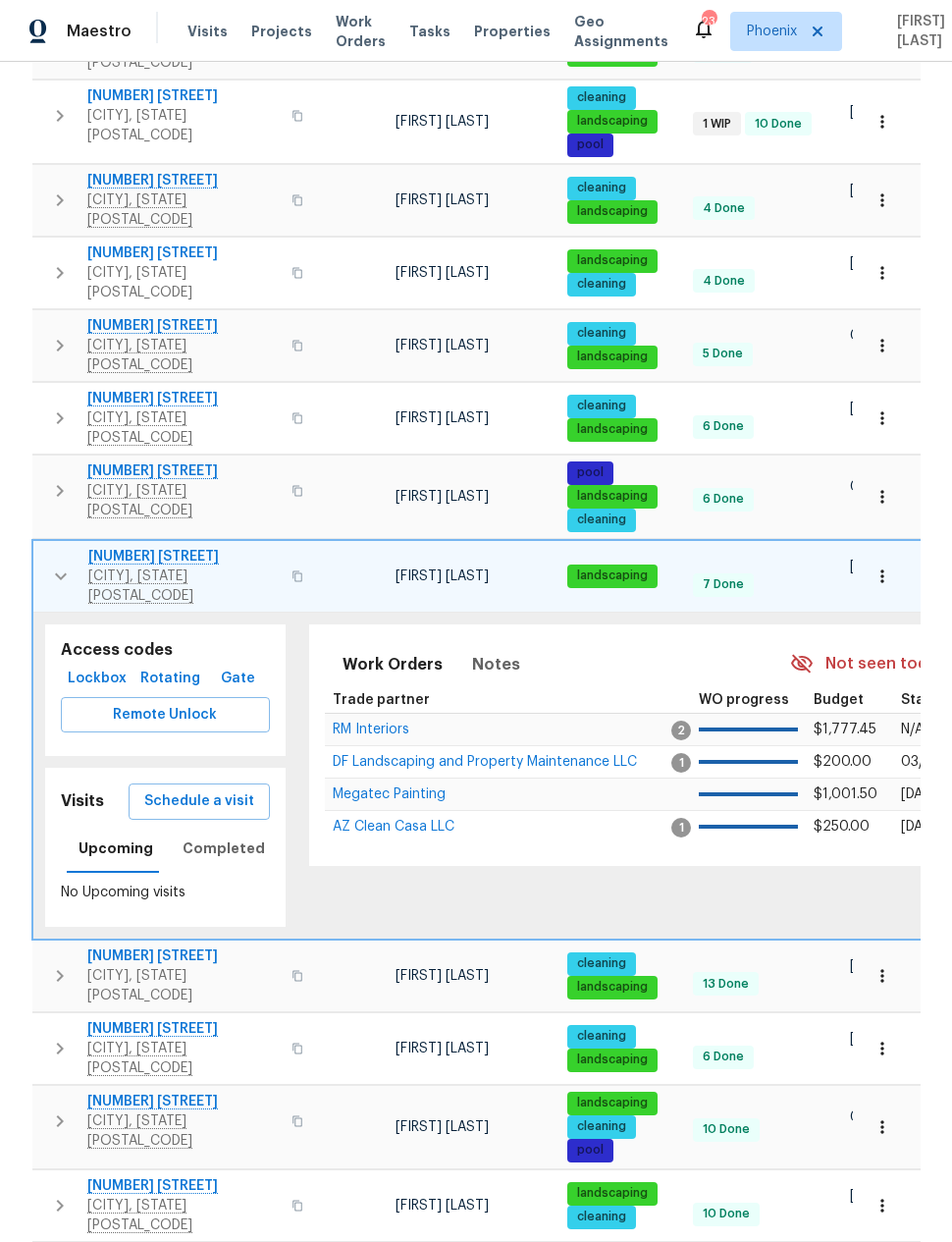 scroll, scrollTop: 651, scrollLeft: 0, axis: vertical 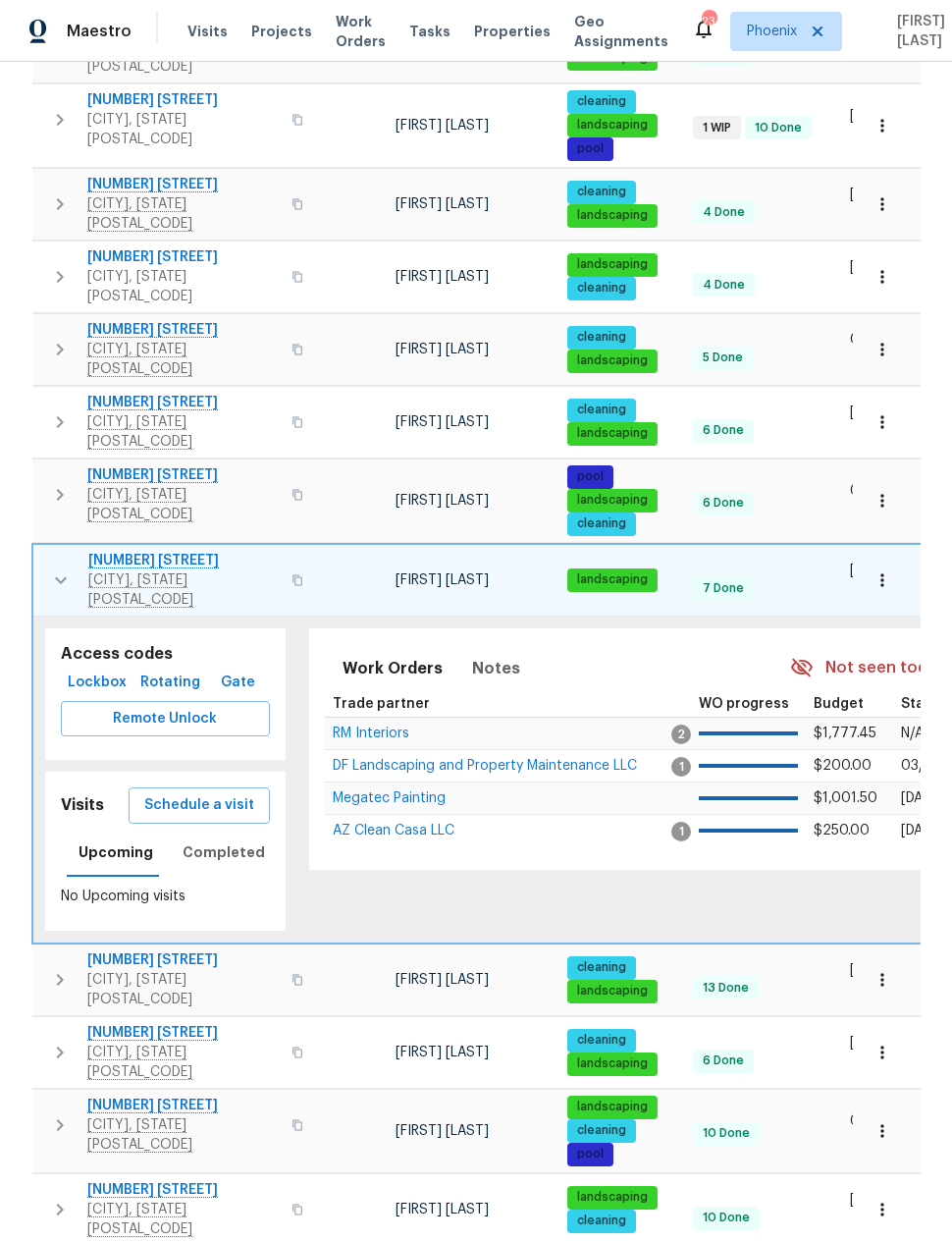 click 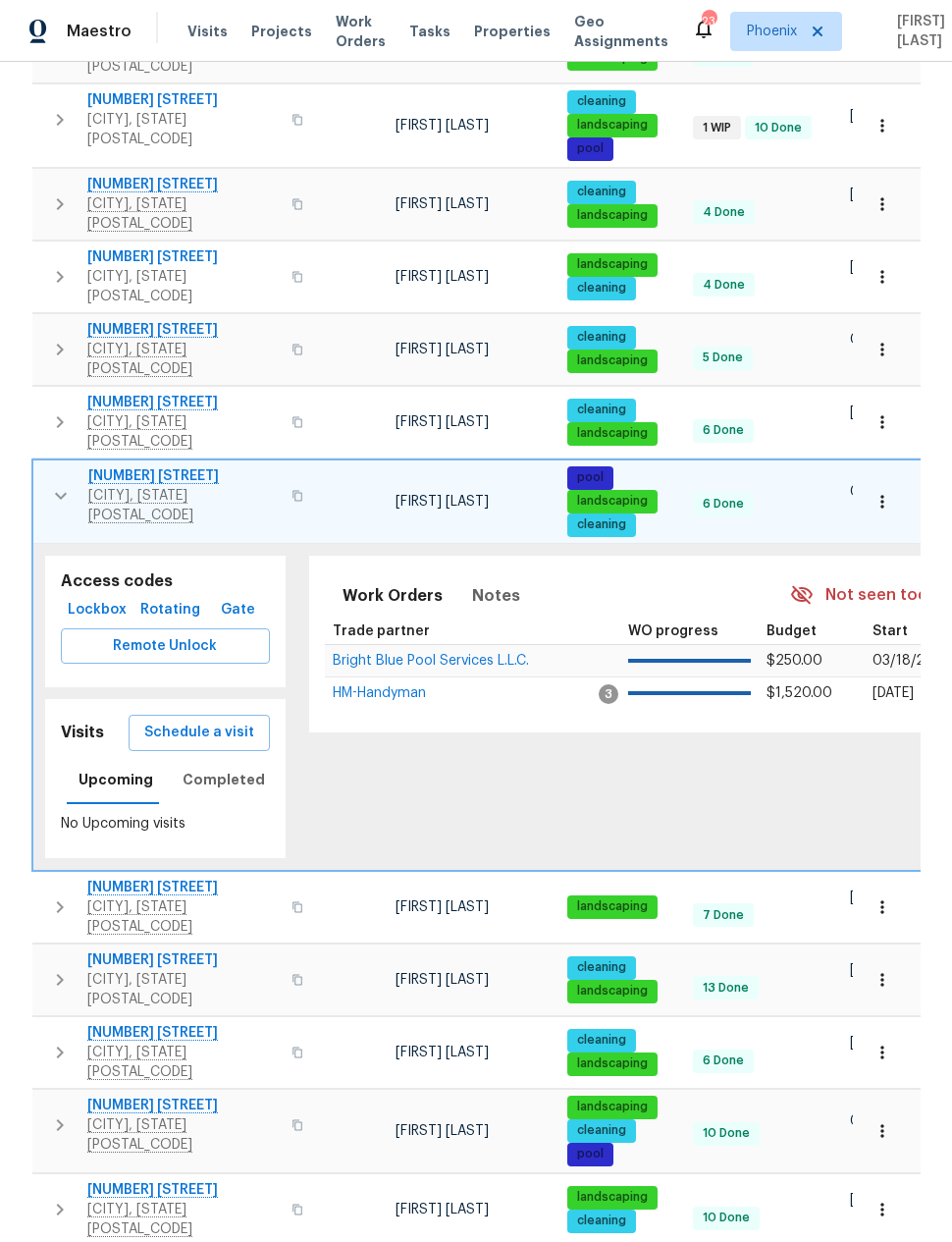 click 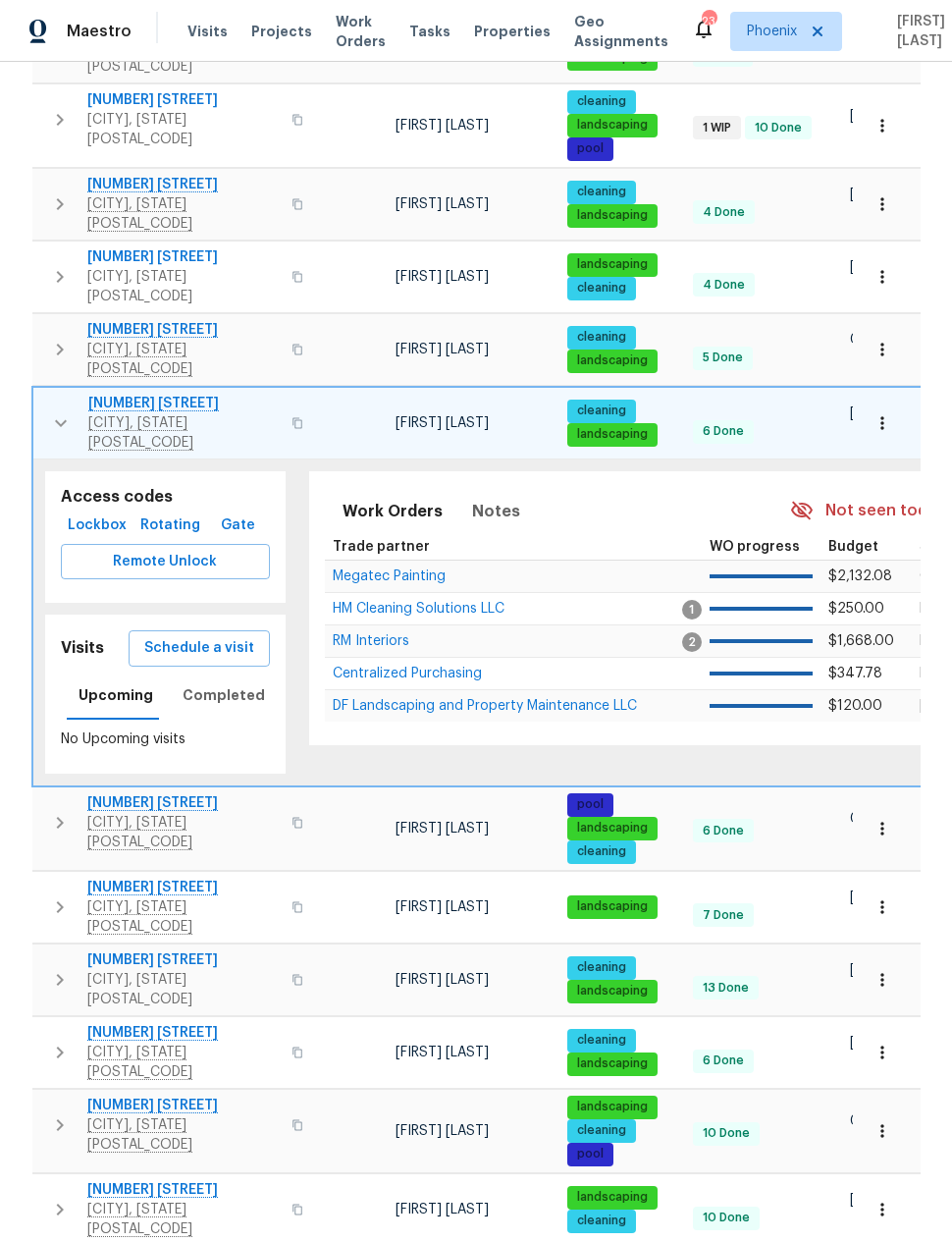 click 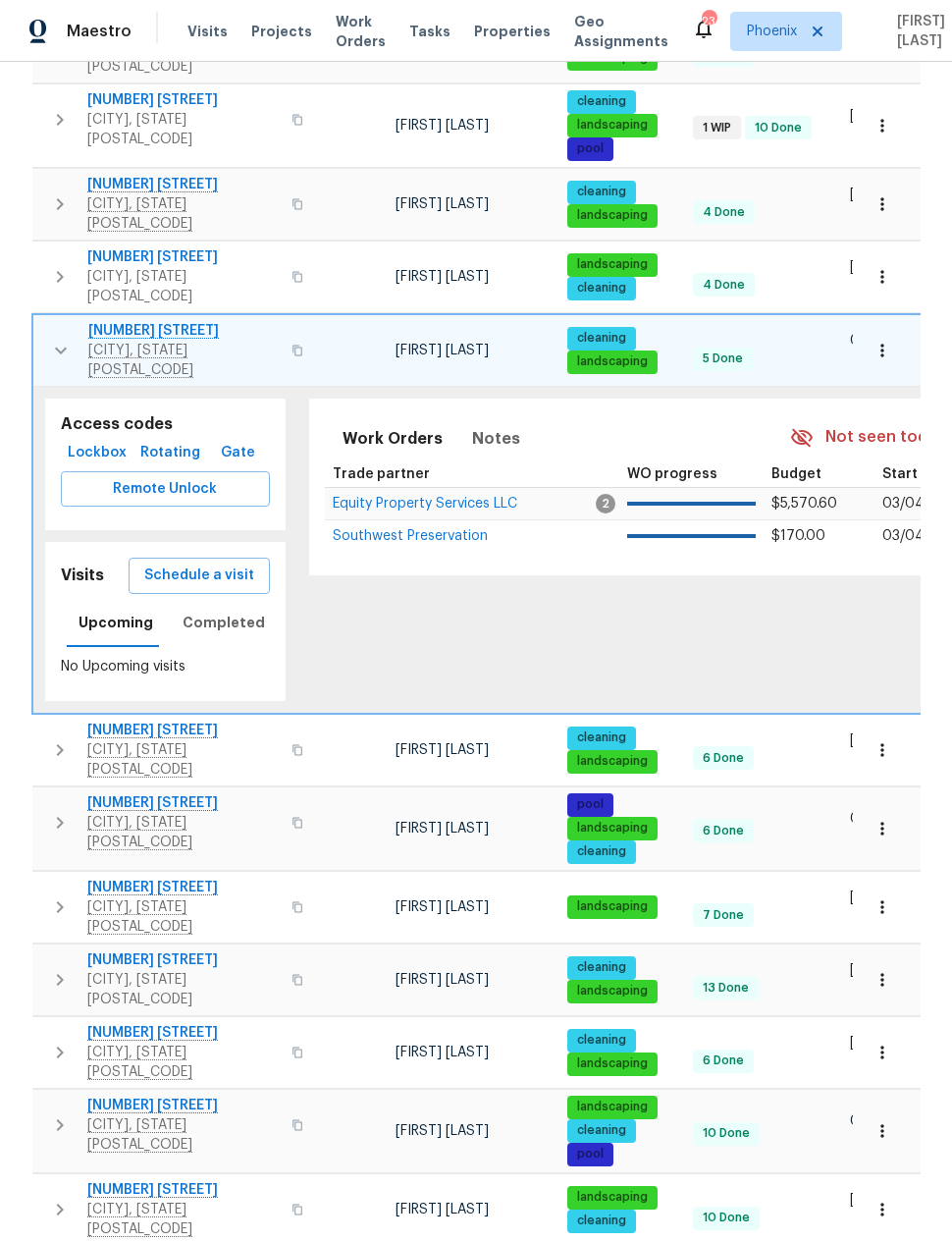 click 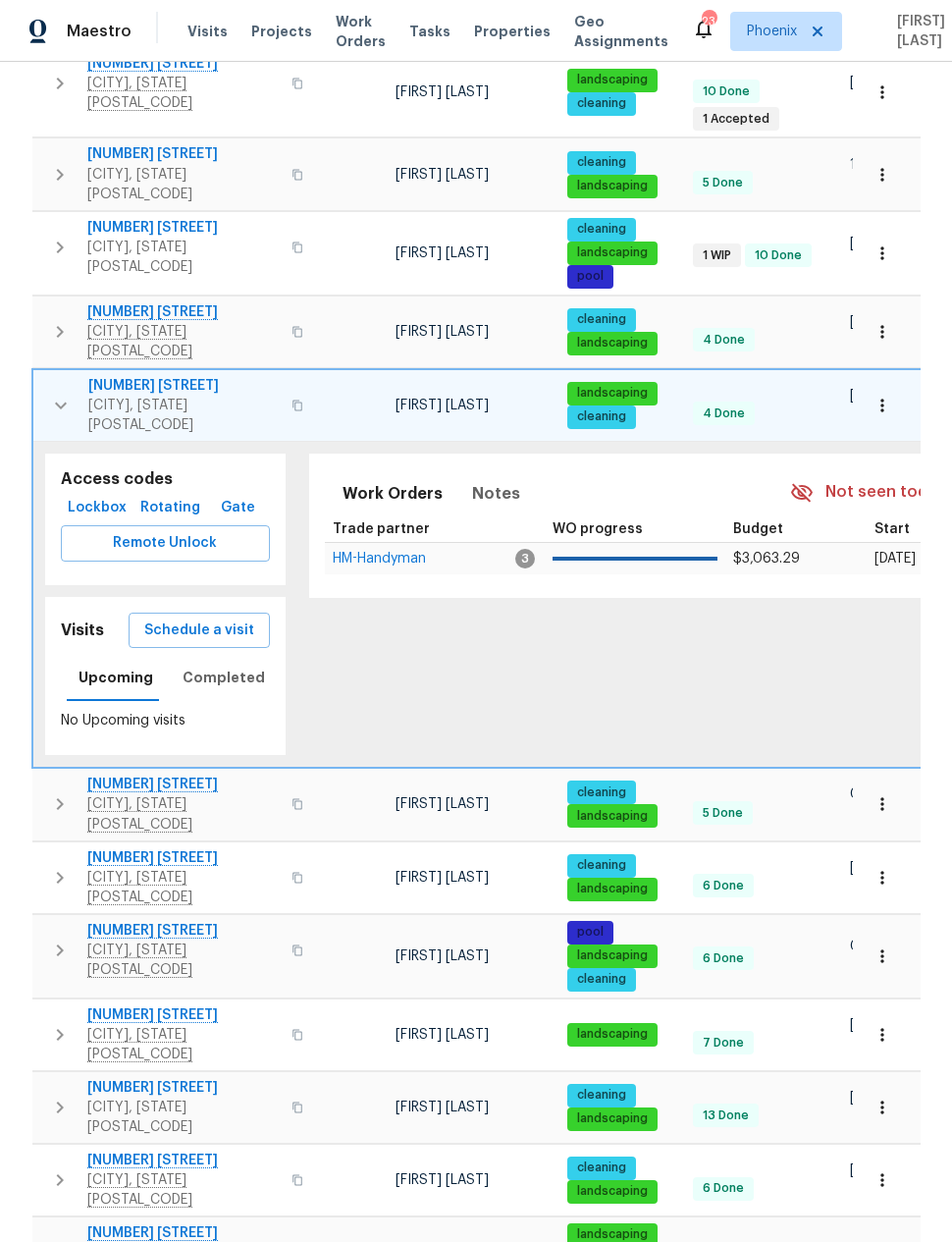 scroll, scrollTop: 499, scrollLeft: 0, axis: vertical 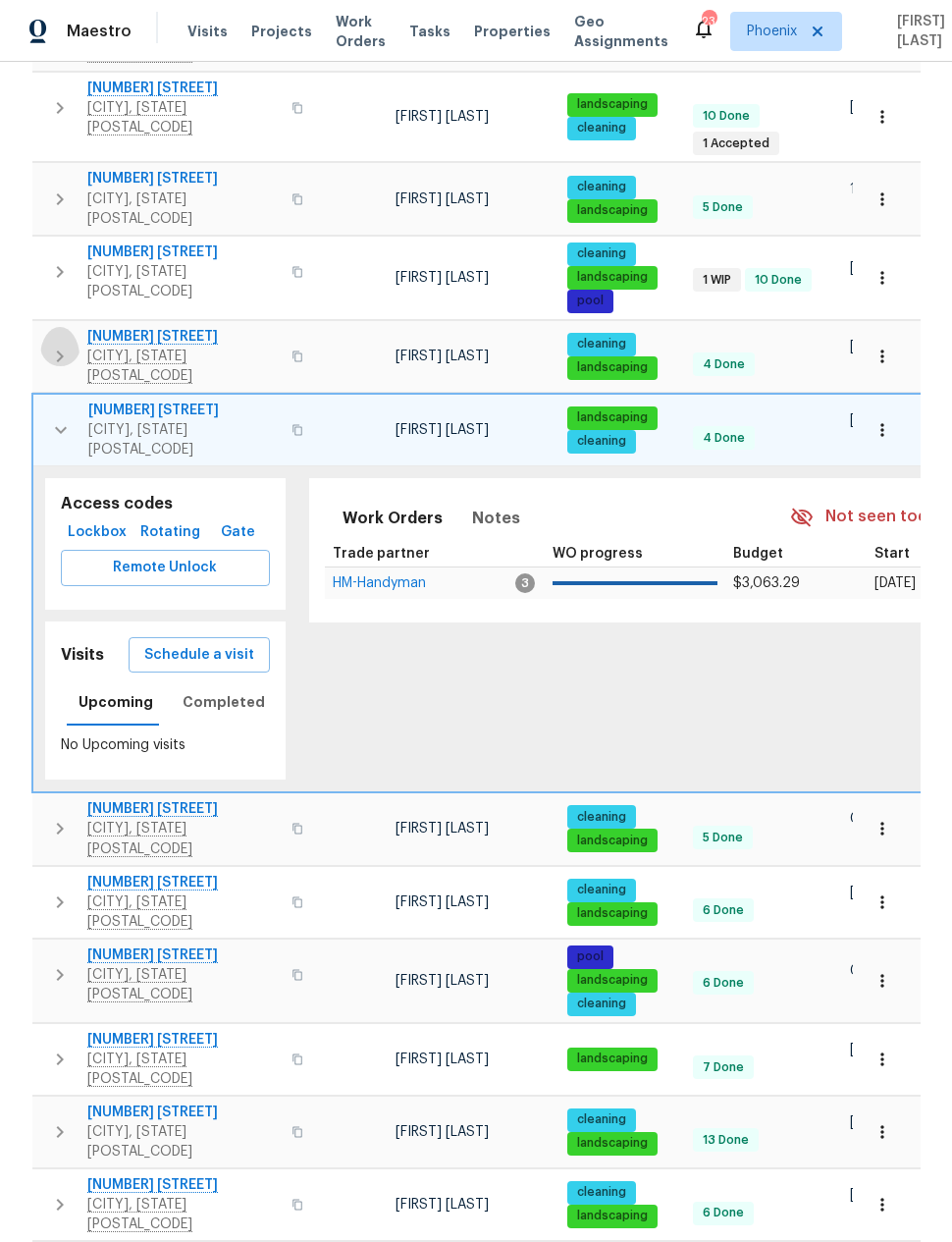 click 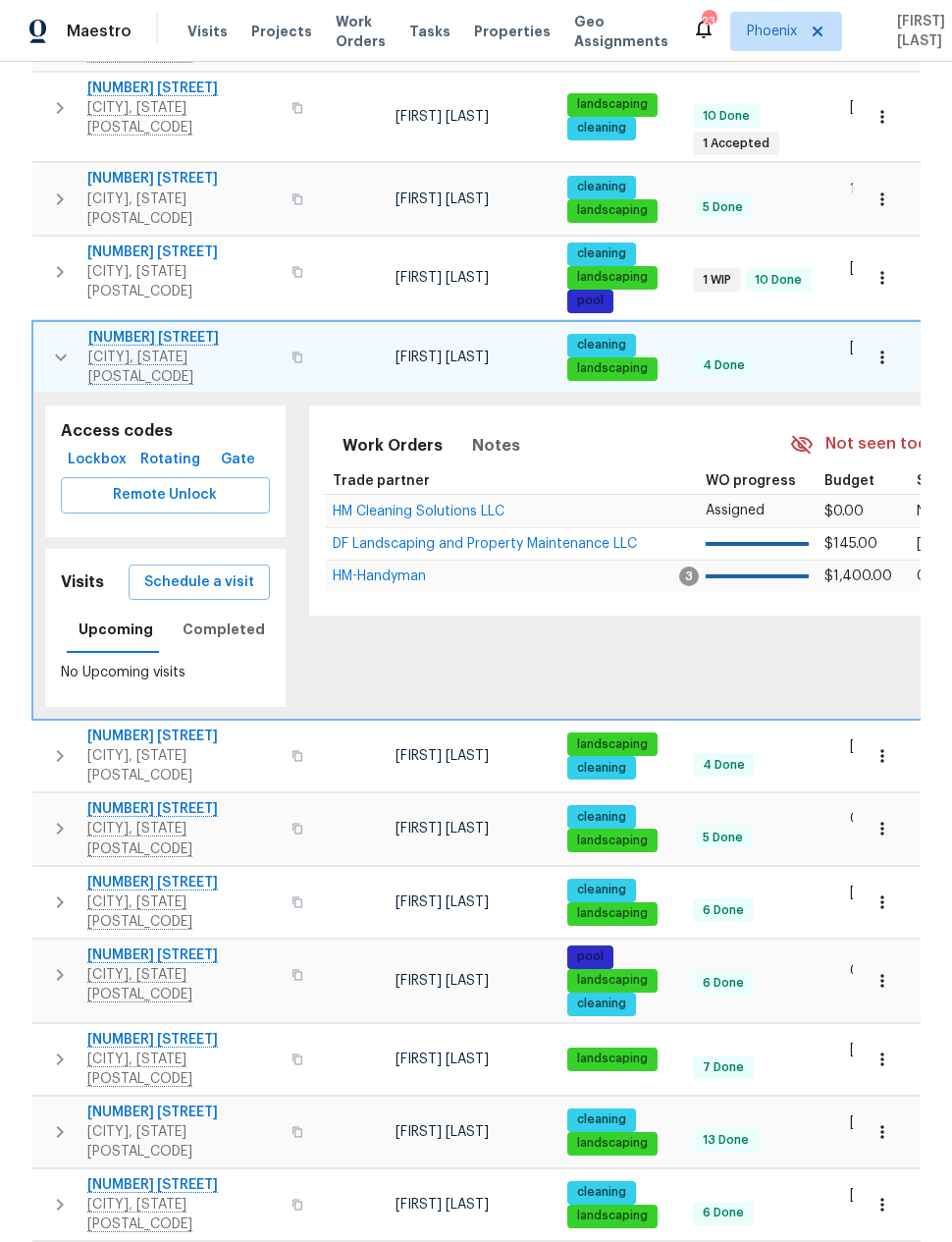 click 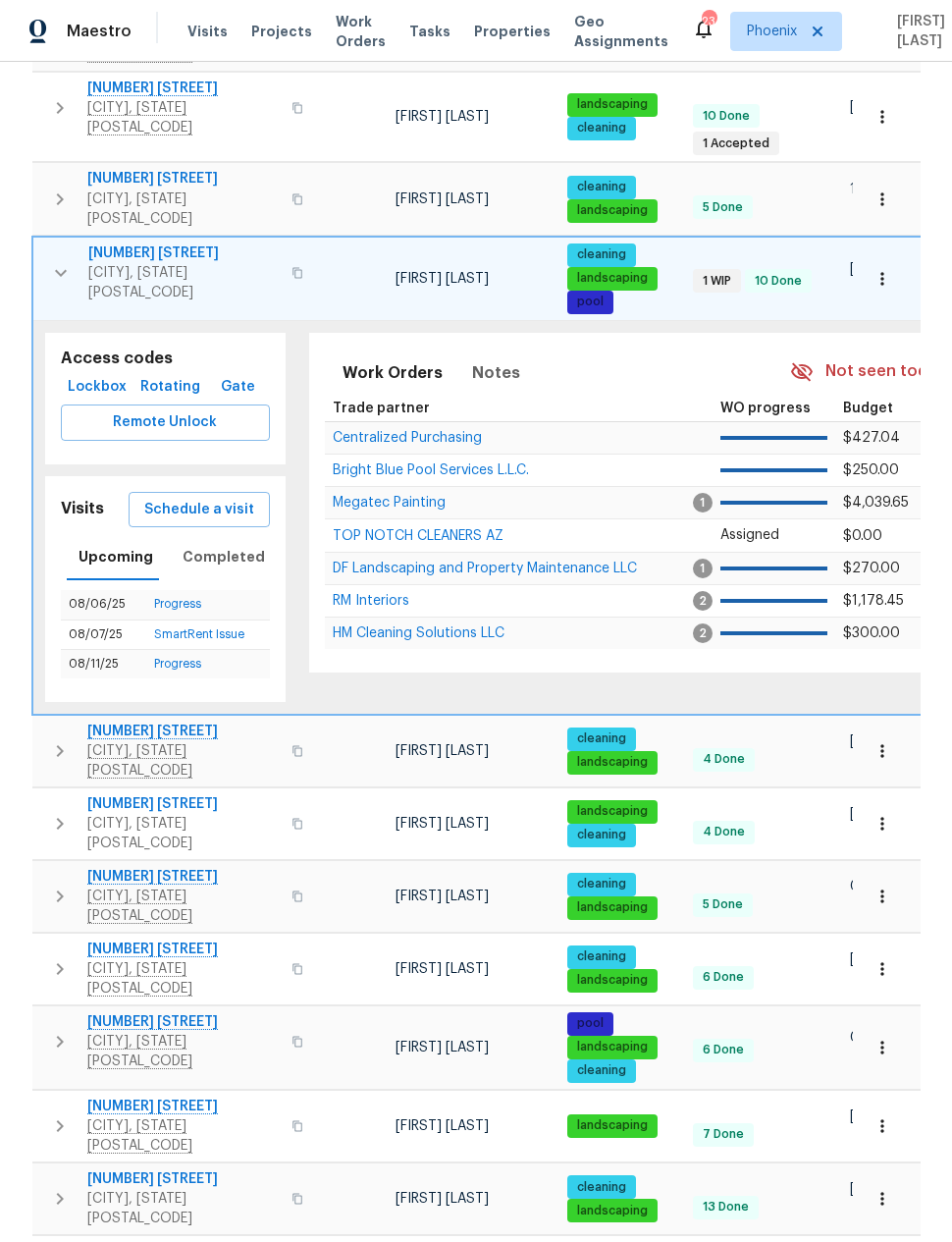 click 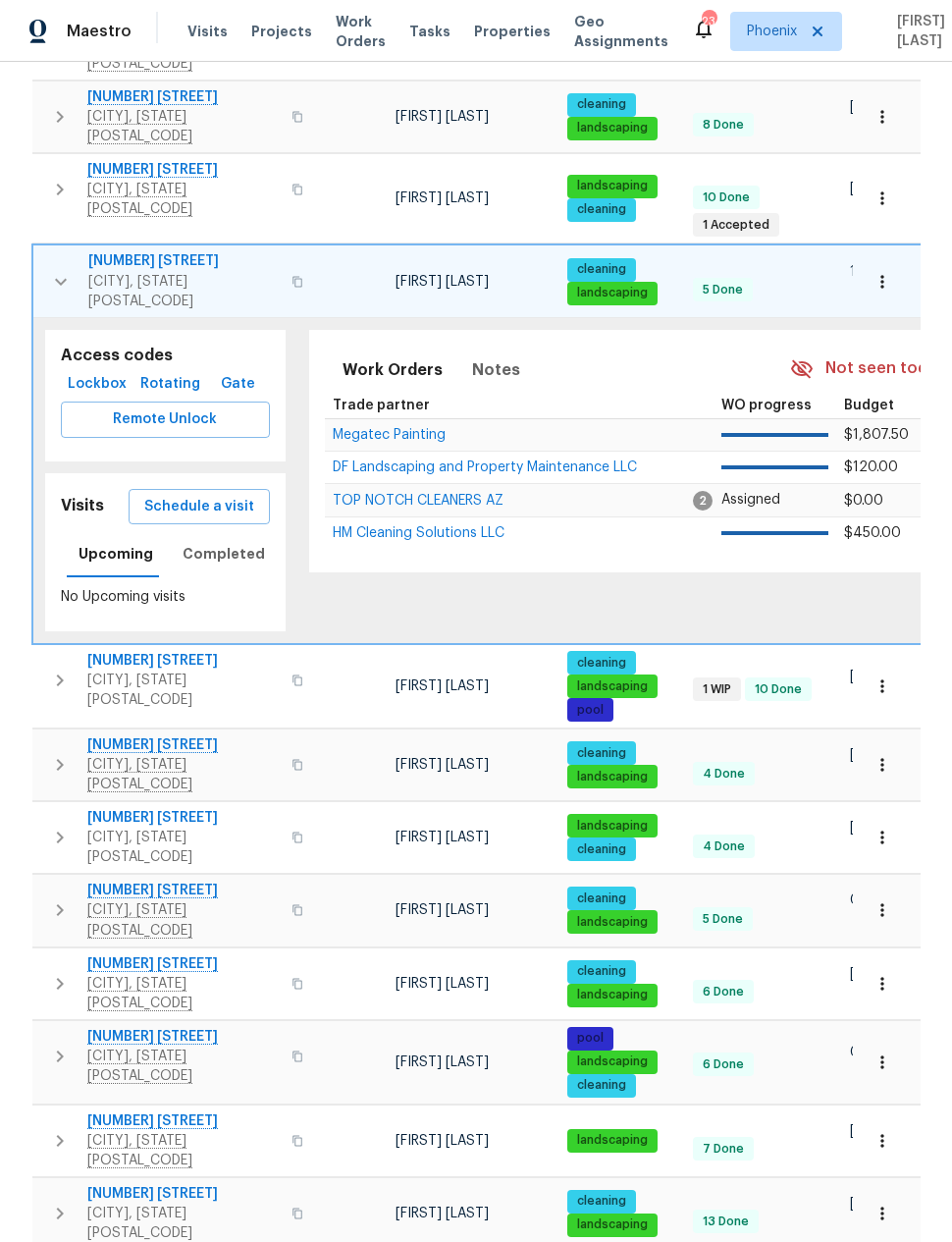 scroll, scrollTop: 375, scrollLeft: 0, axis: vertical 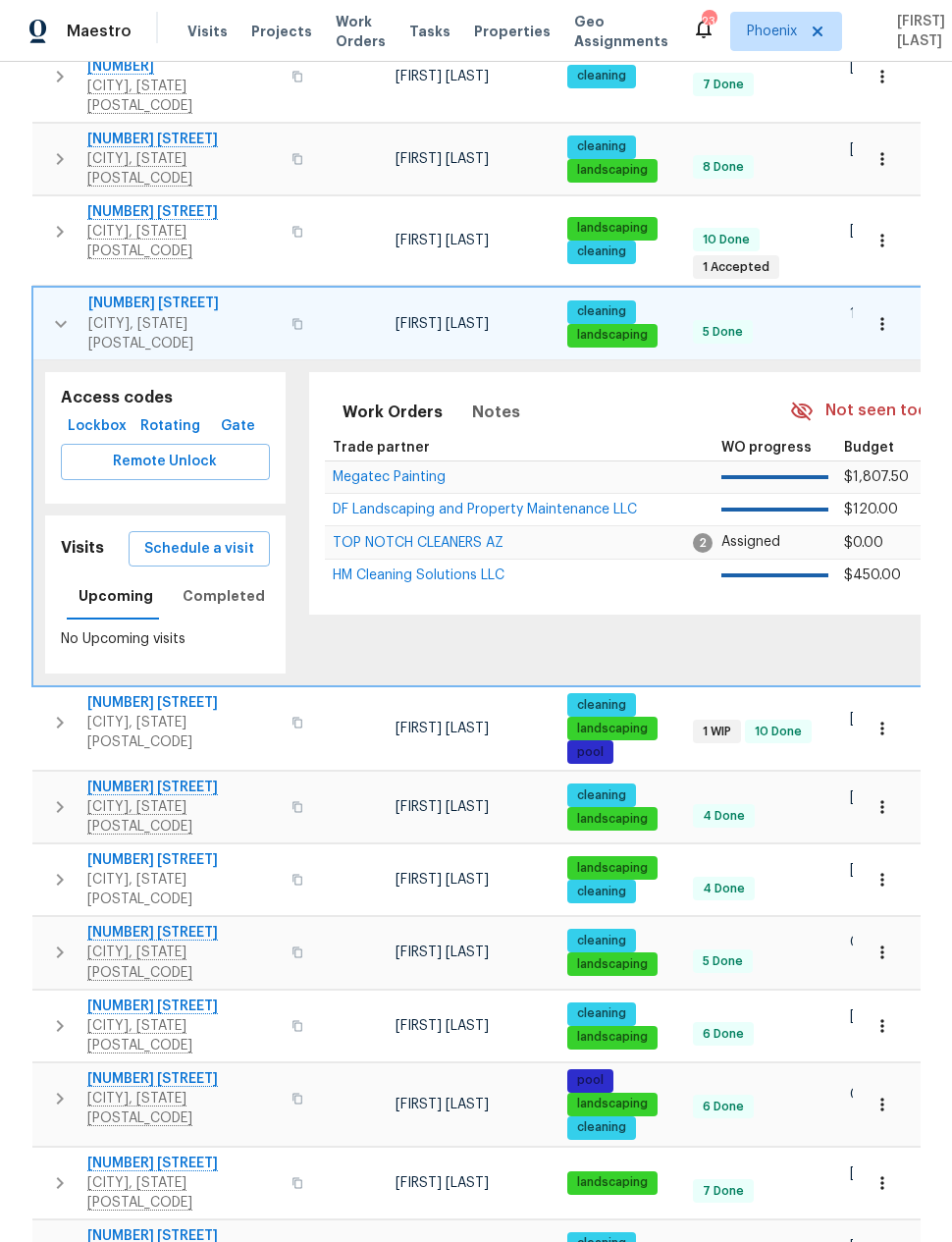 click 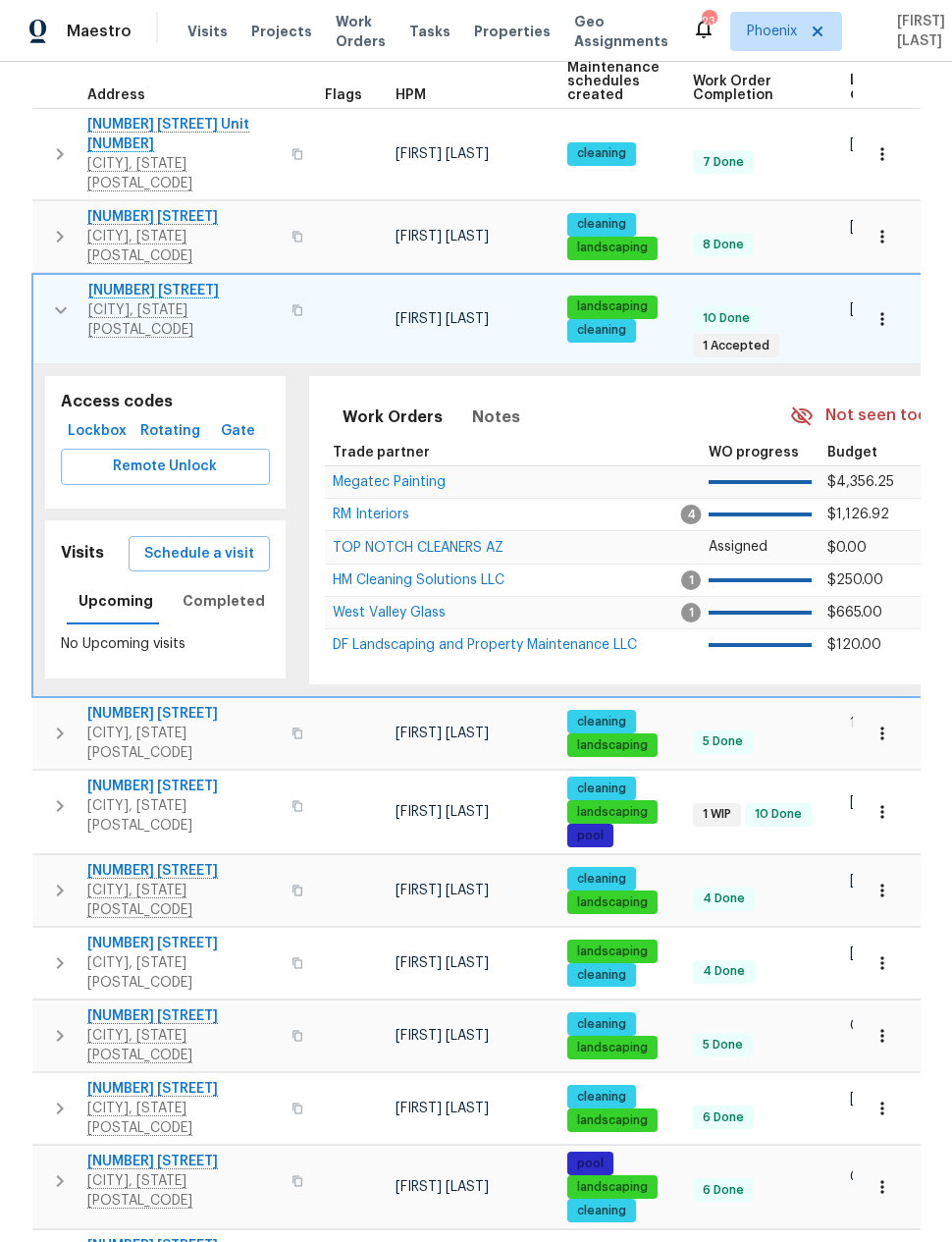scroll, scrollTop: 296, scrollLeft: 0, axis: vertical 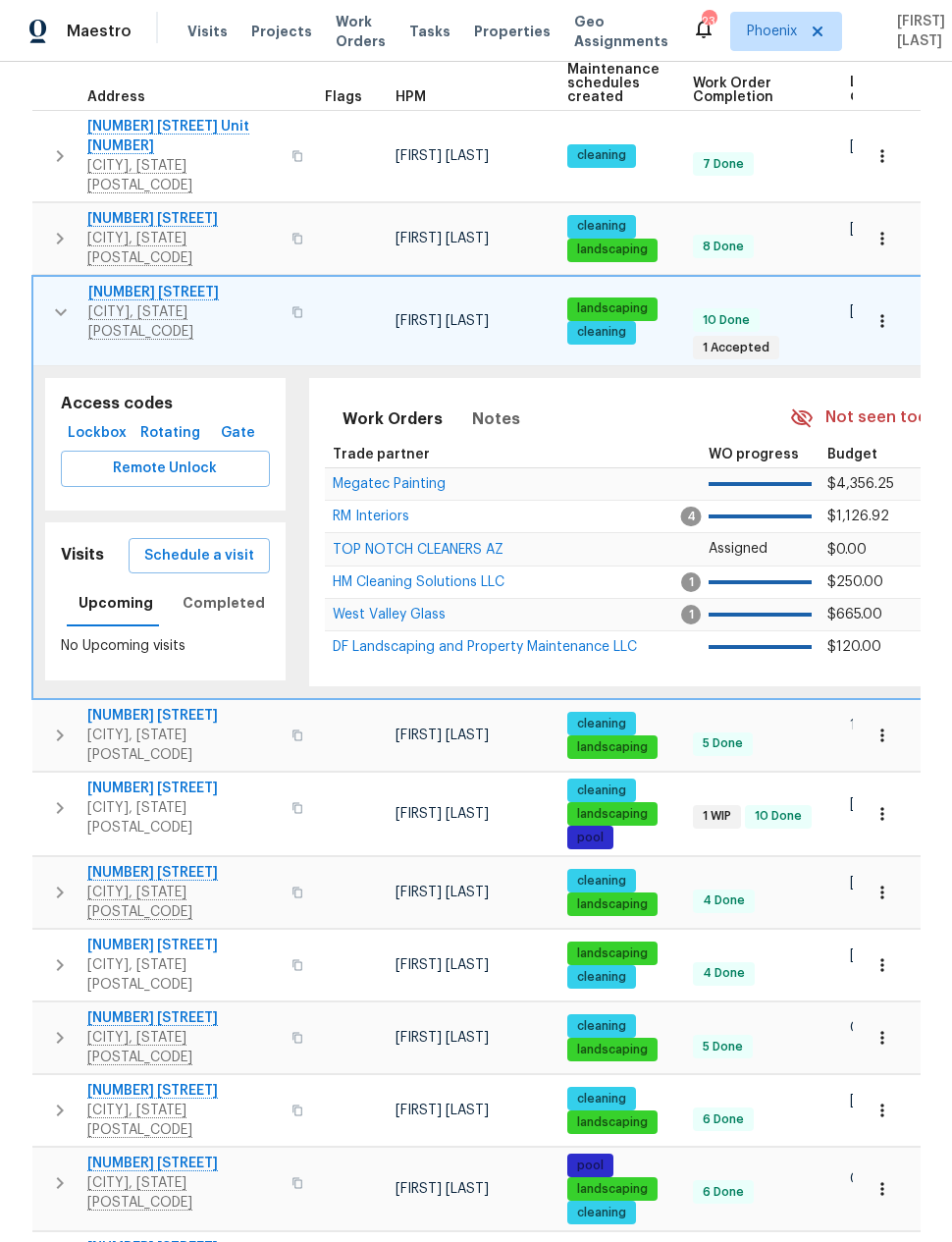 click at bounding box center (60, 239) 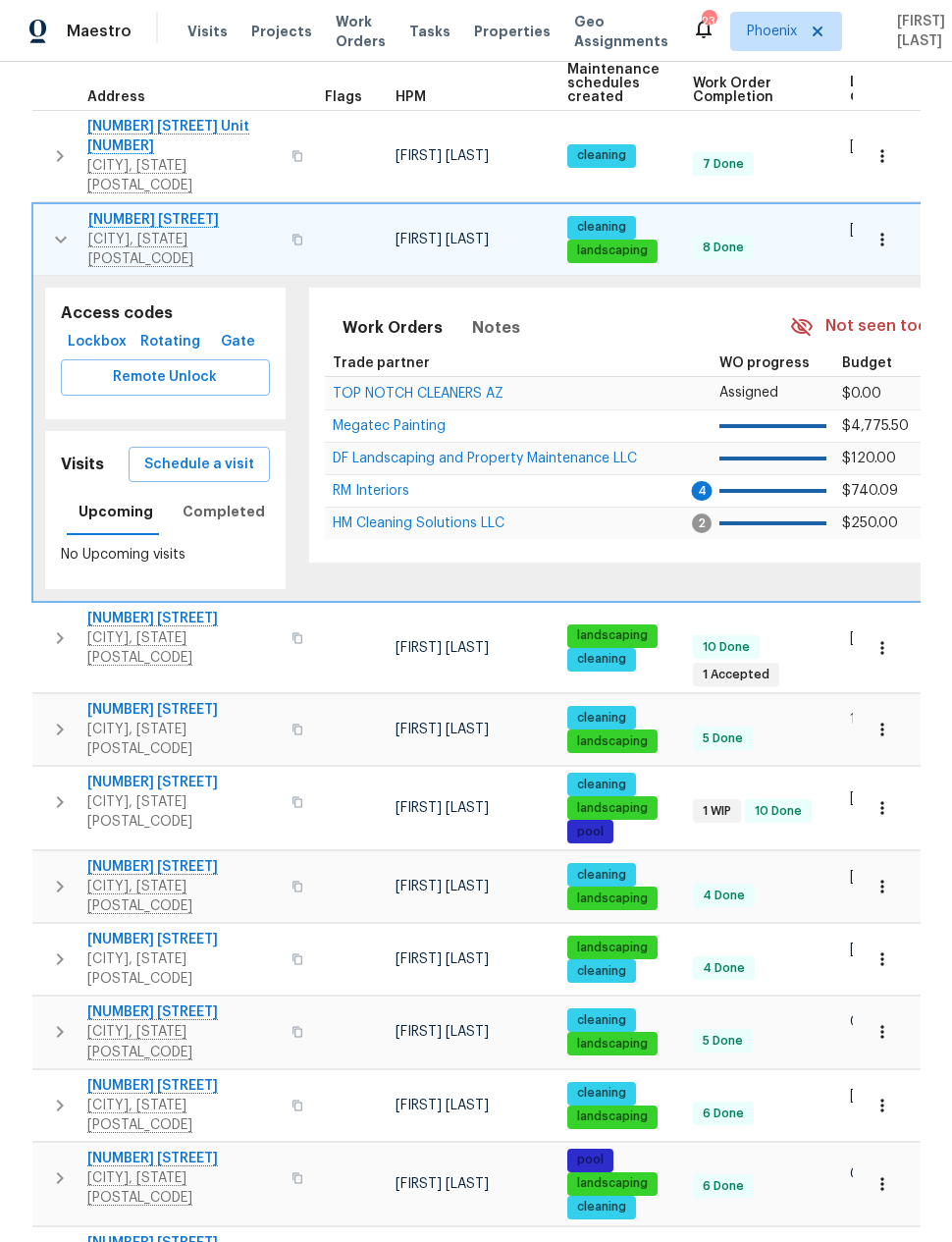 click 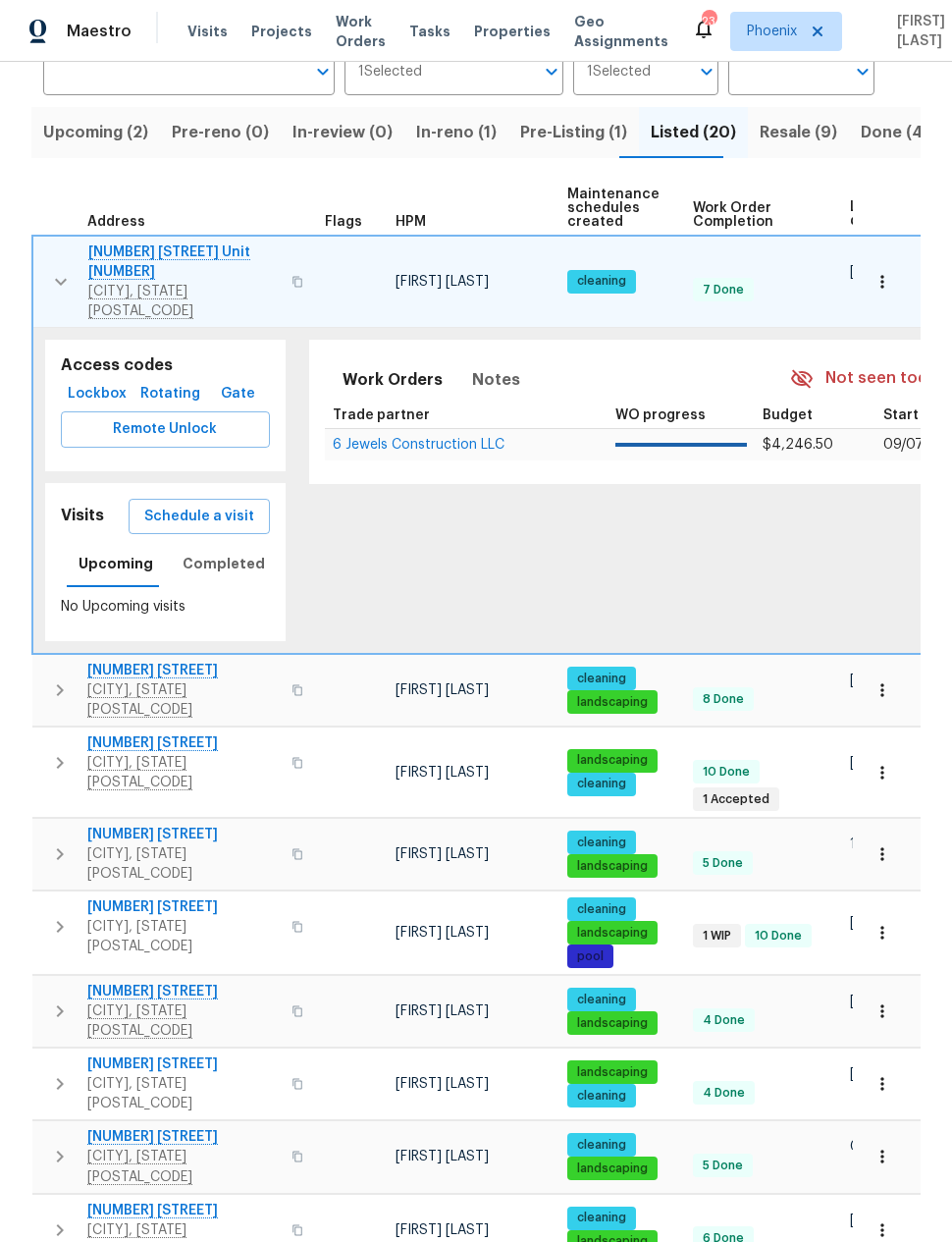 scroll, scrollTop: 149, scrollLeft: 0, axis: vertical 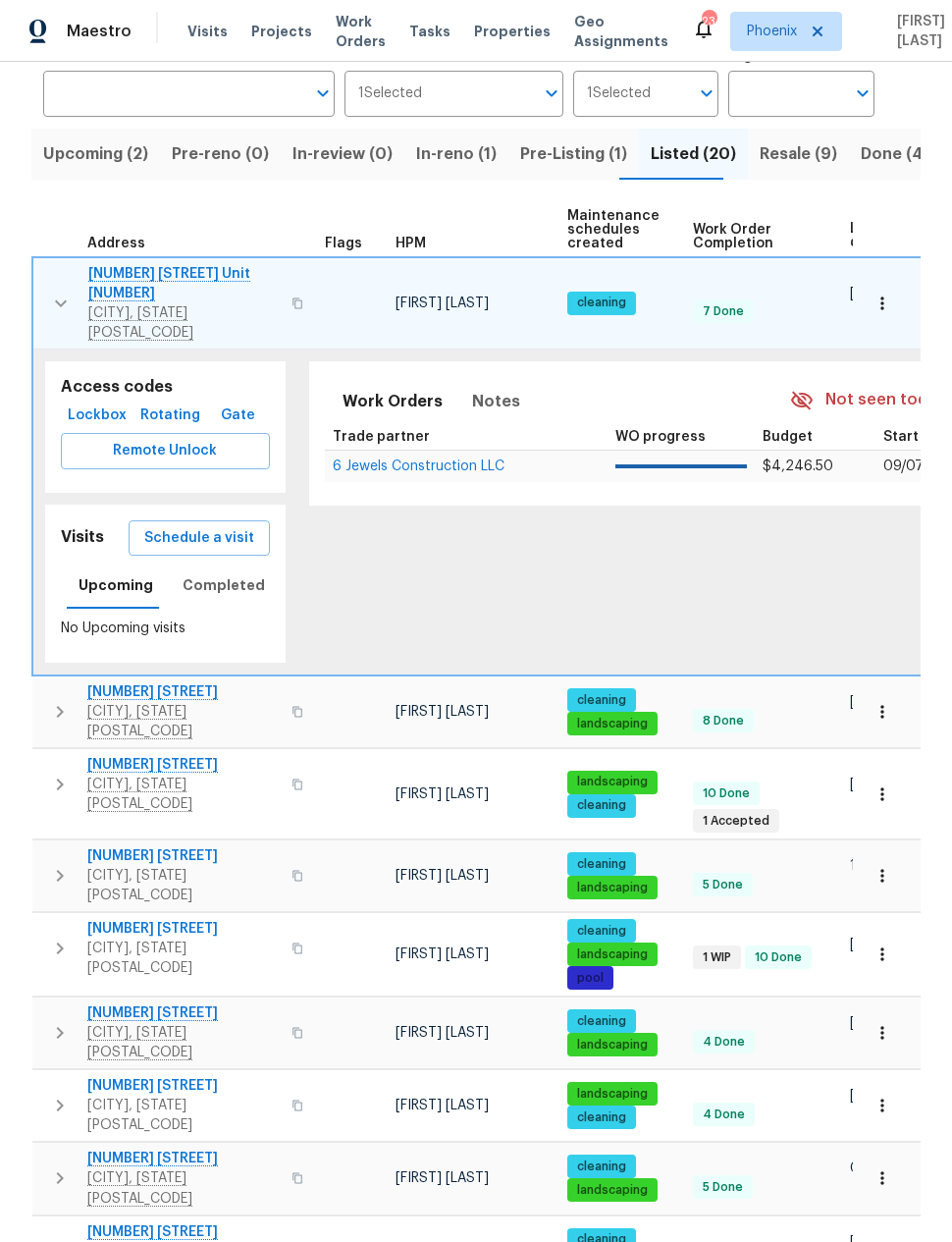 click 